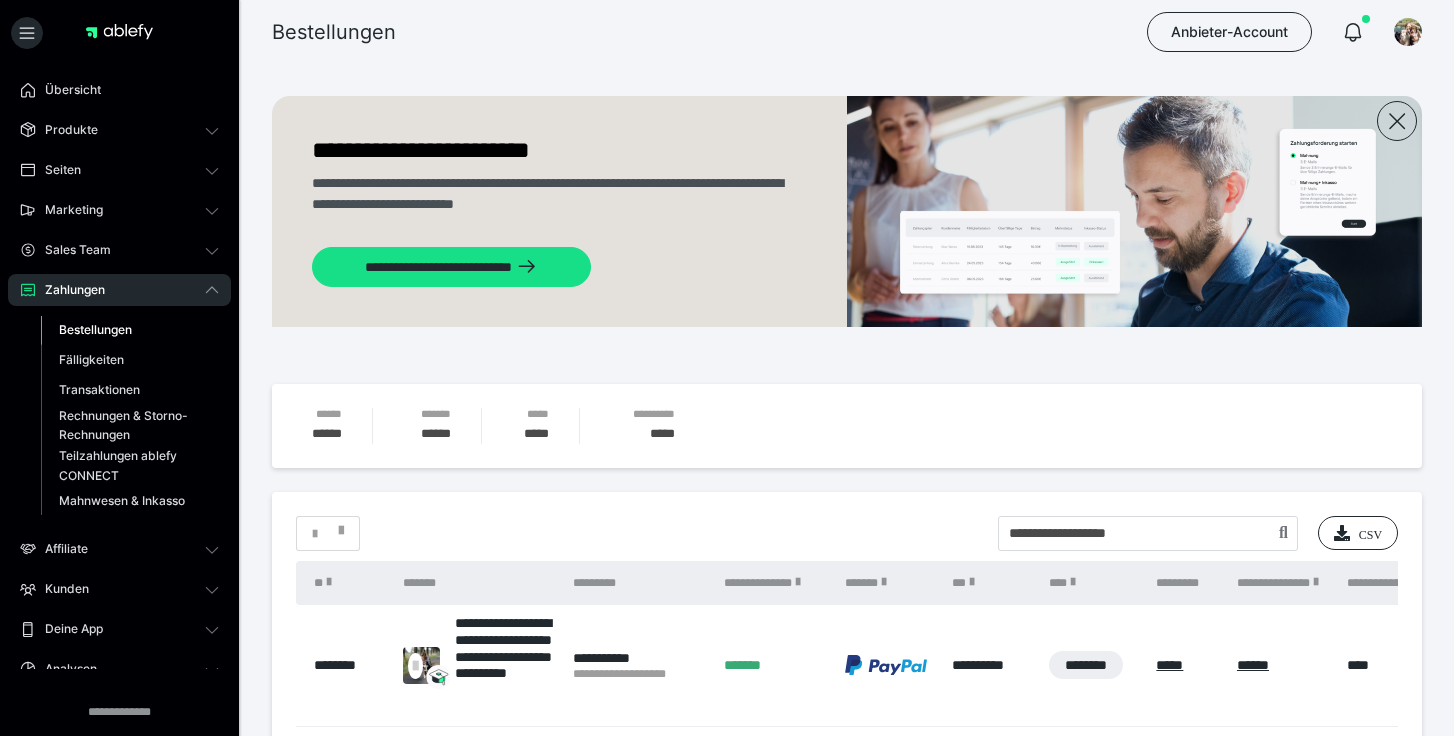 scroll, scrollTop: 415, scrollLeft: 0, axis: vertical 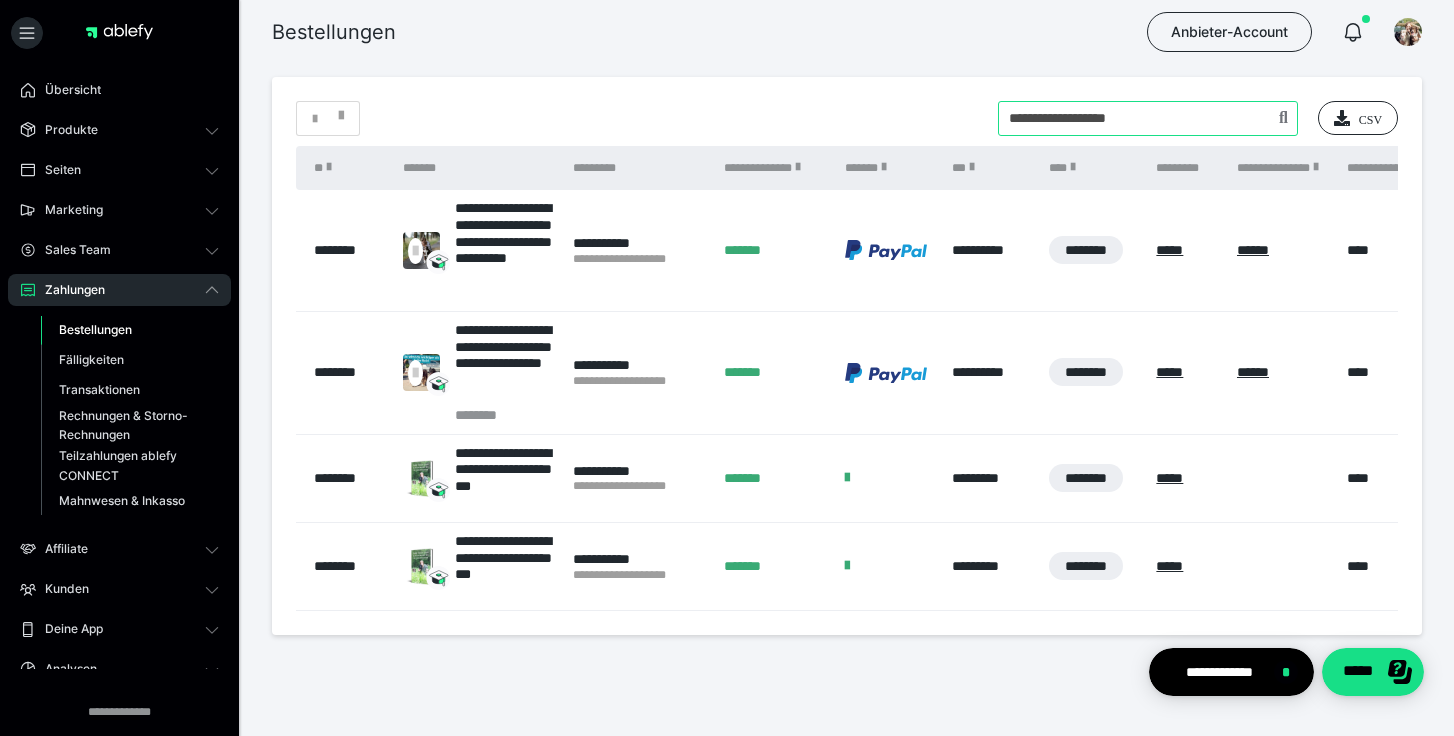 drag, startPoint x: 1174, startPoint y: 121, endPoint x: 942, endPoint y: 101, distance: 232.86047 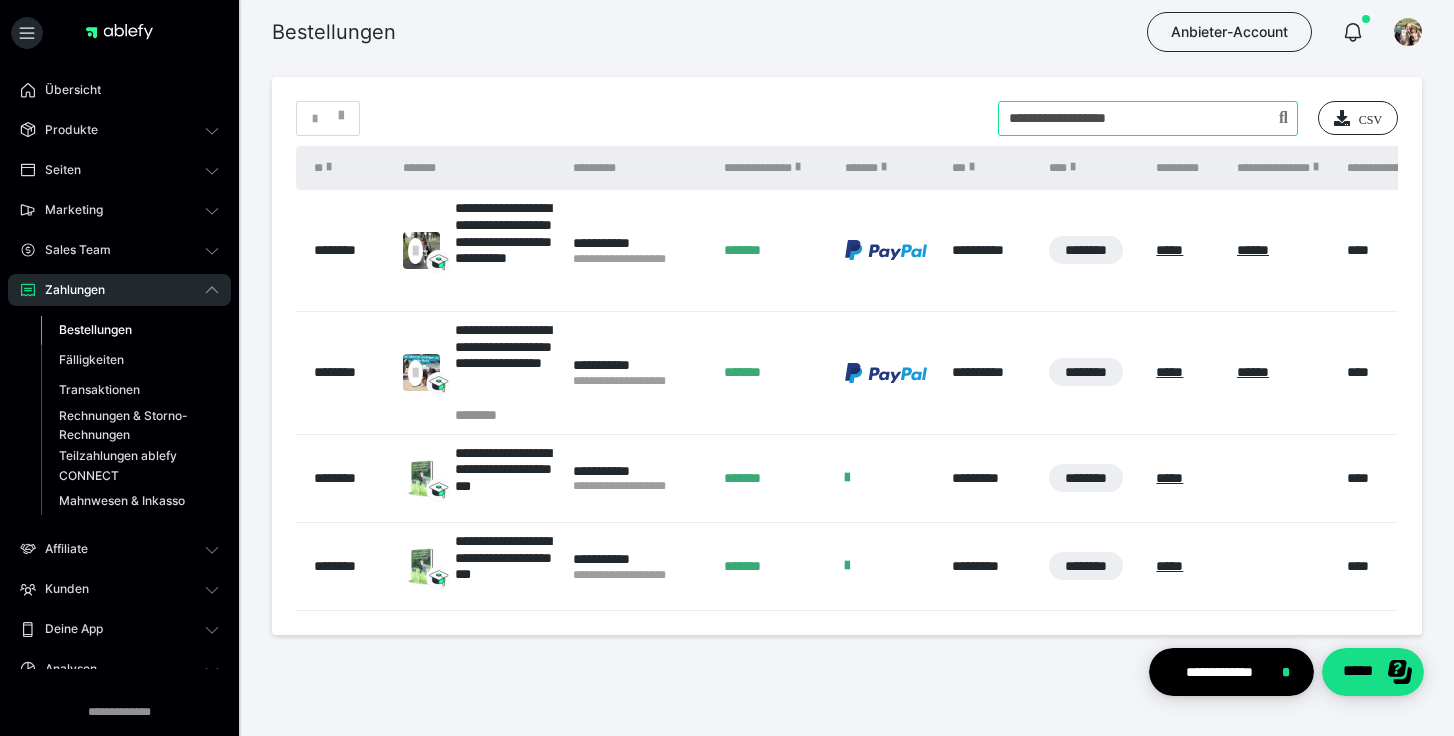 click at bounding box center [1148, 118] 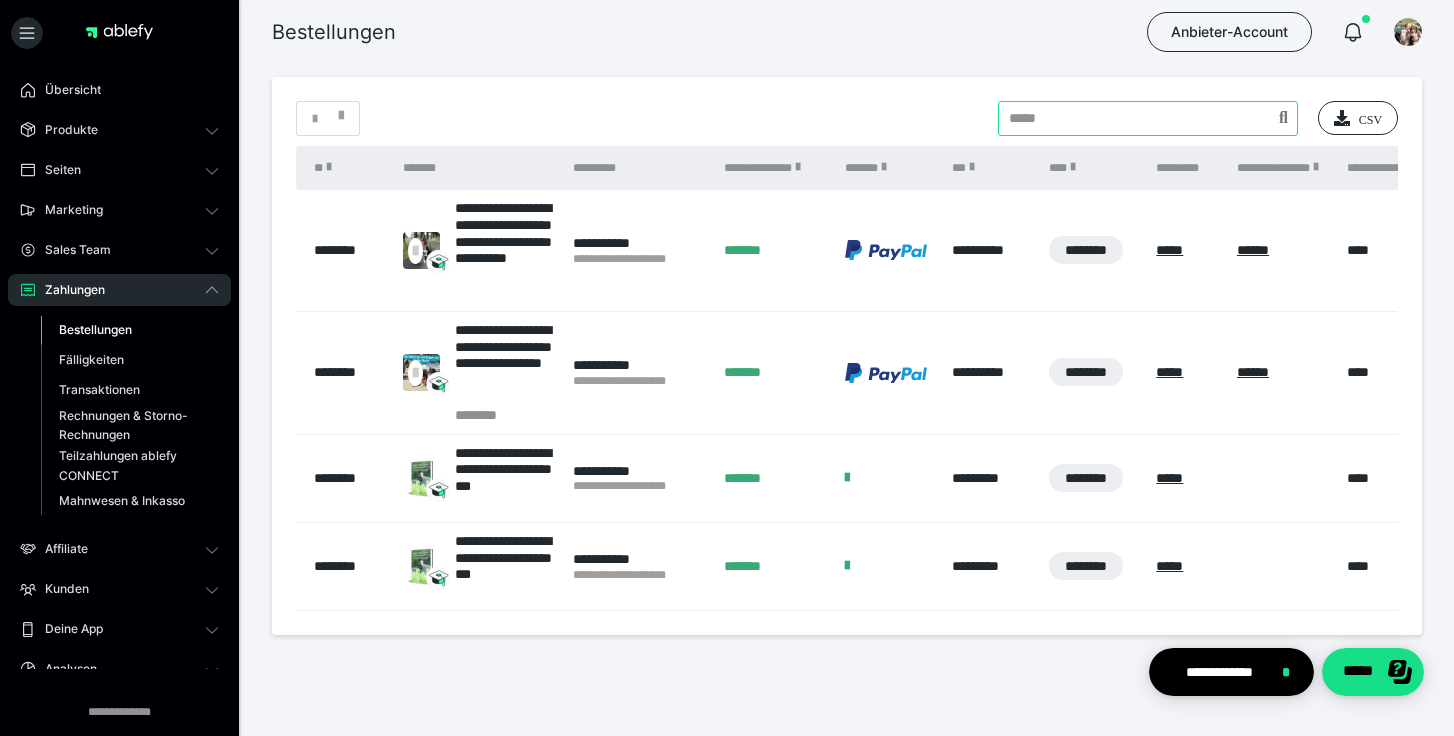 type 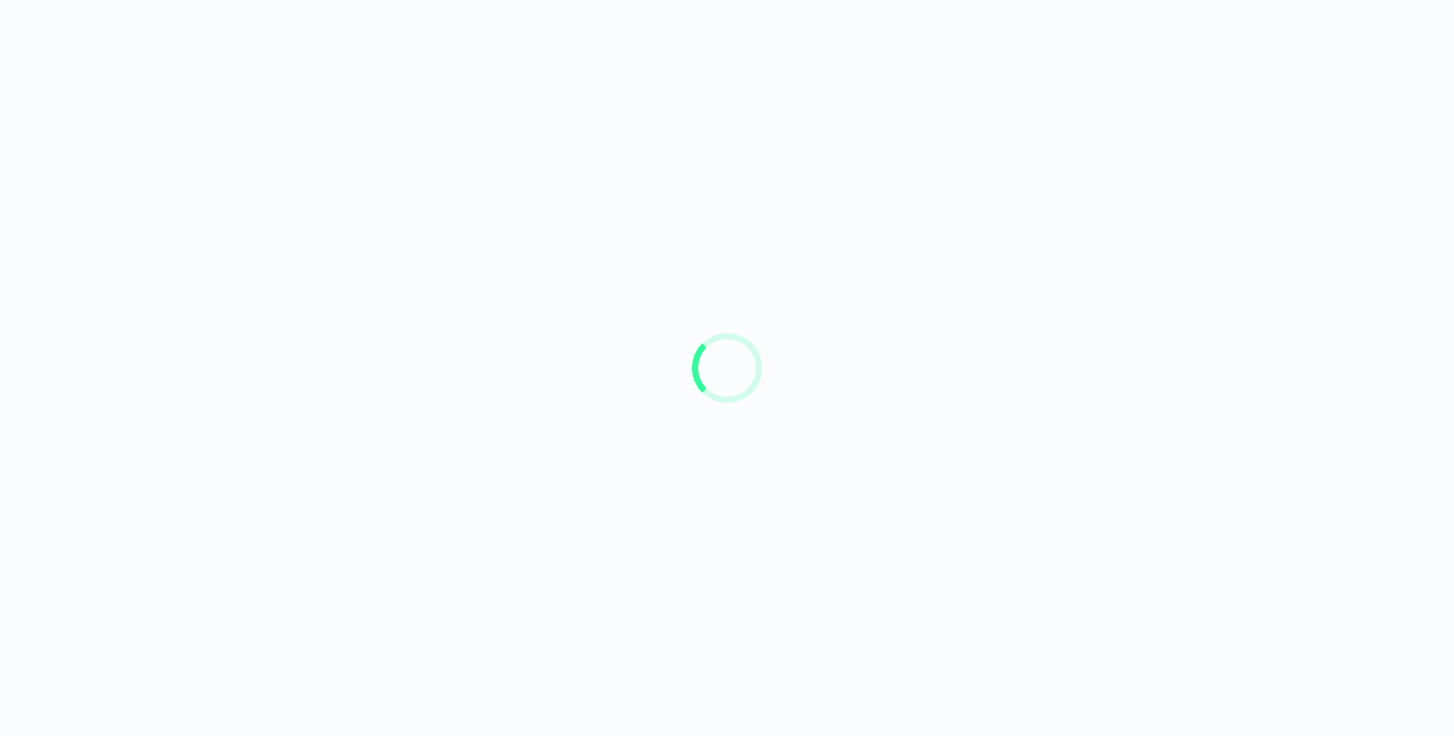 scroll, scrollTop: 0, scrollLeft: 0, axis: both 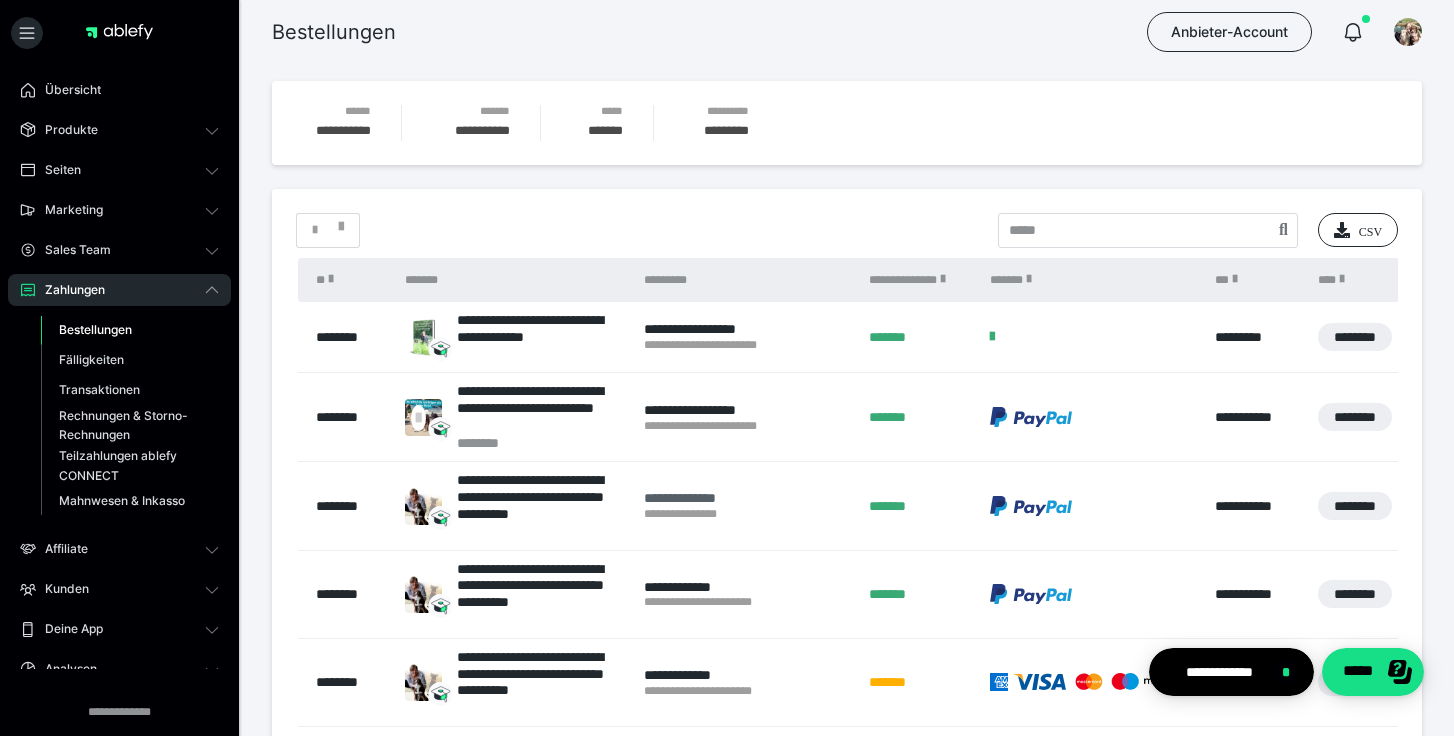 click on "**********" at bounding box center [746, 498] 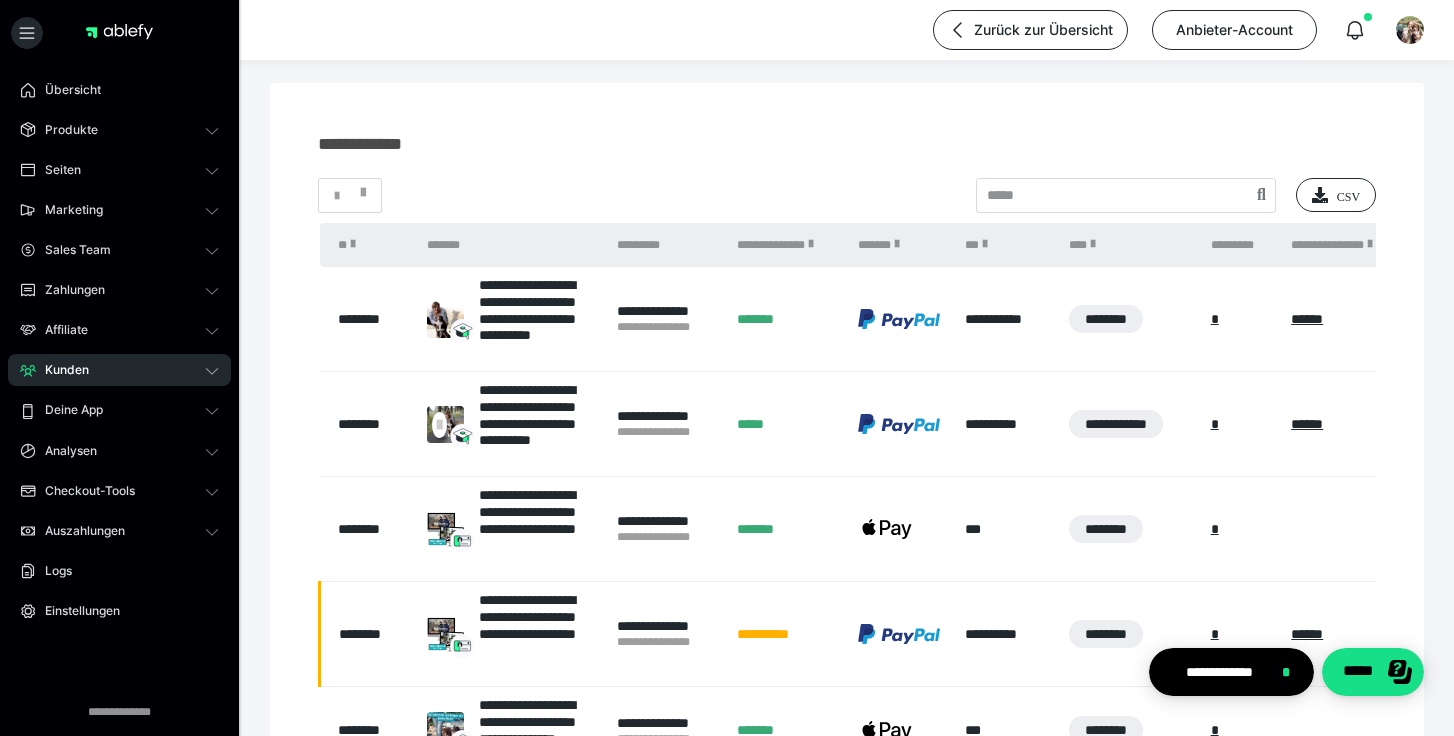 scroll, scrollTop: 162, scrollLeft: 0, axis: vertical 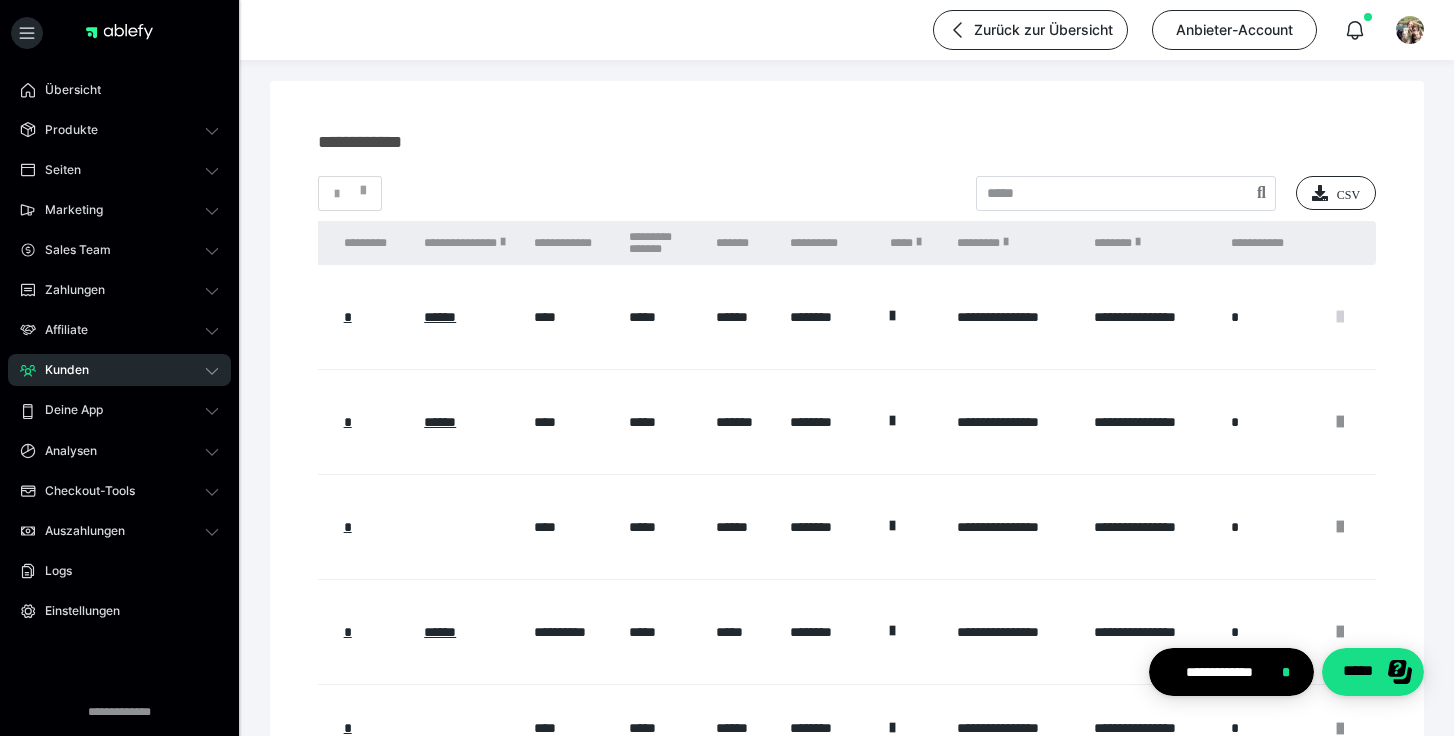 click at bounding box center [1340, 317] 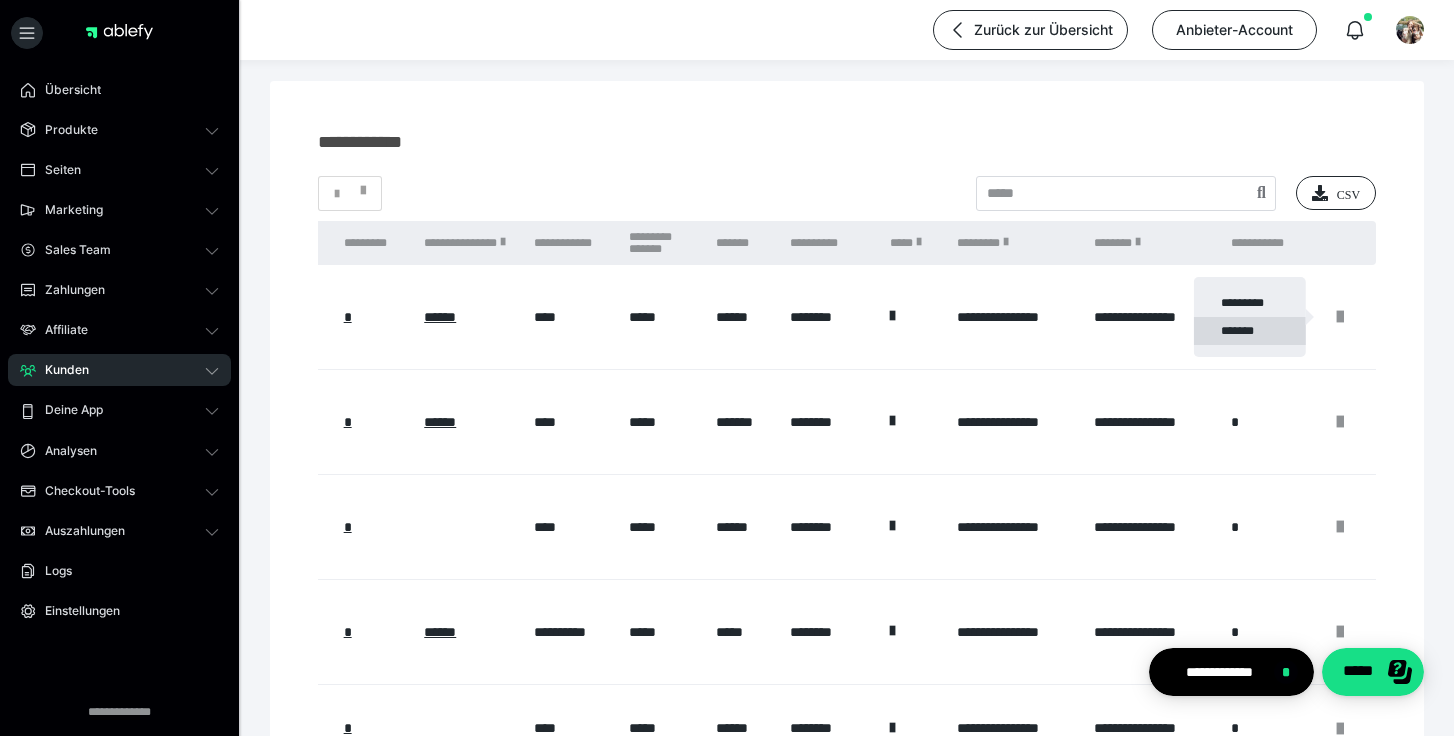 click on "*******" at bounding box center [1250, 331] 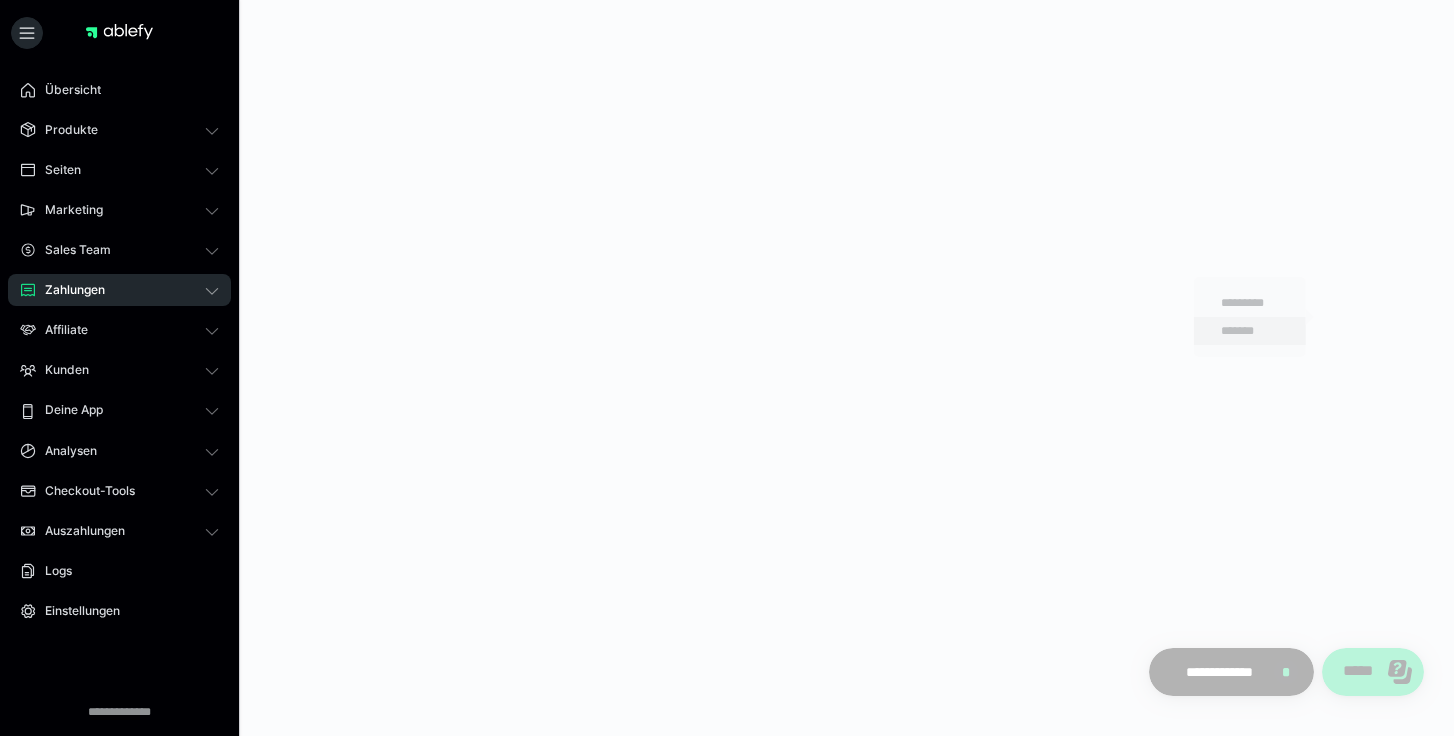 scroll, scrollTop: 0, scrollLeft: 0, axis: both 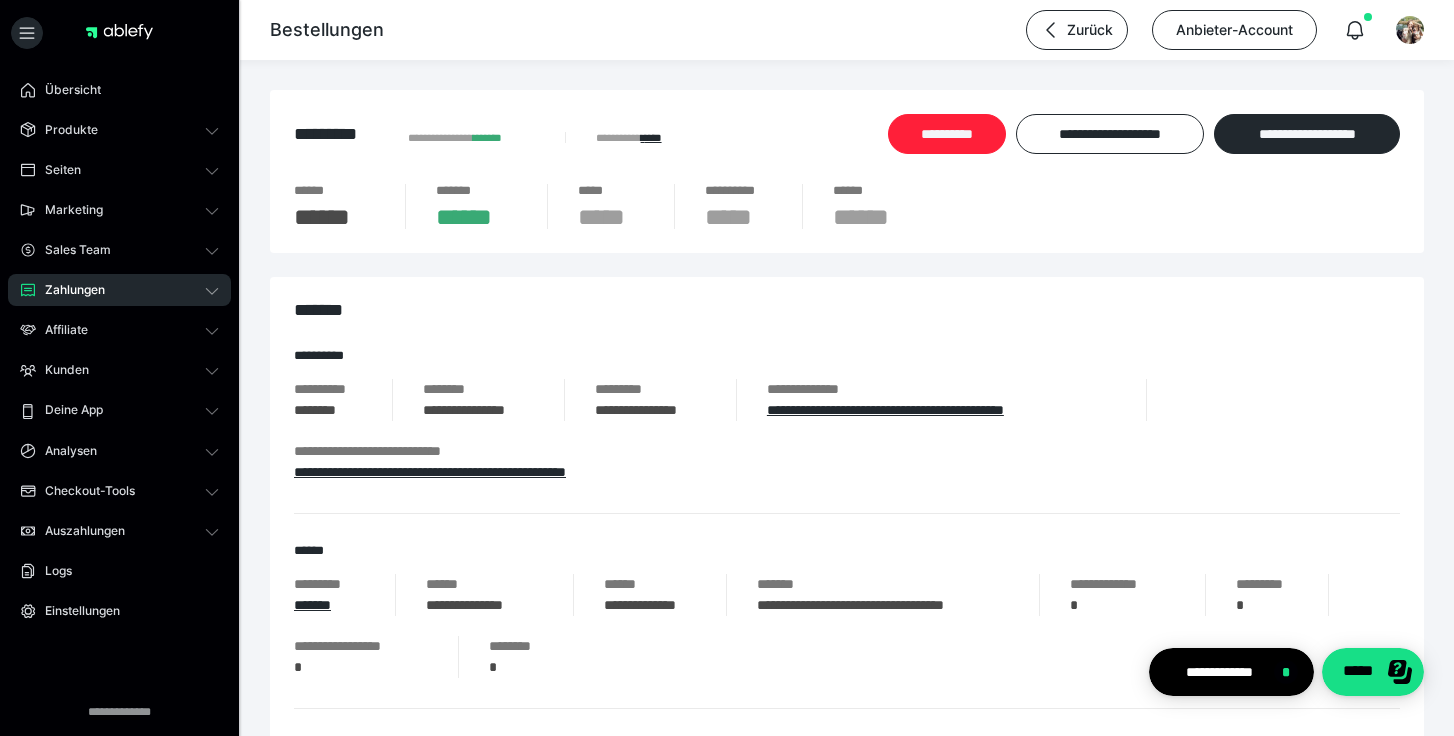 click on "**********" at bounding box center [947, 134] 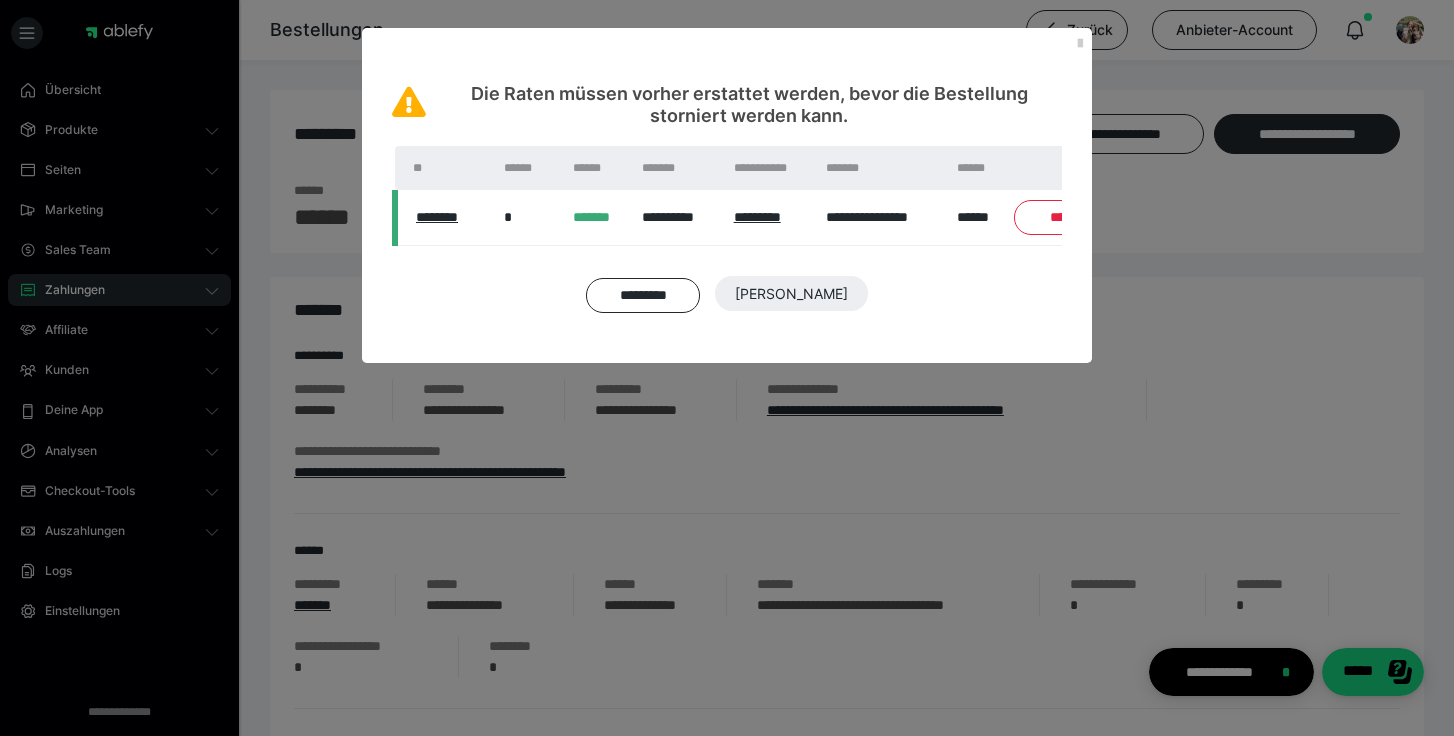 scroll, scrollTop: 0, scrollLeft: 100, axis: horizontal 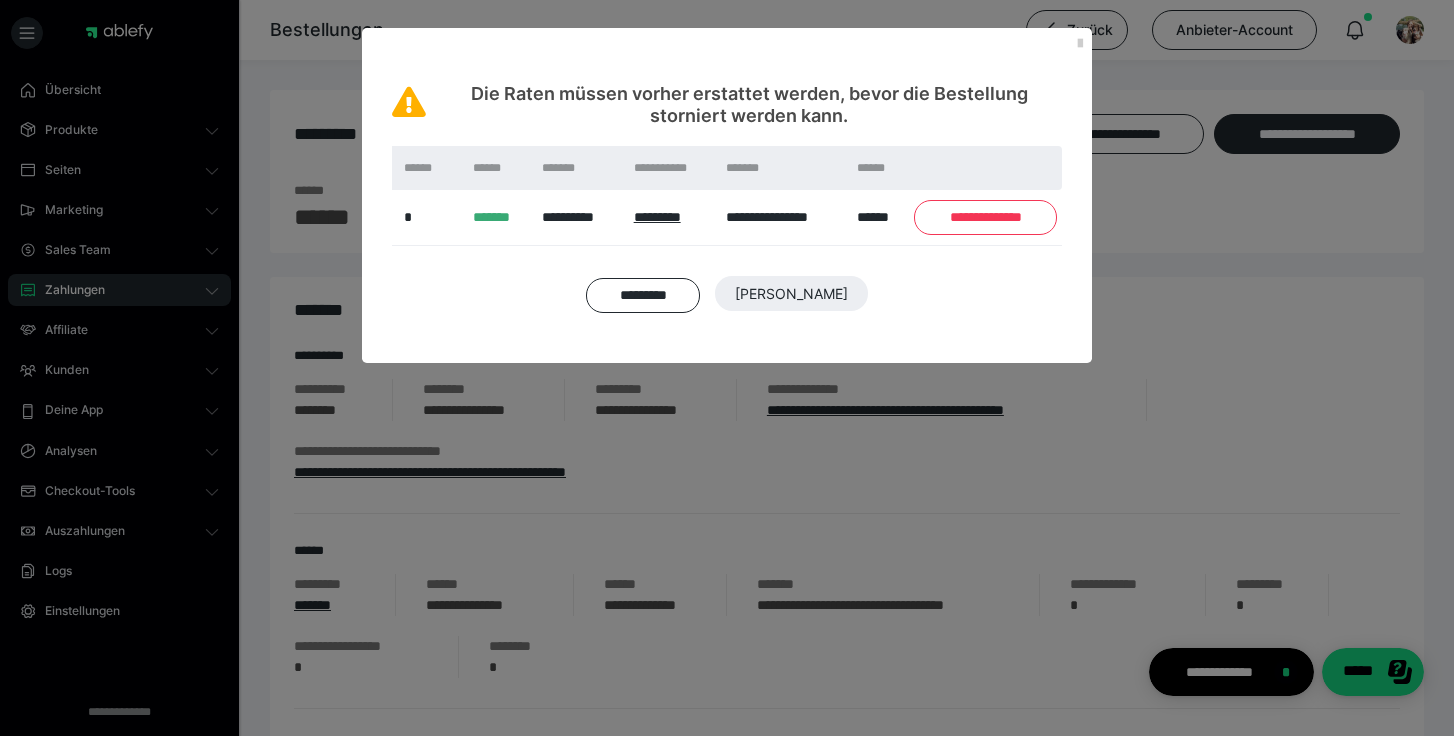 click on "**********" at bounding box center (985, 218) 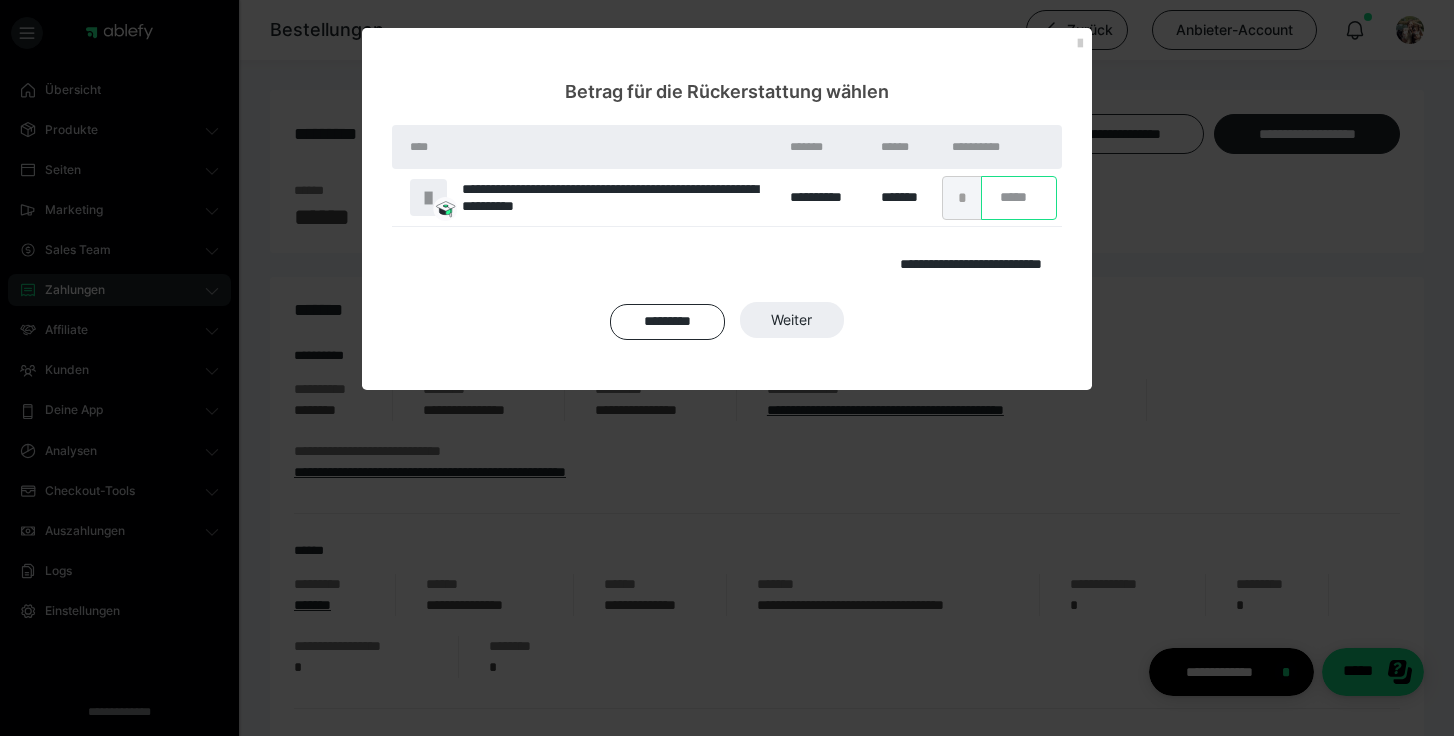 click on "*" at bounding box center (1019, 198) 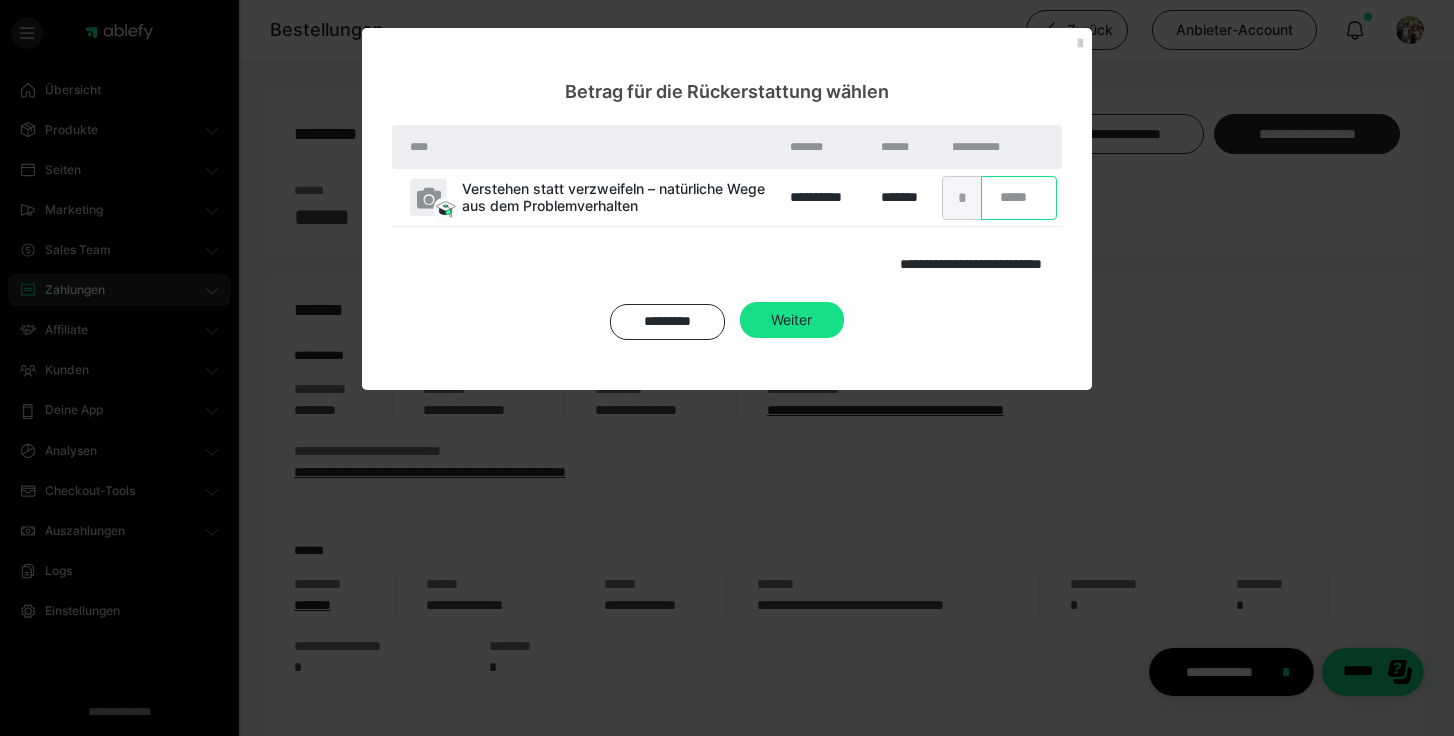 type on "**" 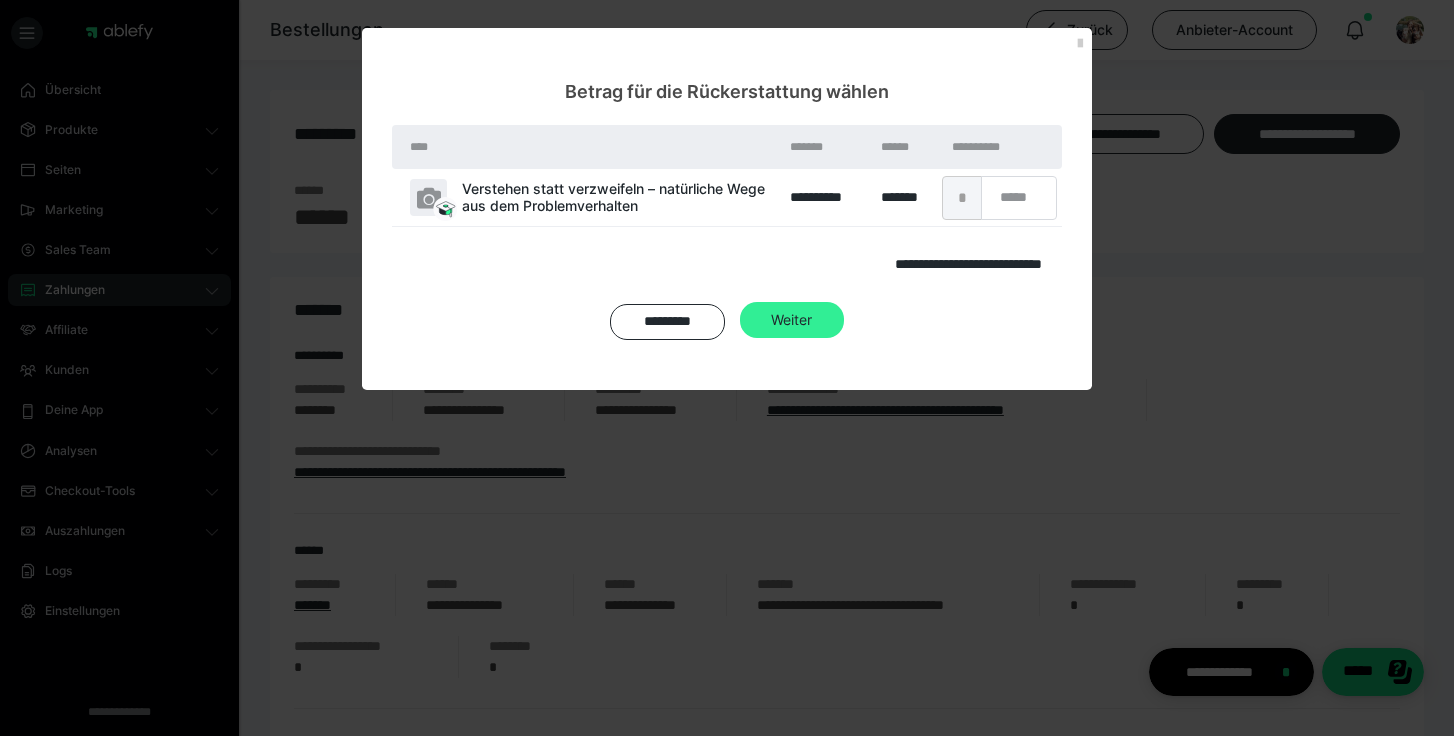 click on "Weiter" at bounding box center [791, 294] 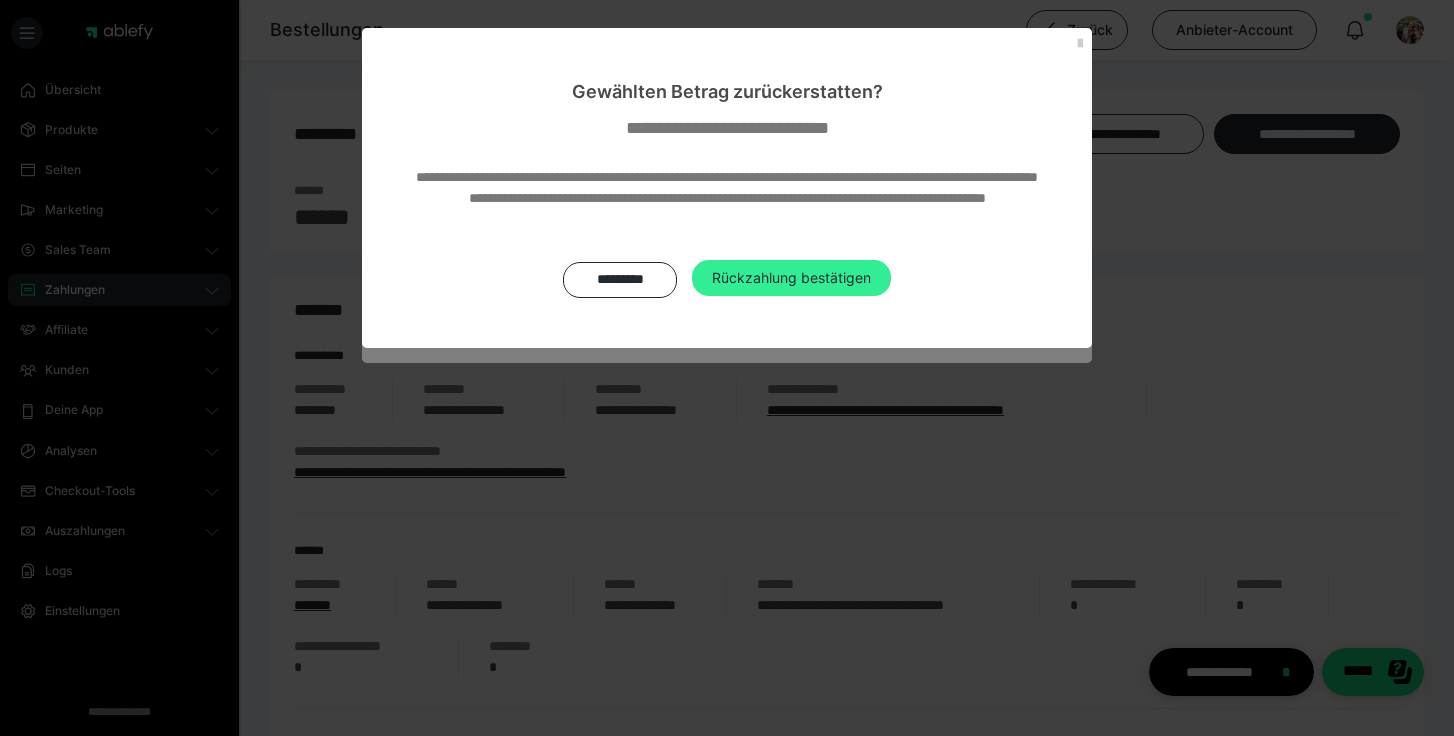 click on "Rückzahlung bestätigen" at bounding box center [791, 278] 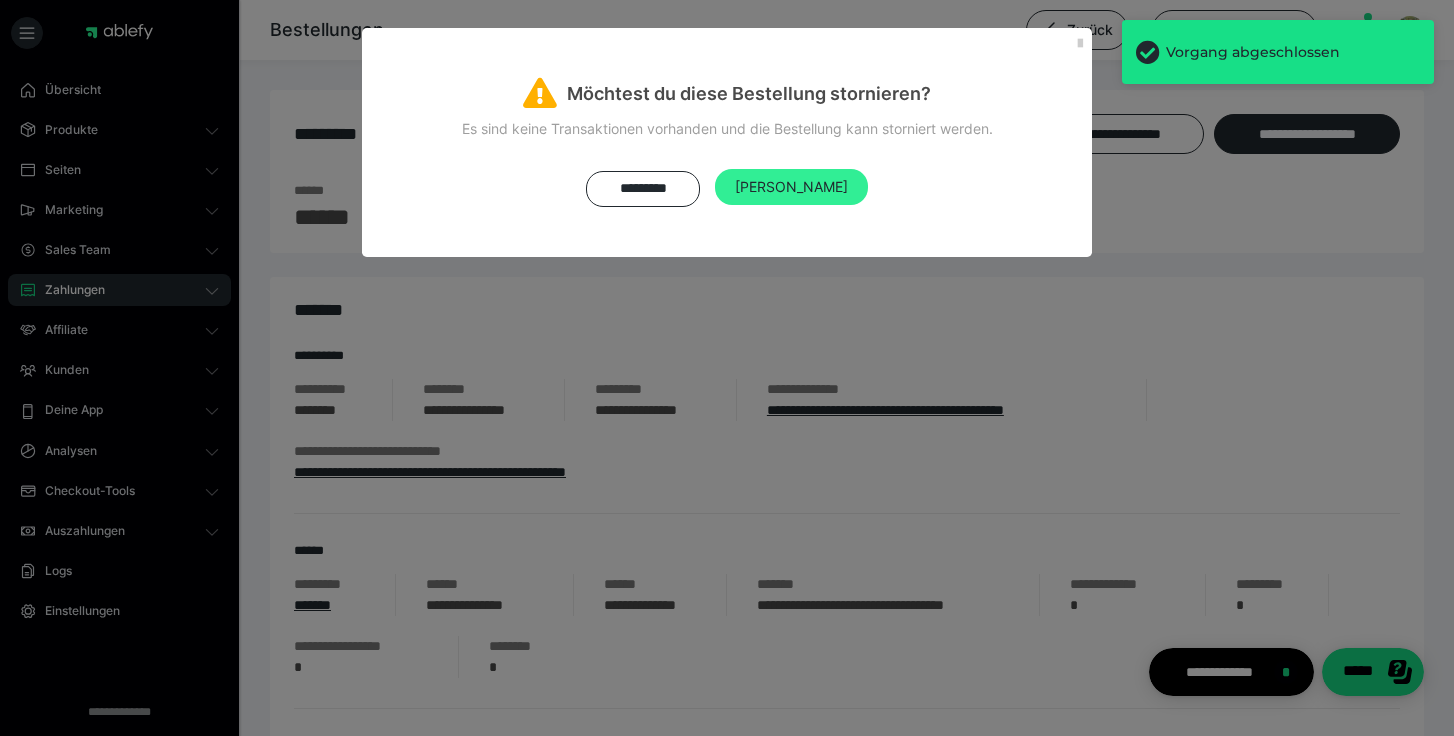 click on "Ja" at bounding box center (791, 186) 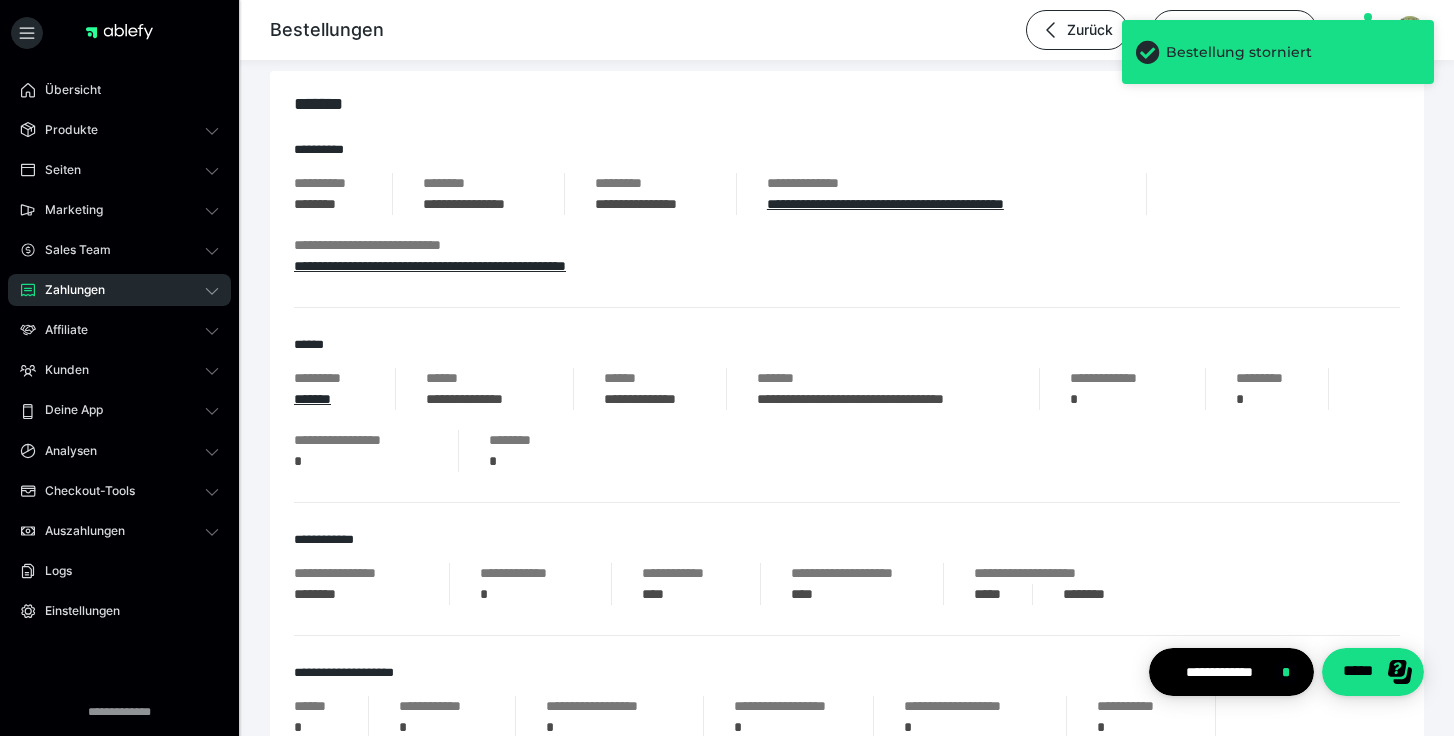 scroll, scrollTop: 208, scrollLeft: 0, axis: vertical 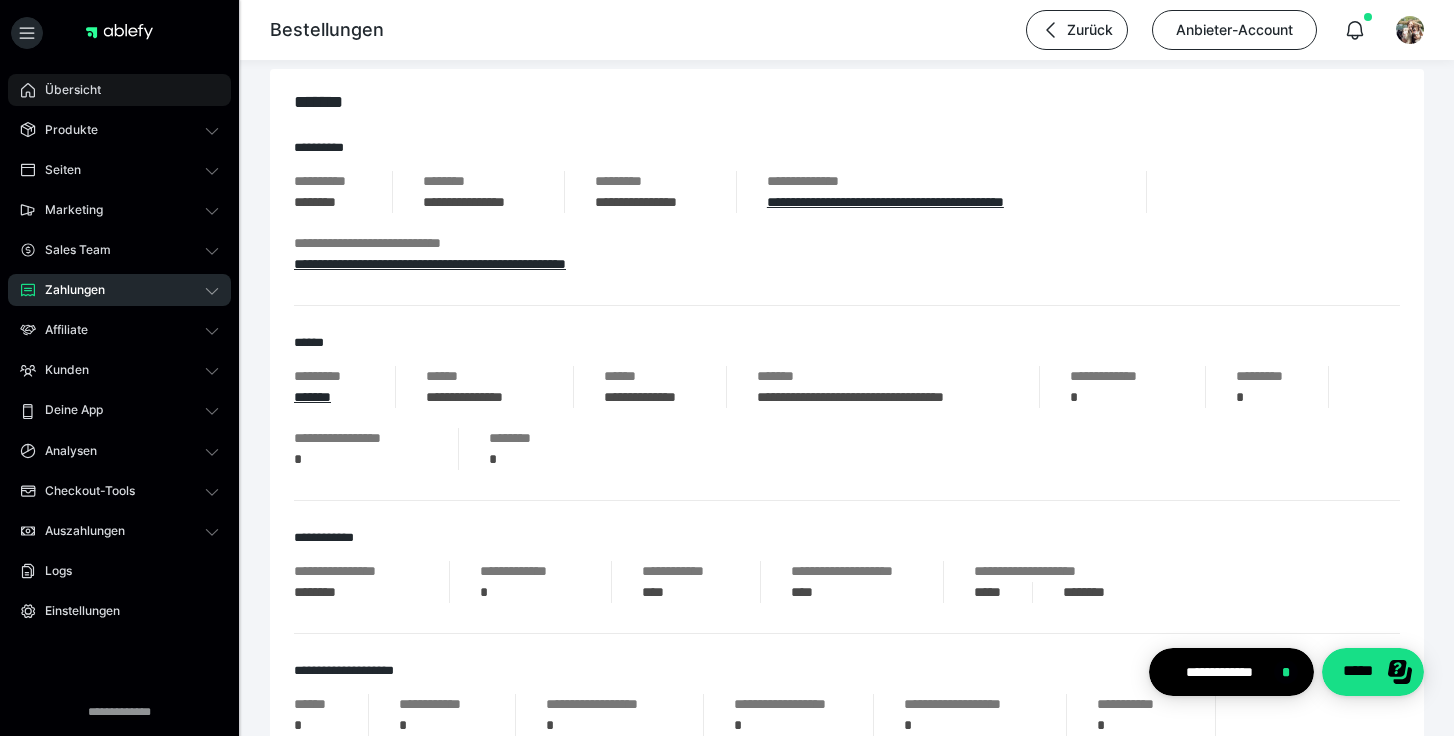 click on "Übersicht" at bounding box center [66, 90] 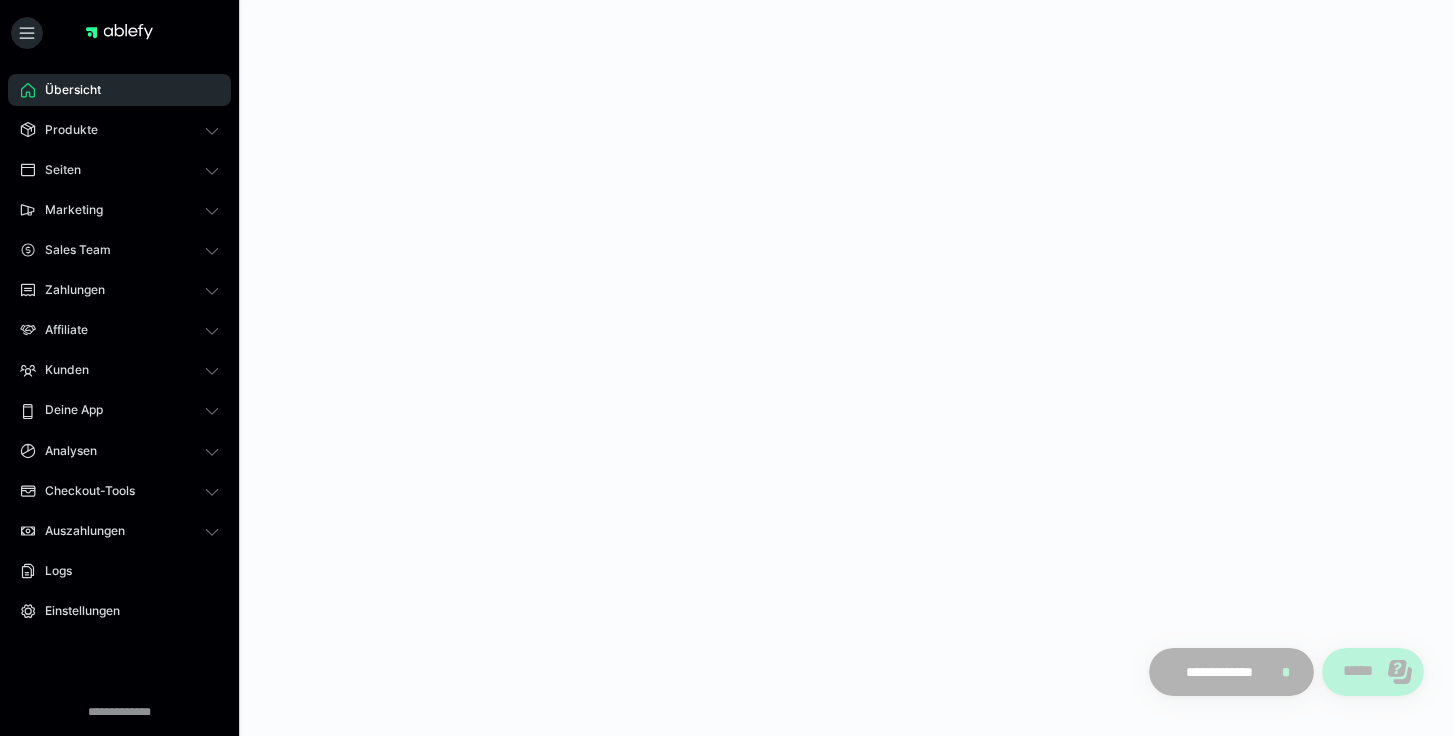 scroll, scrollTop: 0, scrollLeft: 0, axis: both 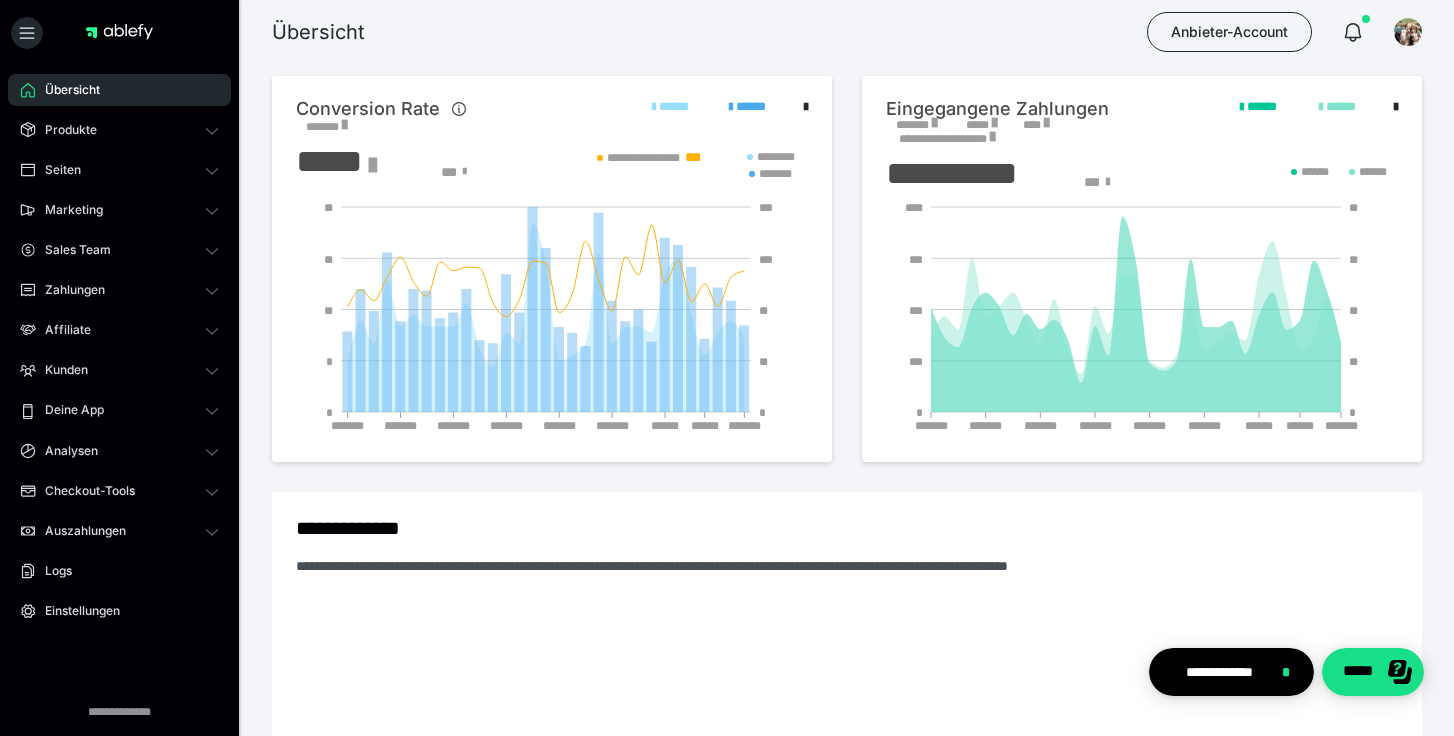 click on "*******" at bounding box center [916, 125] 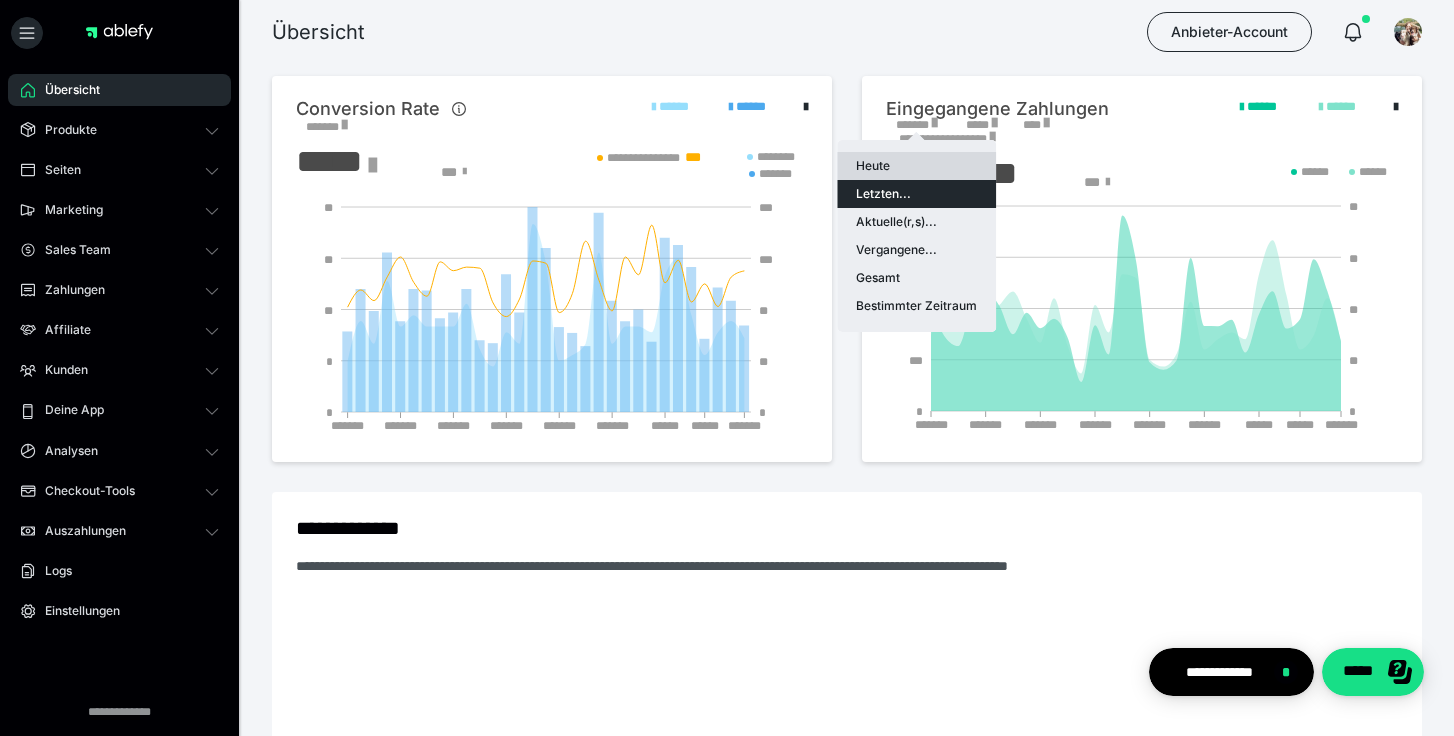 click on "Heute" at bounding box center (916, 166) 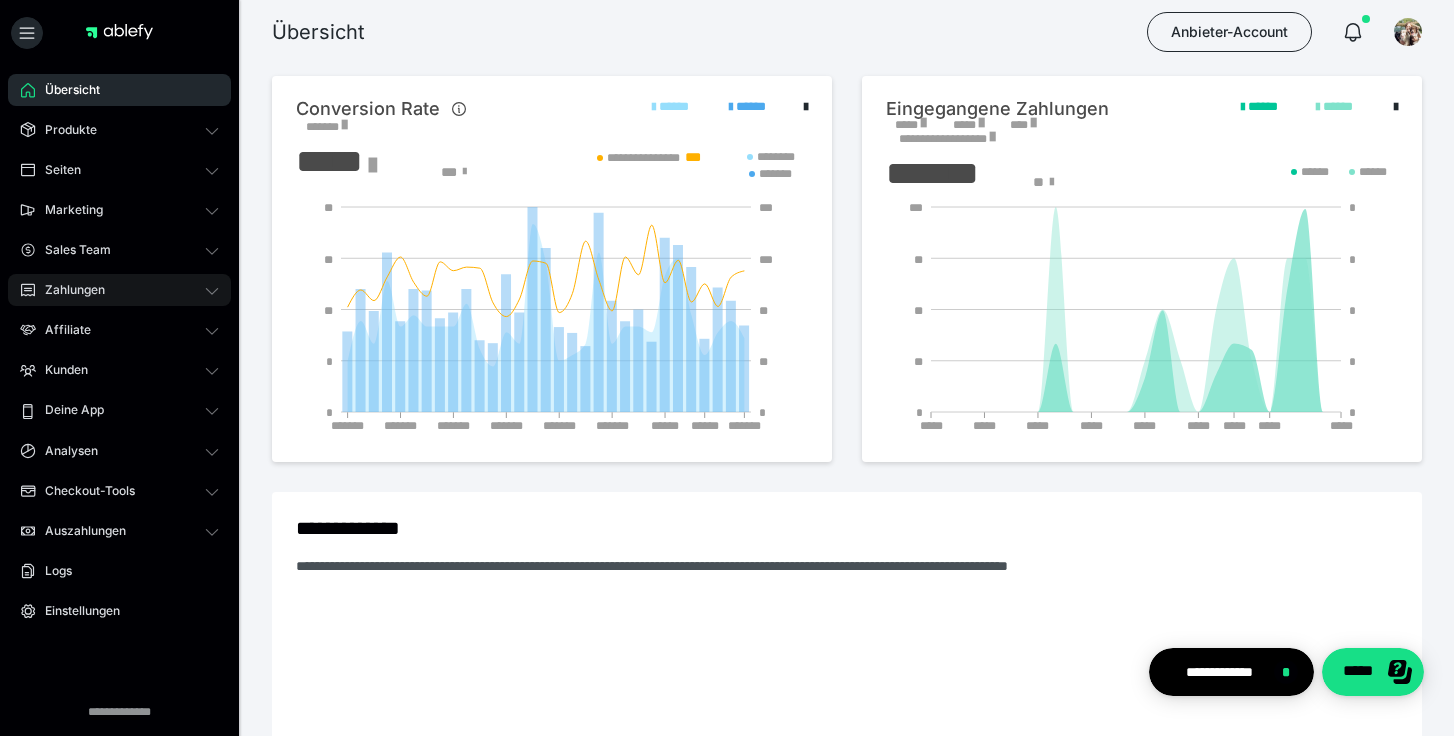 click on "Zahlungen" at bounding box center [119, 290] 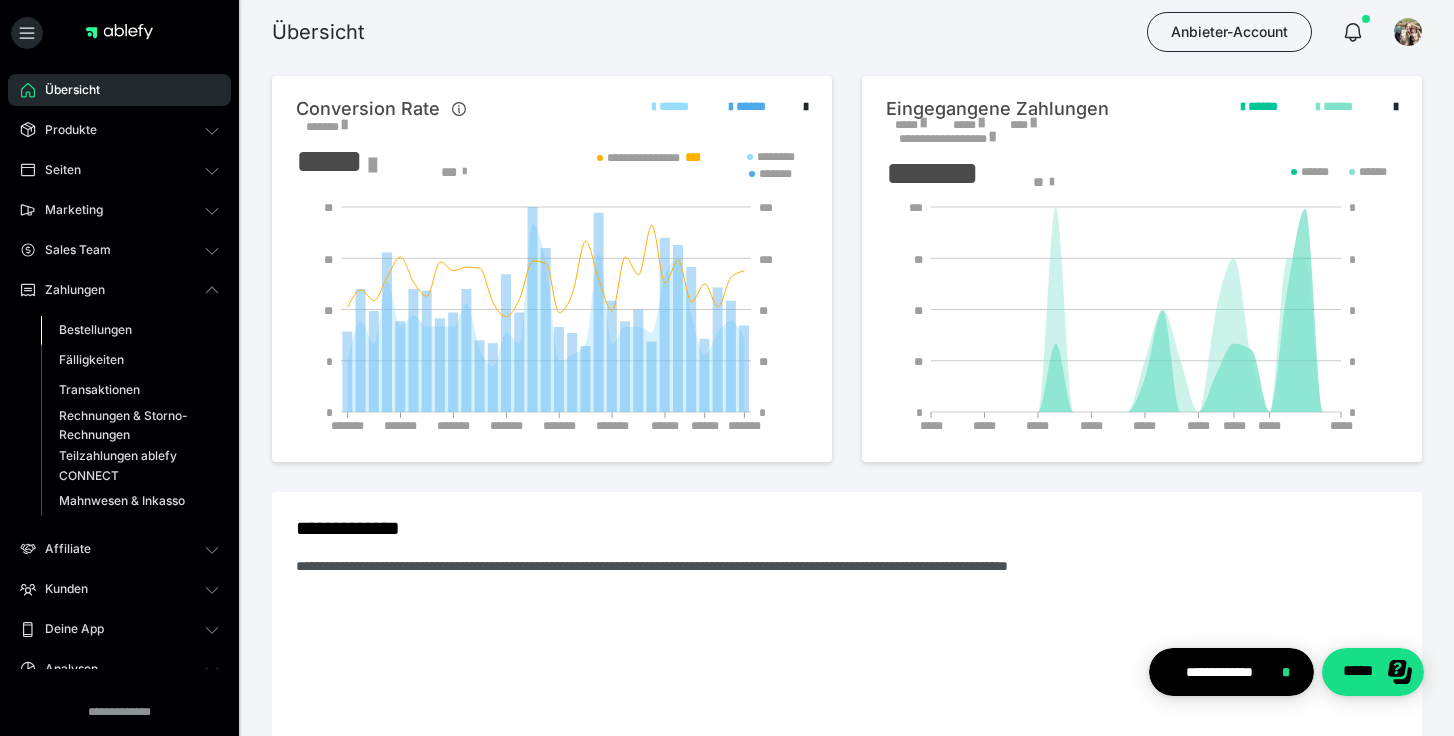 click on "Bestellungen" at bounding box center [130, 330] 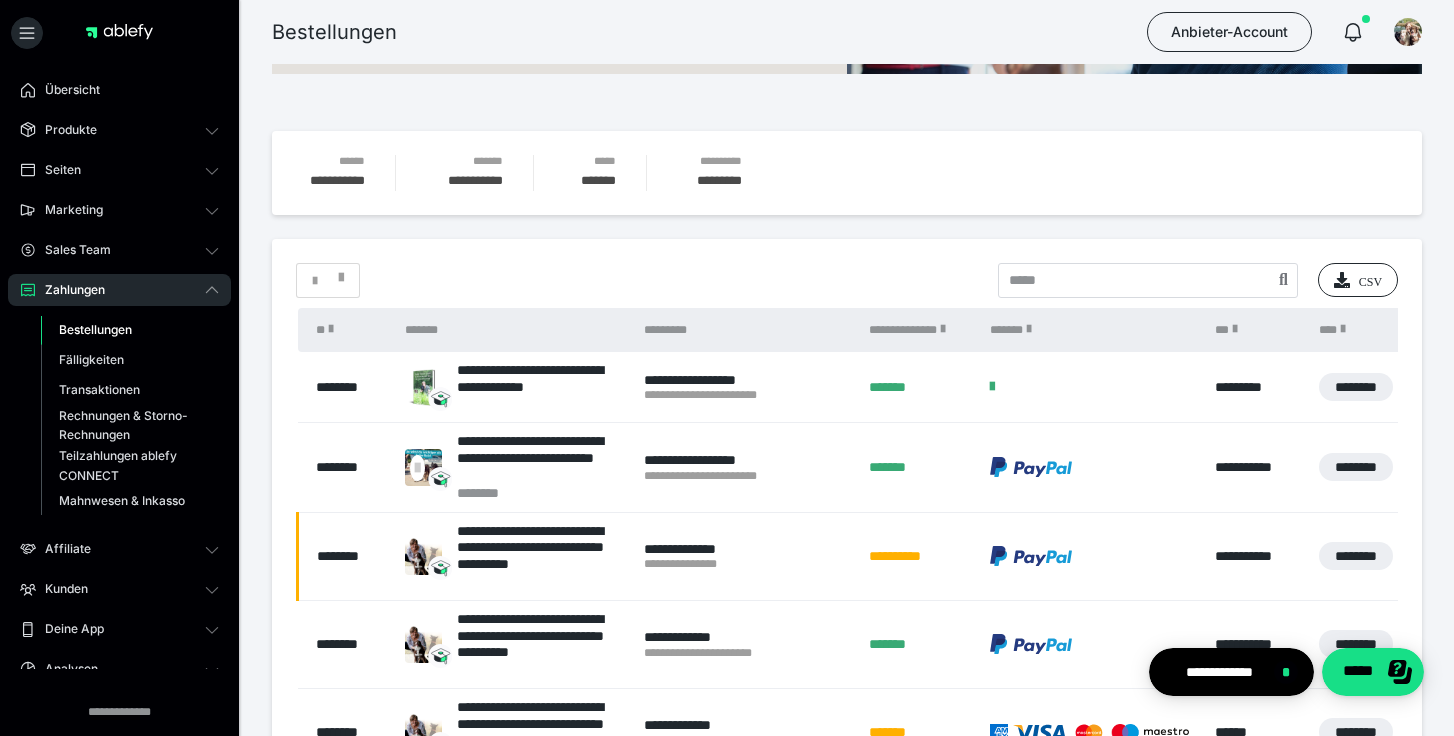 scroll, scrollTop: 259, scrollLeft: 0, axis: vertical 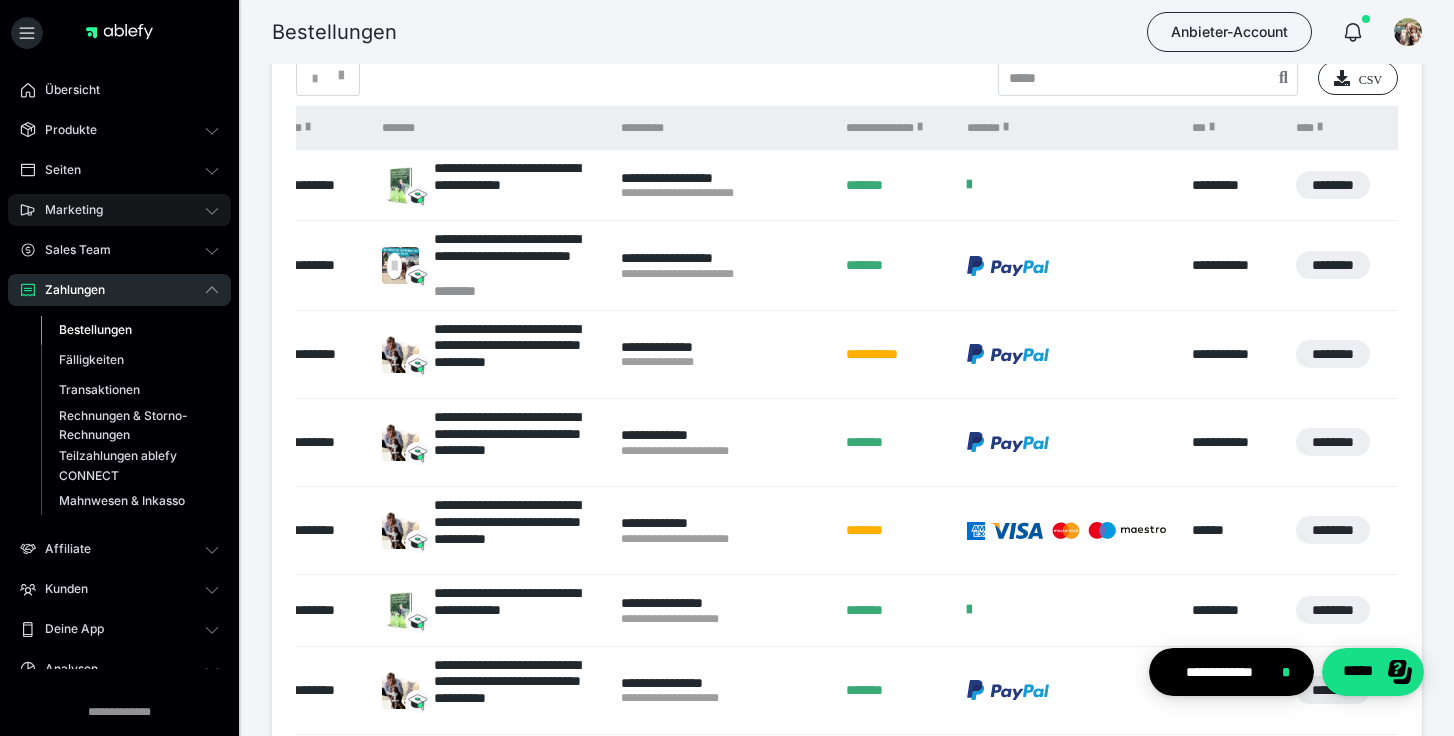 click on "Marketing" at bounding box center [119, 210] 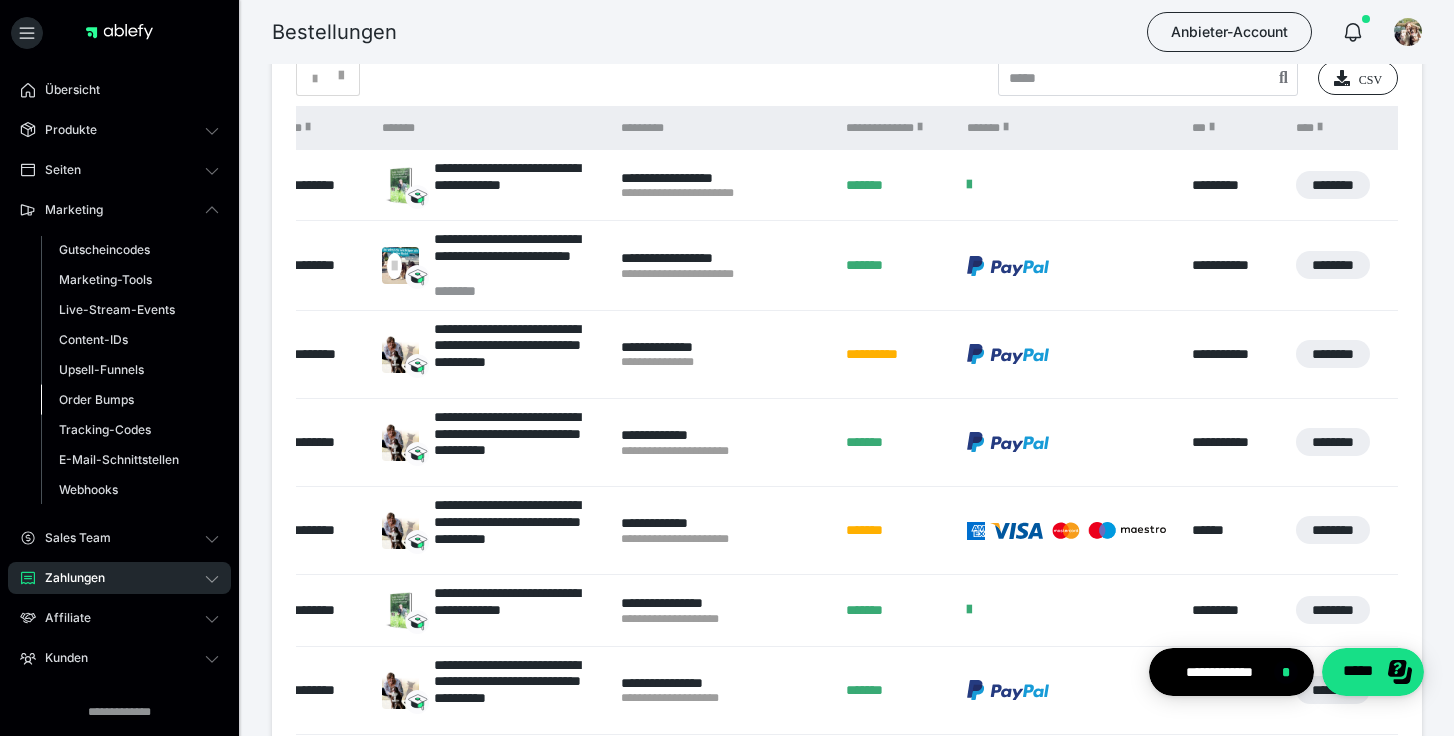 click on "Order Bumps" at bounding box center (96, 399) 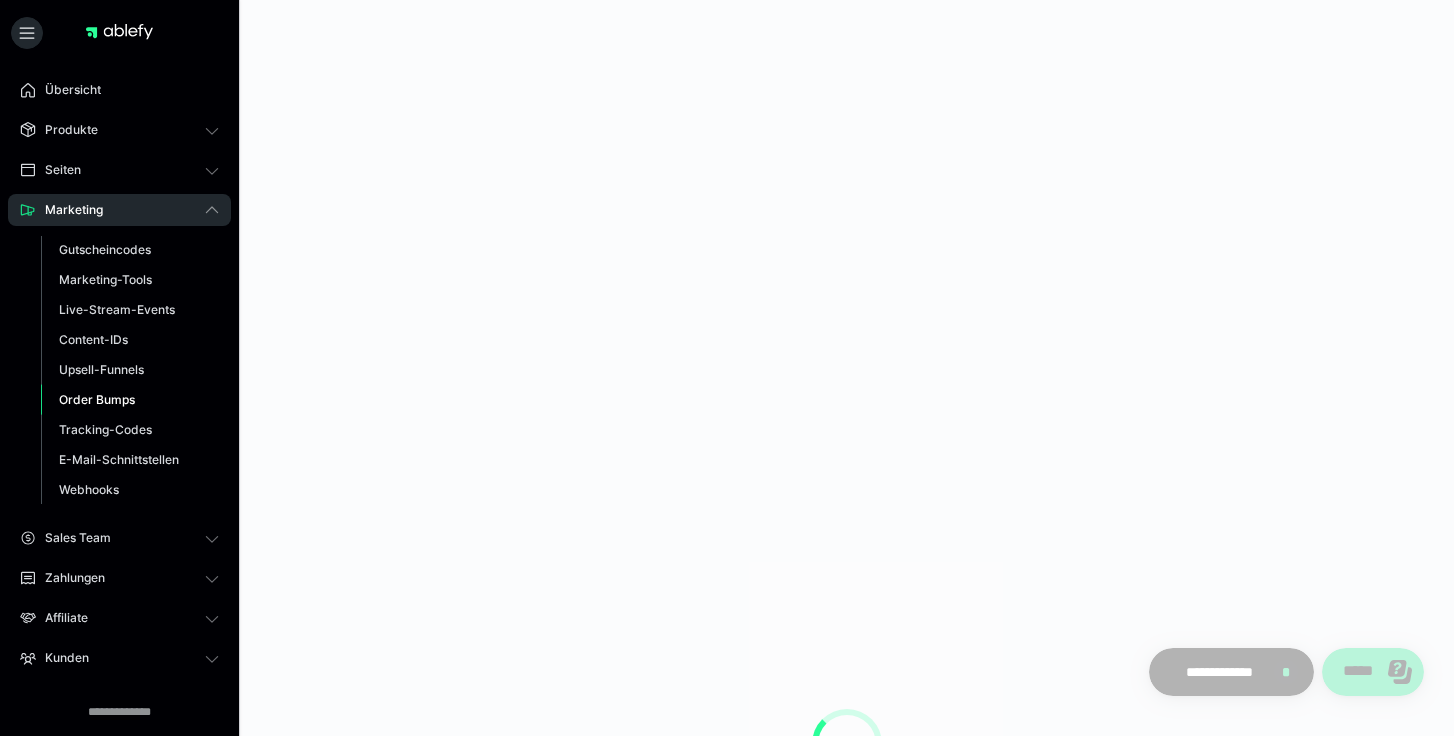scroll, scrollTop: 0, scrollLeft: 0, axis: both 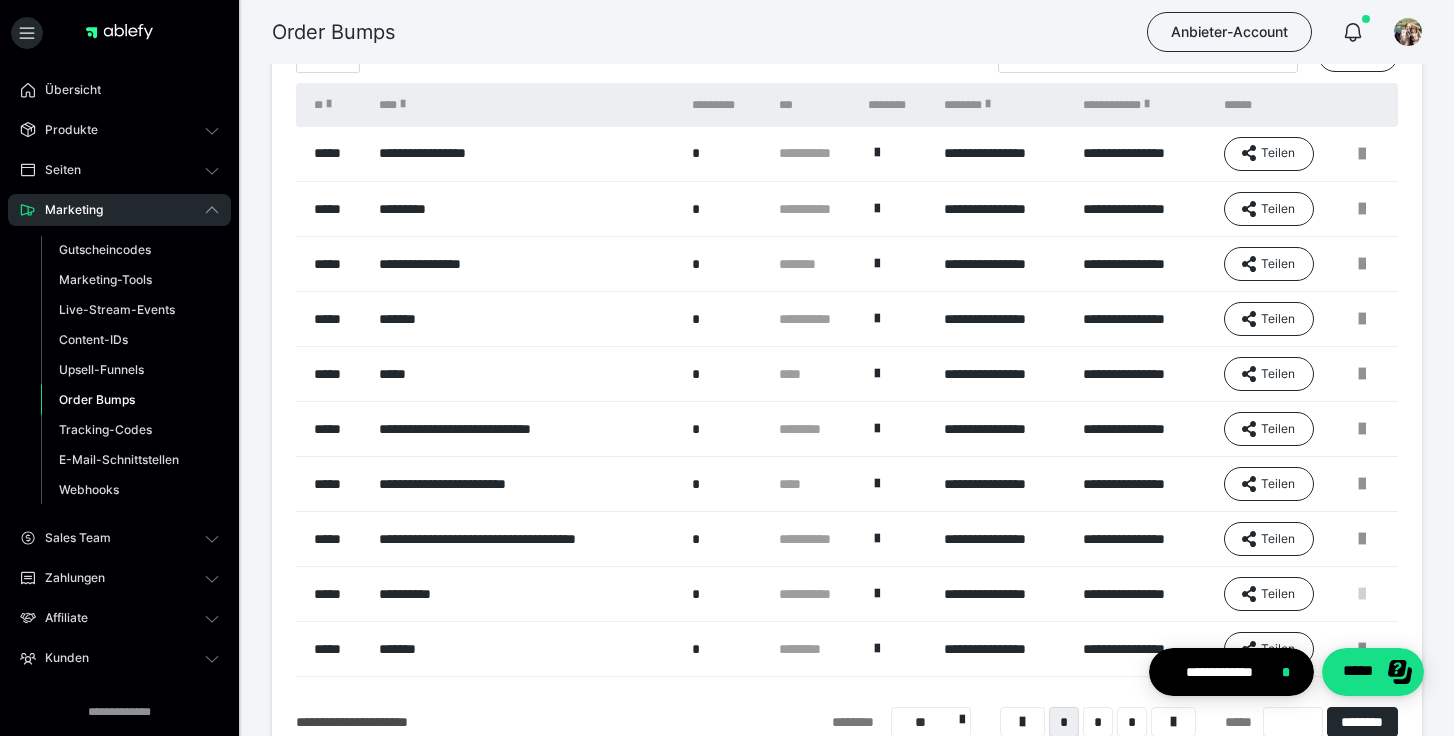 click at bounding box center [1362, 594] 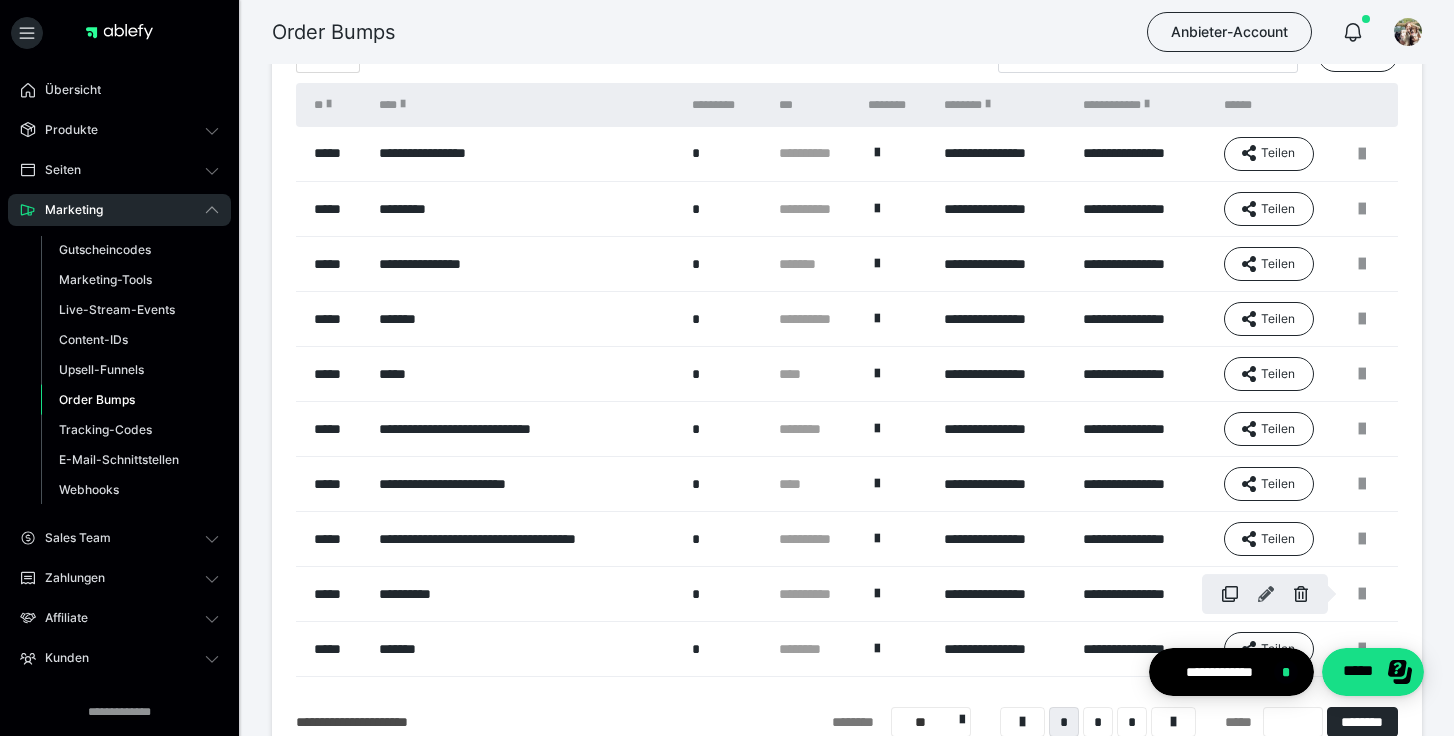 click at bounding box center [1266, 594] 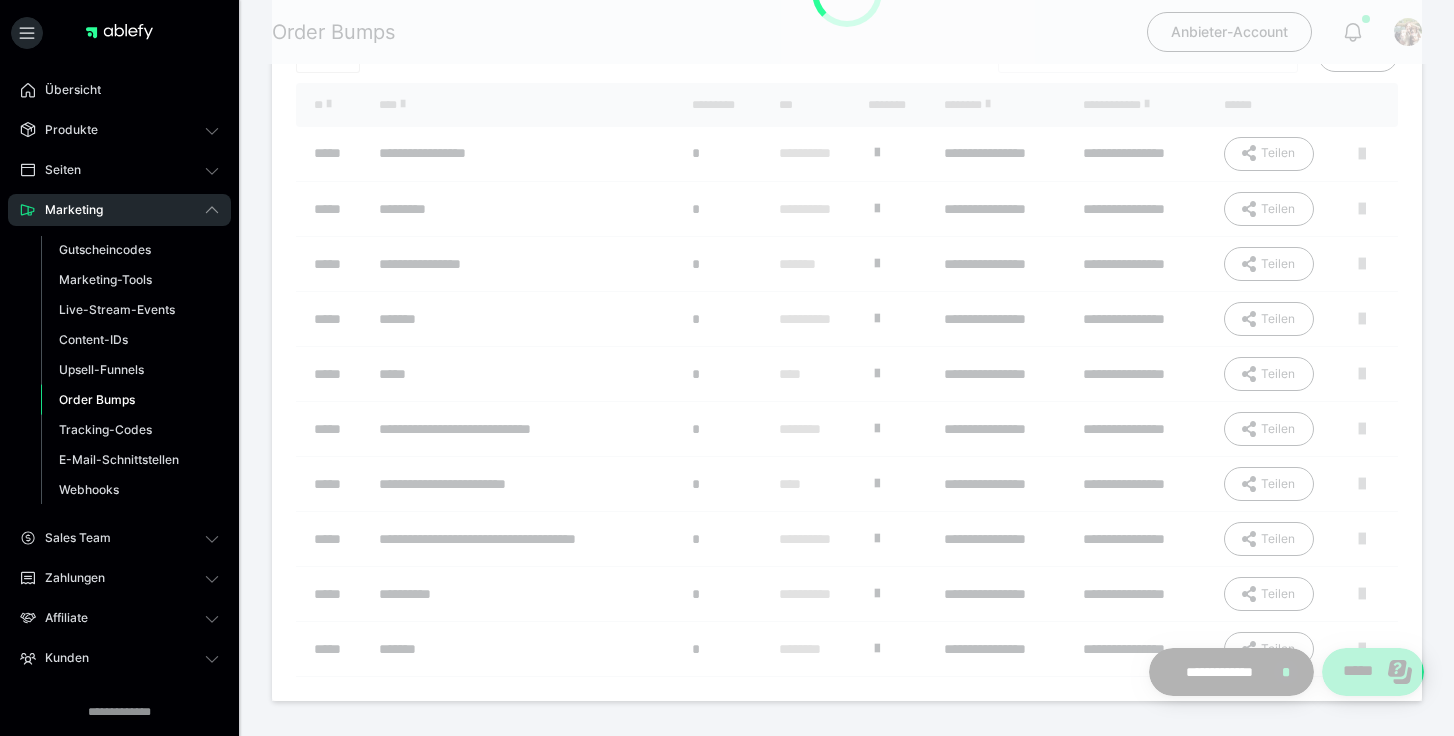 type on "**********" 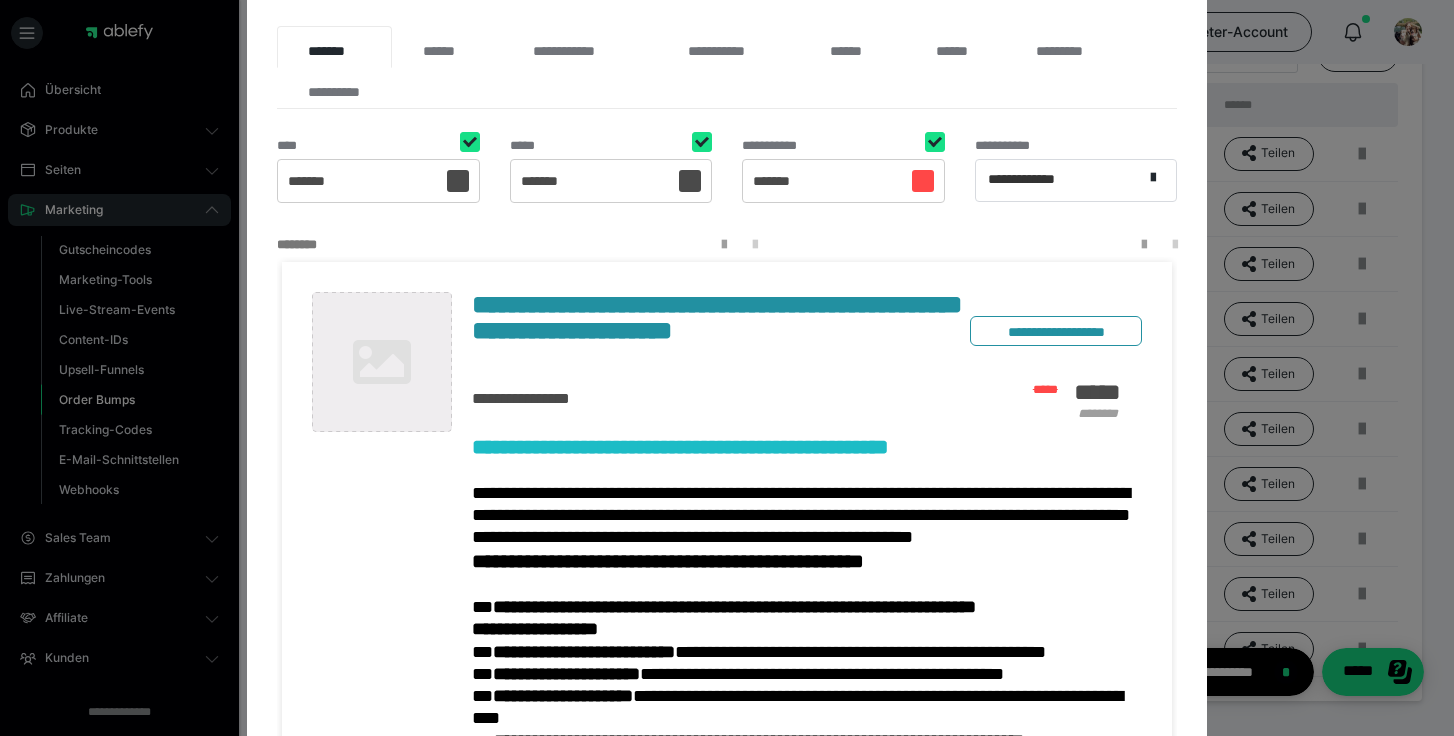 scroll, scrollTop: 421, scrollLeft: 0, axis: vertical 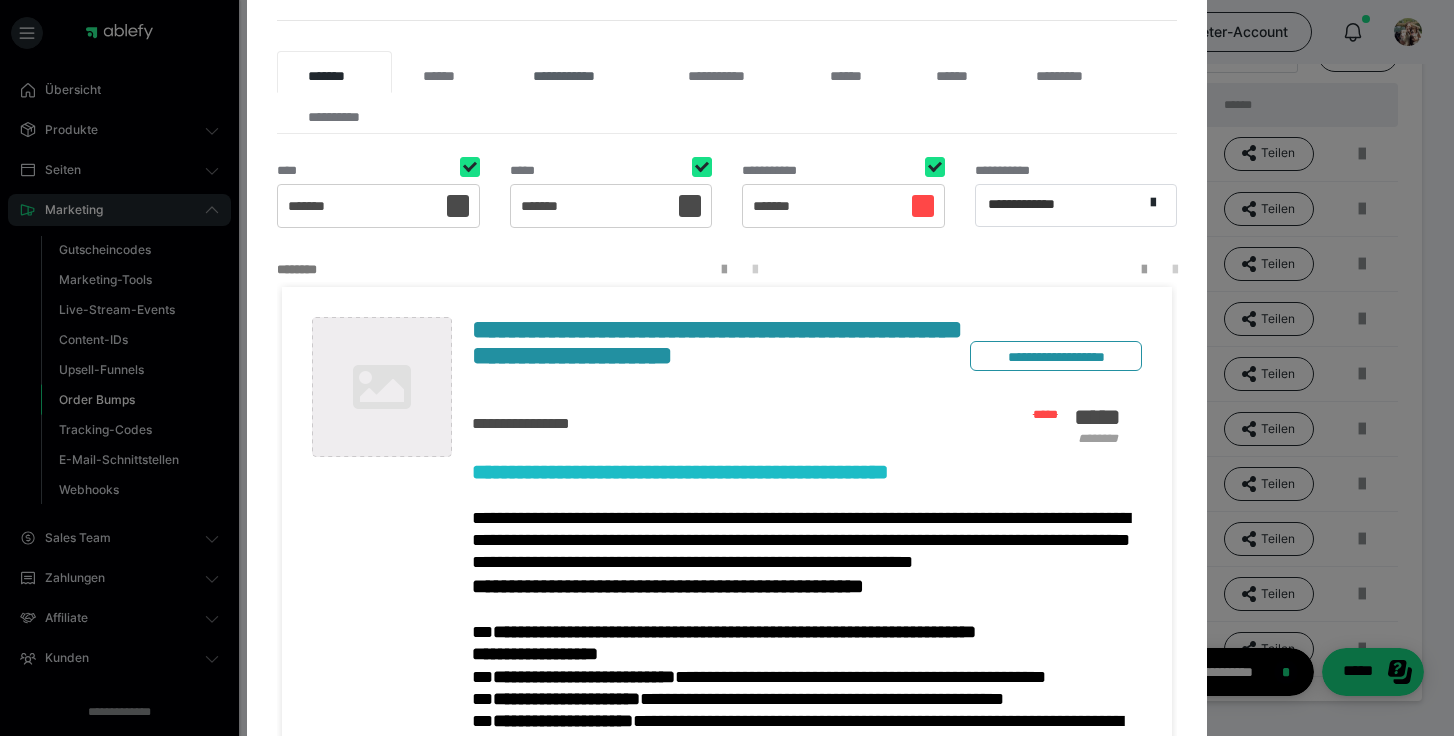 click on "**********" at bounding box center [579, 72] 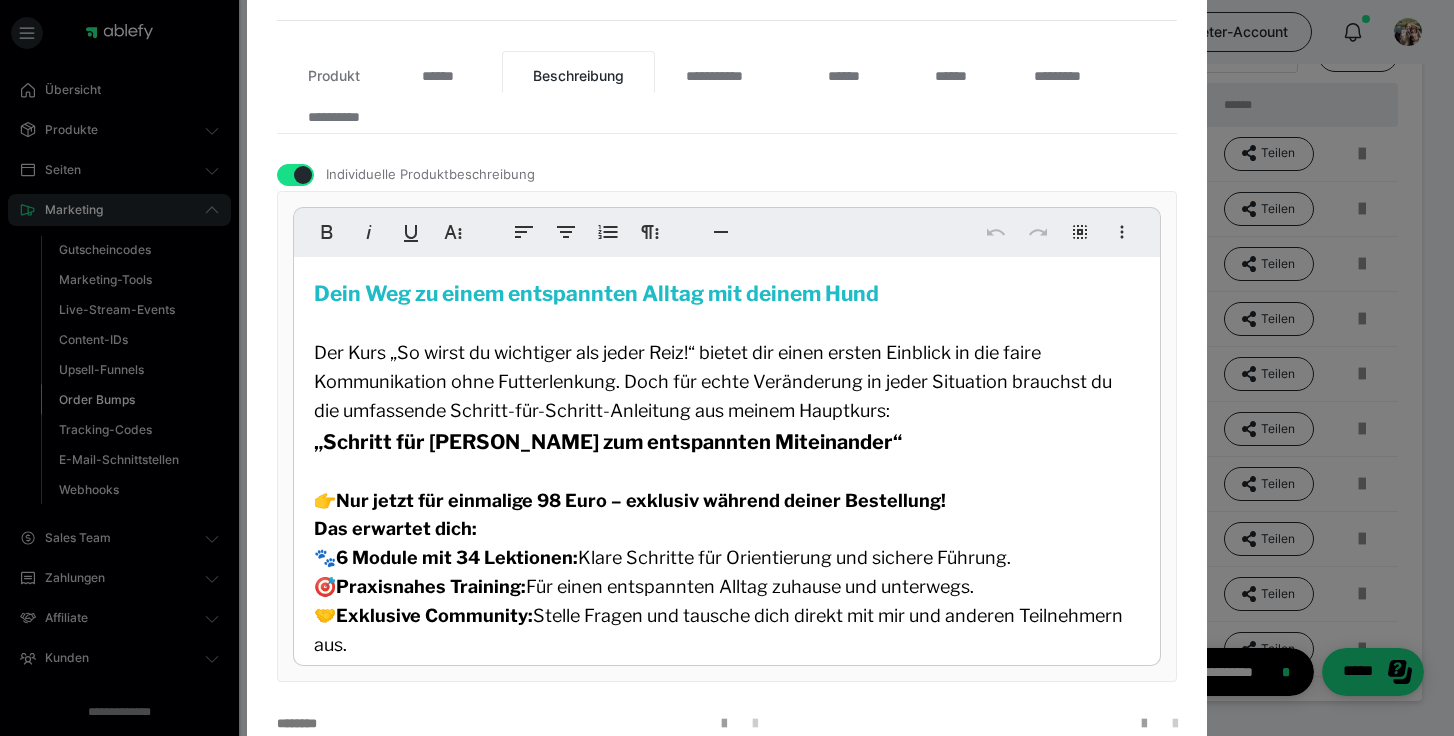 click on "Nur jetzt für einmalige 98 Euro – exklusiv während deiner Bestellung!" at bounding box center [641, 500] 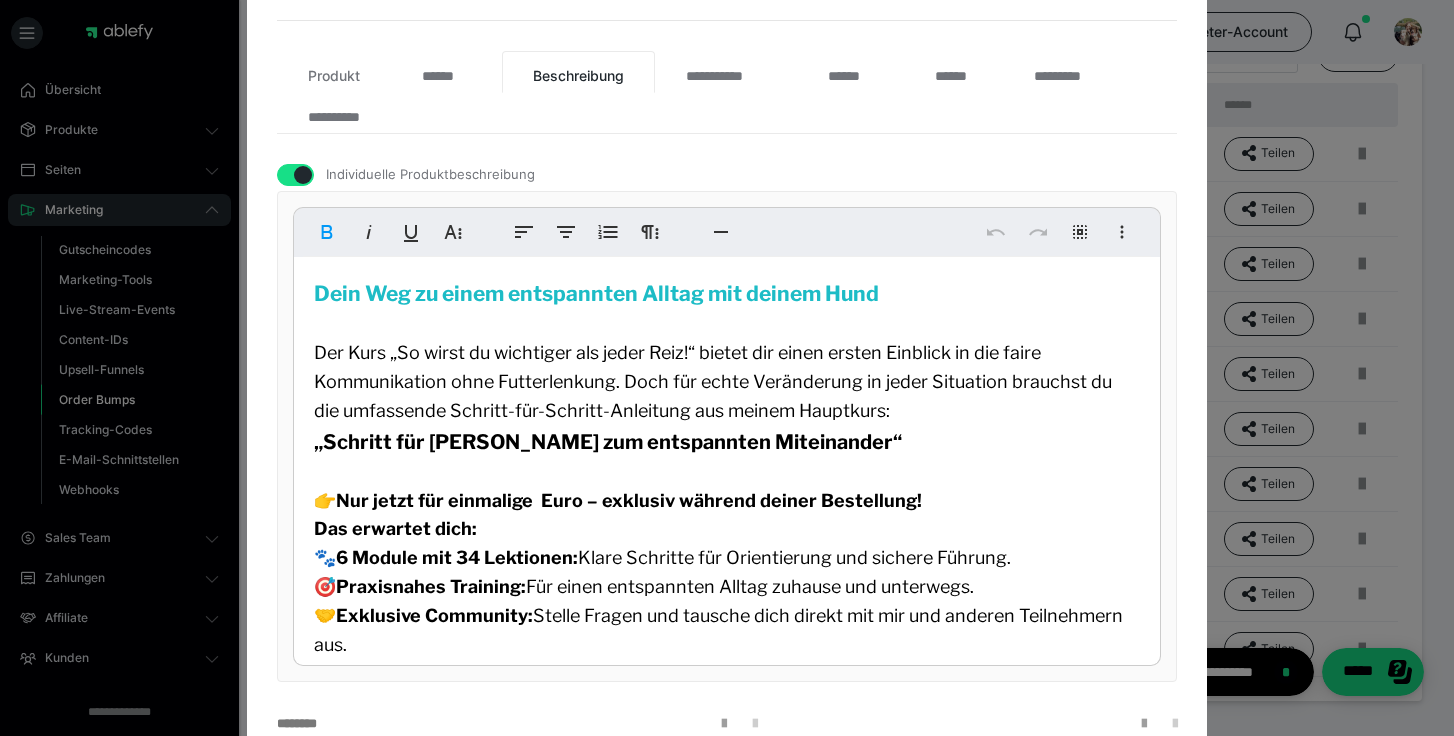 type 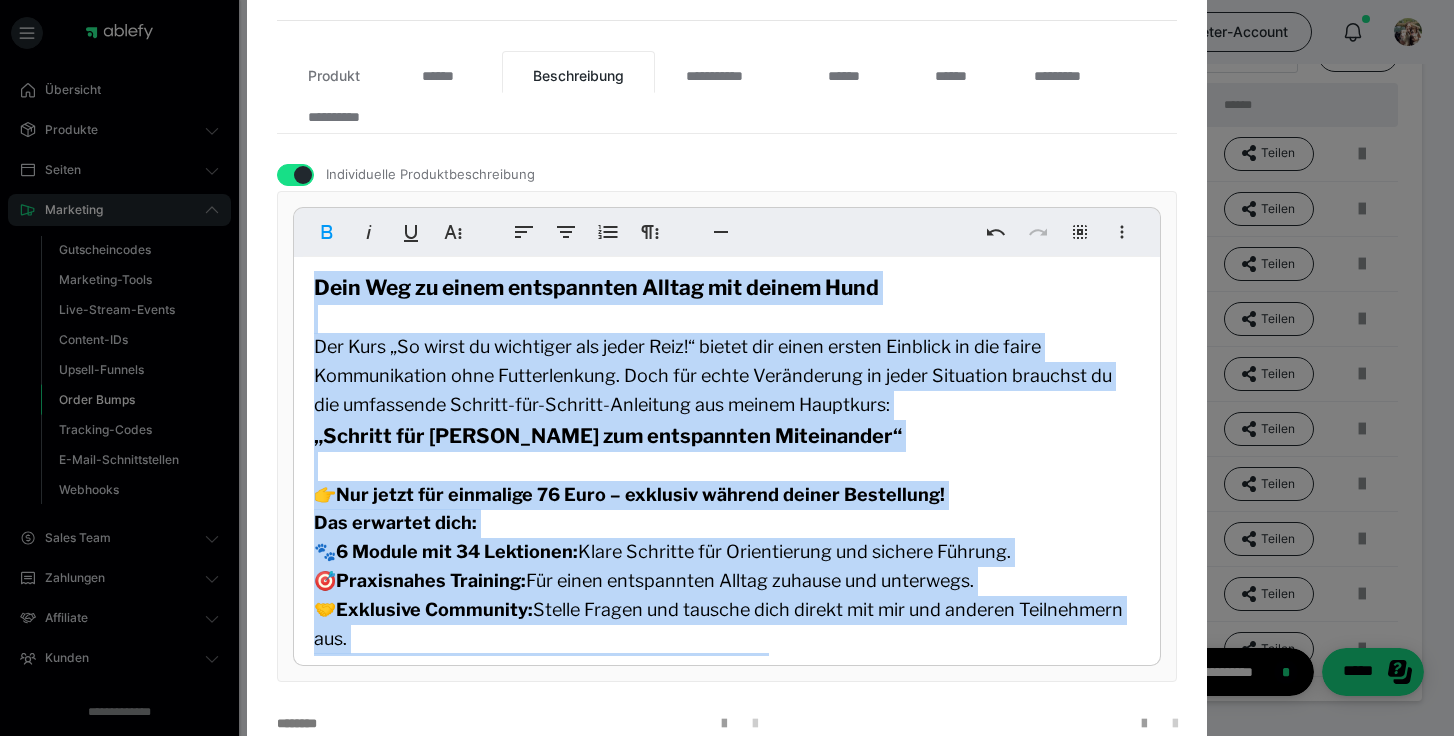 scroll, scrollTop: 81, scrollLeft: 0, axis: vertical 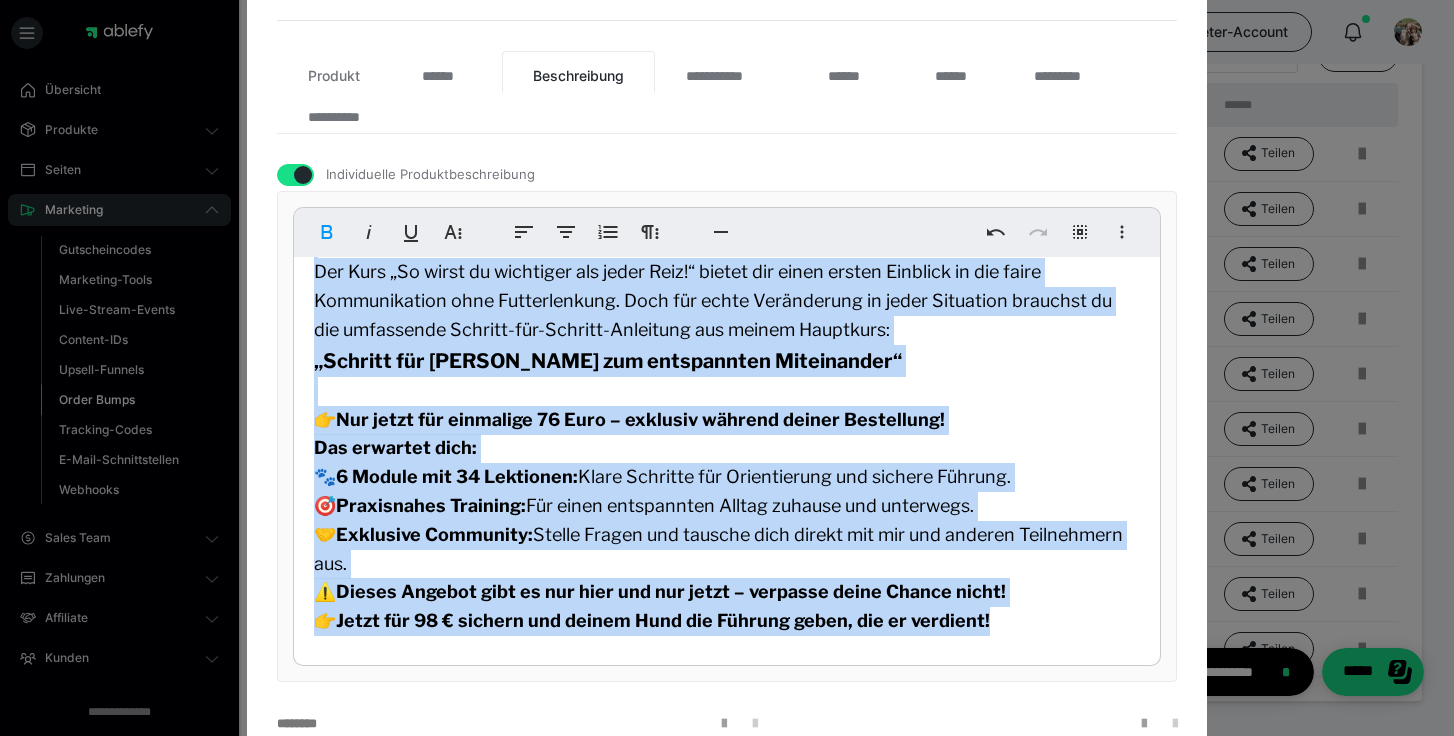drag, startPoint x: 312, startPoint y: 289, endPoint x: 988, endPoint y: 644, distance: 763.54504 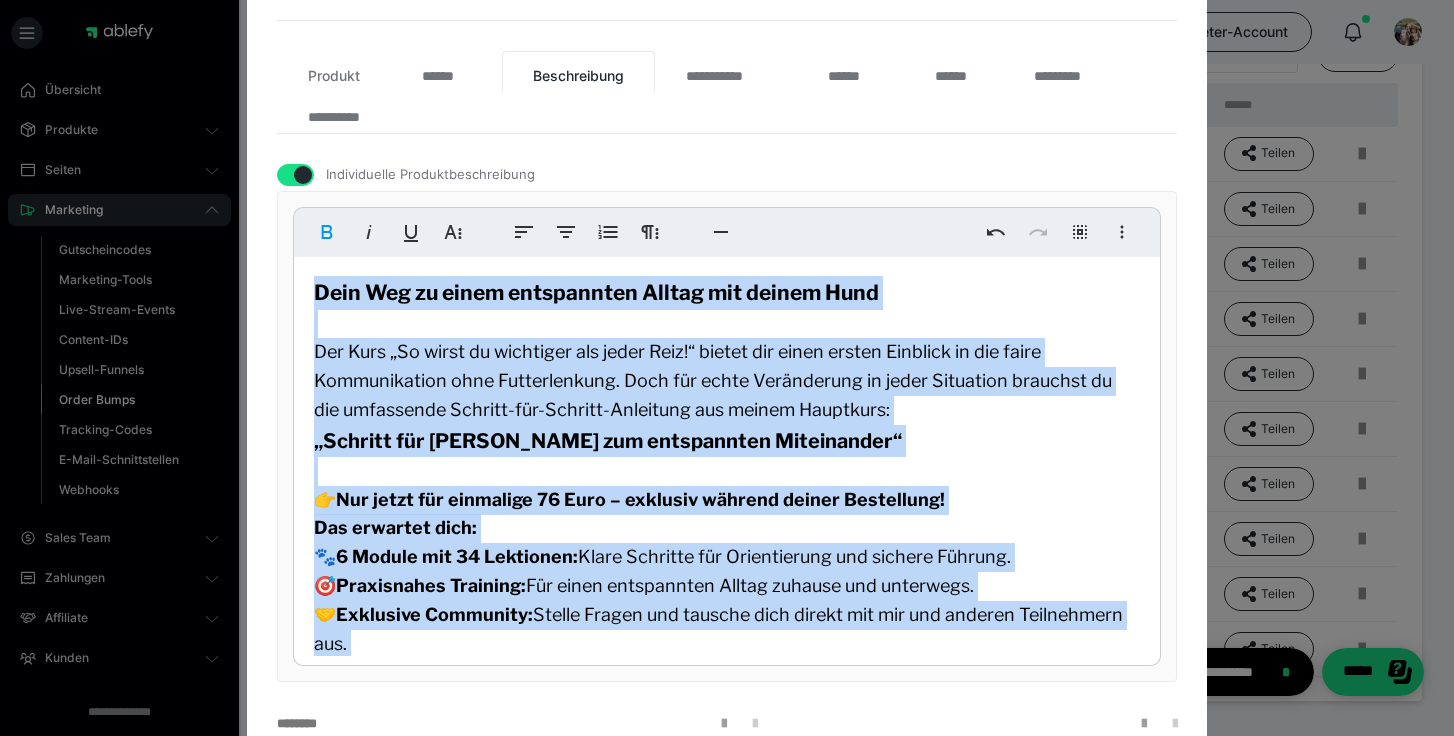 scroll, scrollTop: 0, scrollLeft: 0, axis: both 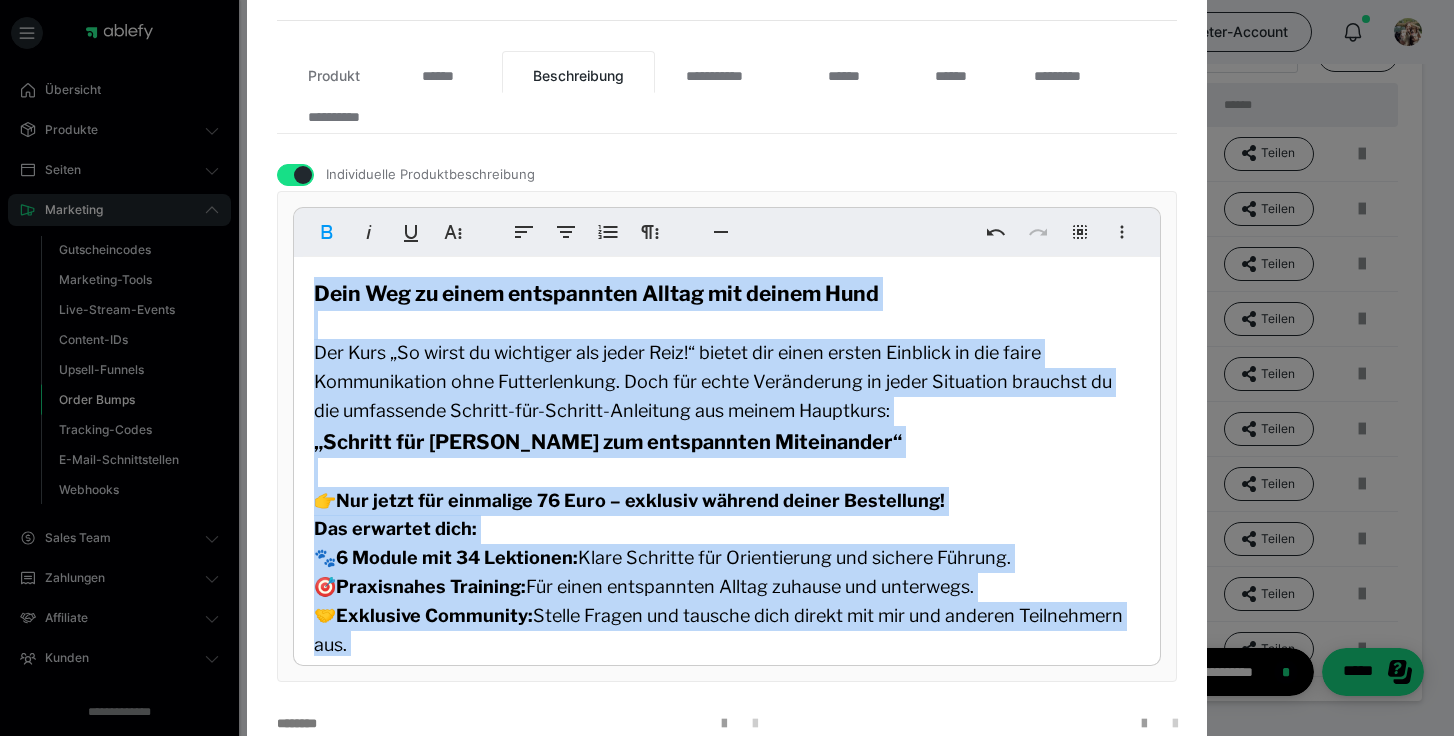 click on "Dein Weg zu einem entspannten Alltag mit deinem Hund Der Kurs „So wirst du wichtiger als jeder Reiz!“ bietet dir einen ersten Einblick in die faire Kommunikation ohne Futterlenkung. Doch für echte Veränderung in jeder Situation brauchst du die umfassende Schritt-für-Schritt-Anleitung aus meinem Hauptkurs: „Schritt für Schritt zum entspannten Miteinander“ 👉  Nur jetzt für einmalige 76 Euro – exklusiv während deiner Bestellung! Das erwartet dich: 🐾  6 Module mit 34 Lektionen:  Klare Schritte für Orientierung und sichere Führung. 🎯  Praxisnahes Training:  Für einen entspannten Alltag zuhause und unterwegs. 🤝  Exklusive Community:  Stelle Fragen und tausche dich direkt mit mir und anderen Teilnehmern aus. ⚠️  Dieses Angebot gibt es nur hier und nur jetzt – verpasse deine Chance nicht! 👉  Jetzt für 98 € sichern und deinem Hund die Führung geben, die er verdient!" at bounding box center [727, 497] 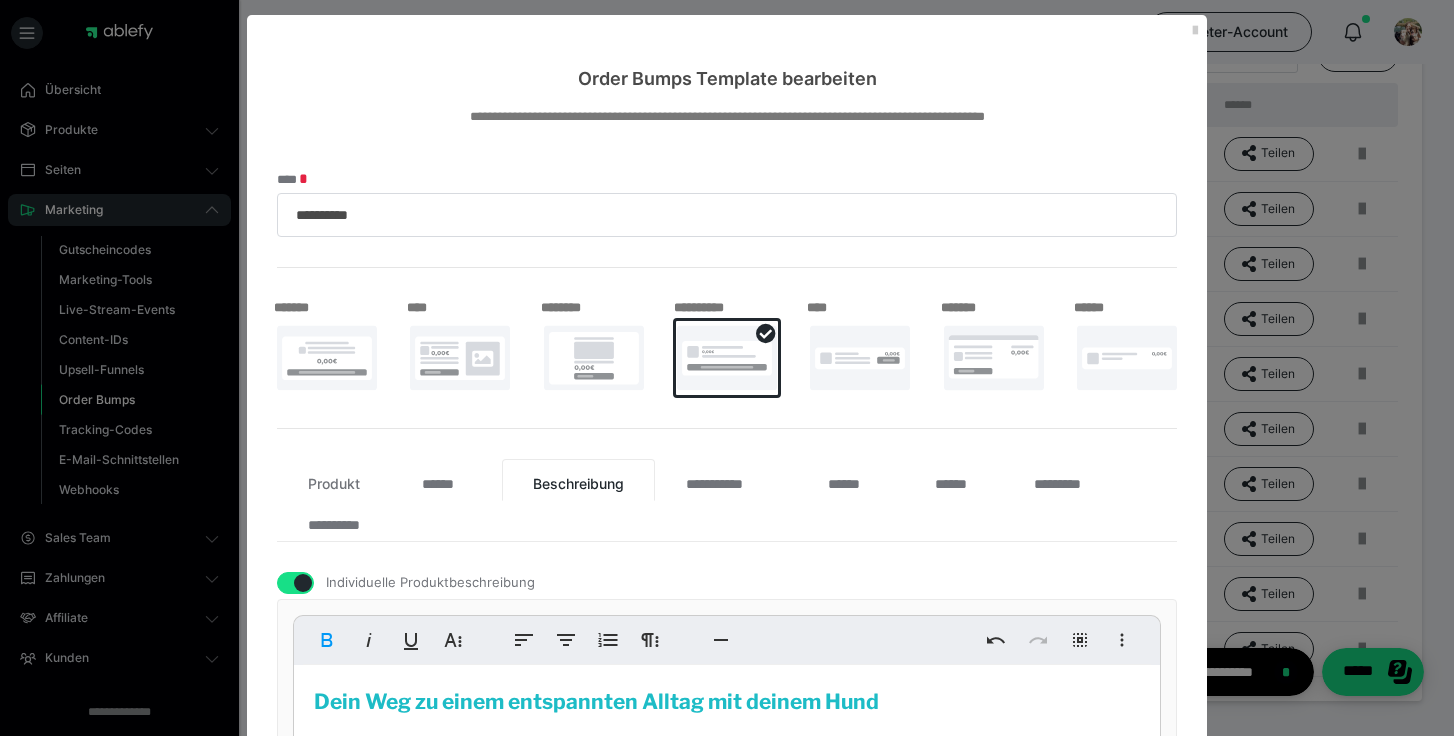 scroll, scrollTop: 12, scrollLeft: 0, axis: vertical 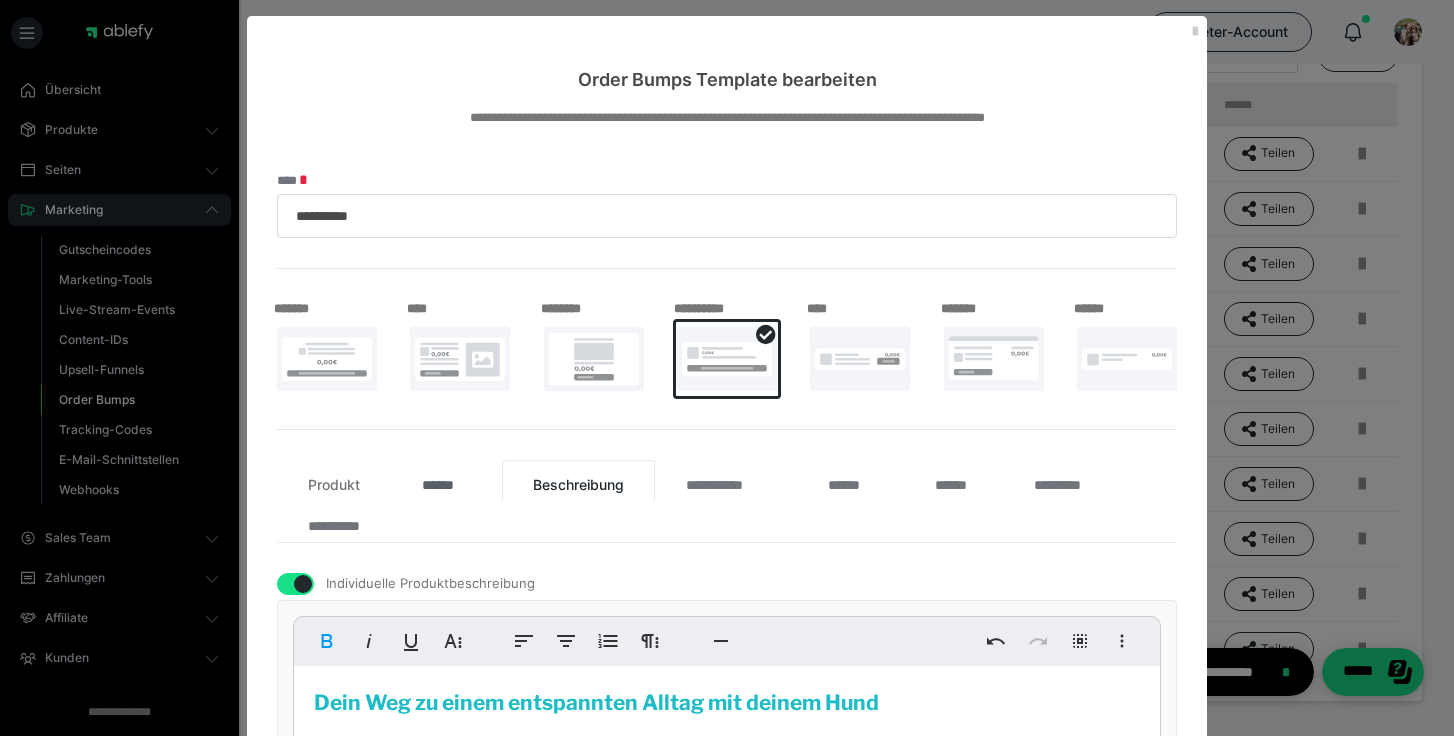 click on "******" at bounding box center [446, 481] 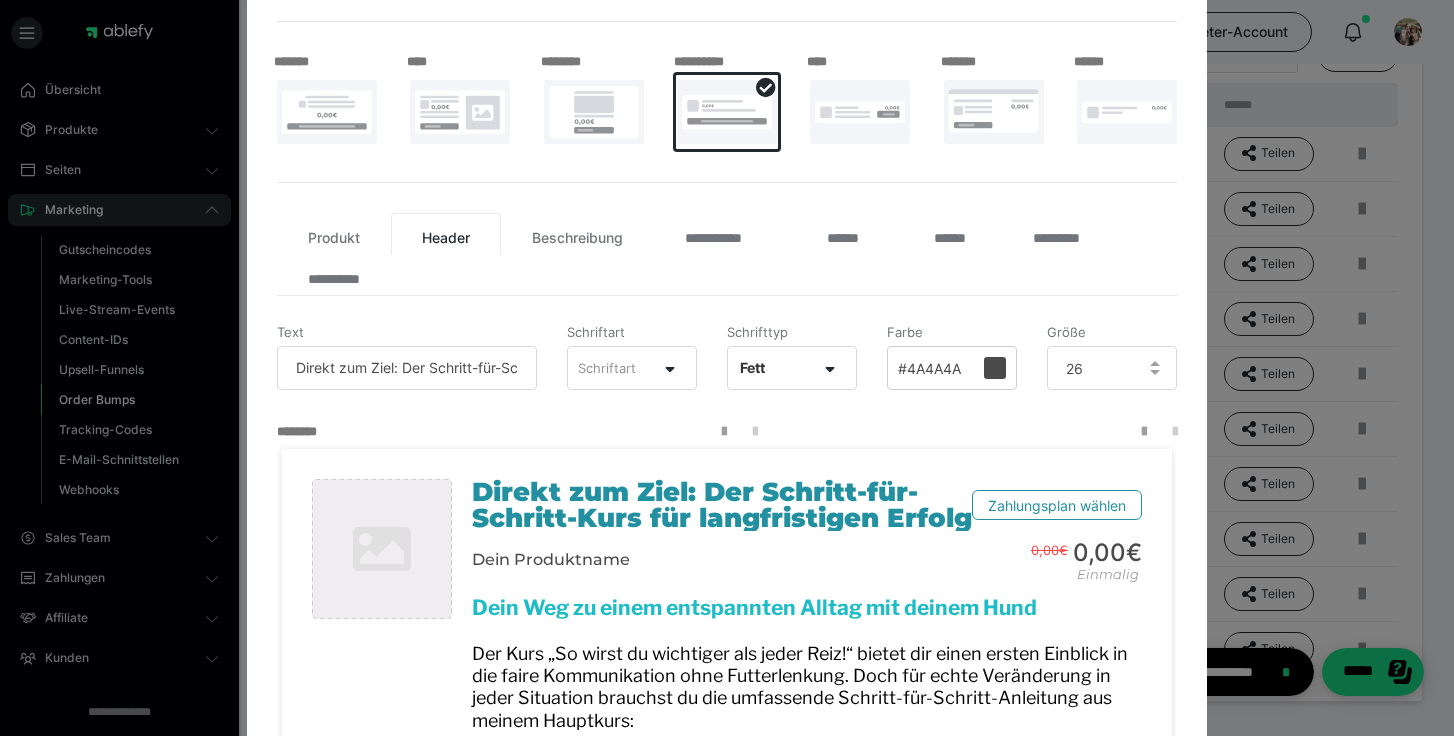 scroll, scrollTop: 263, scrollLeft: 0, axis: vertical 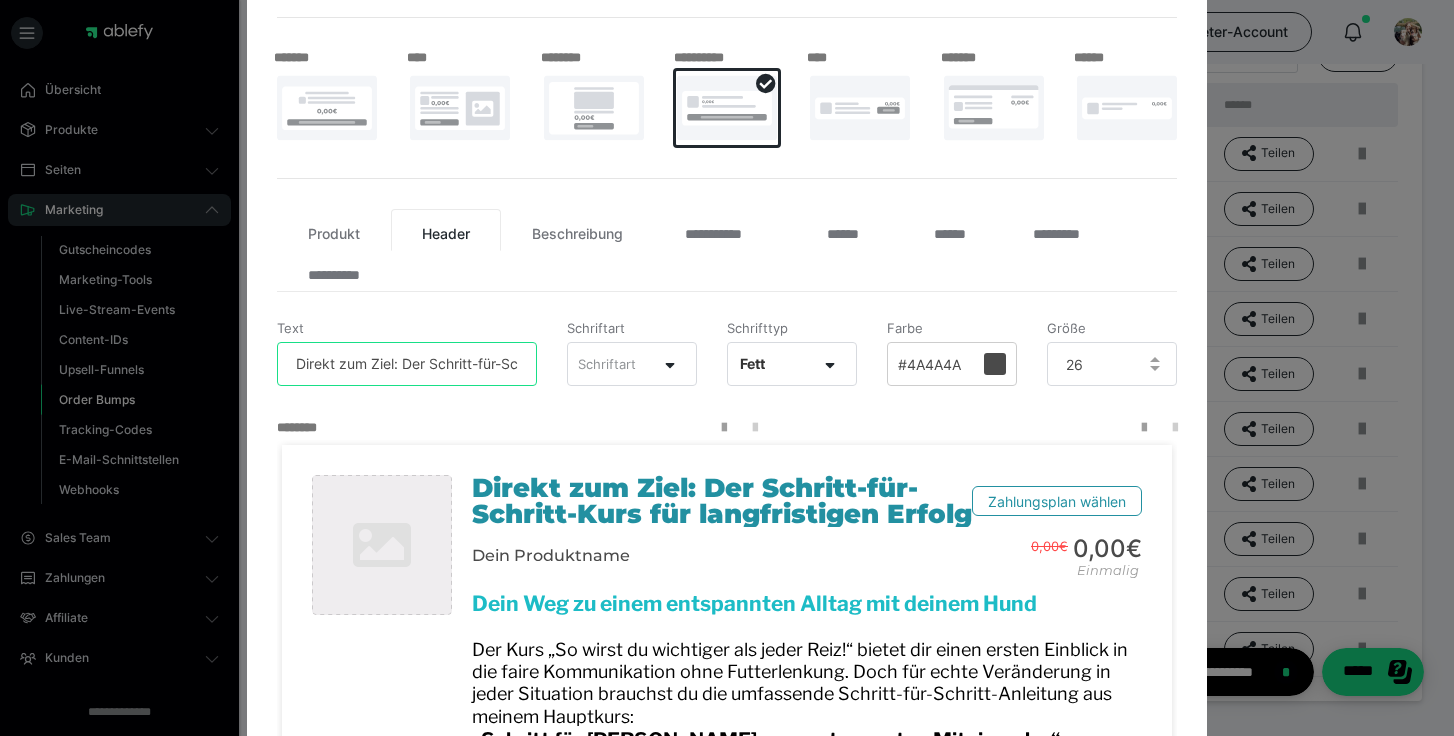 drag, startPoint x: 296, startPoint y: 363, endPoint x: 527, endPoint y: 359, distance: 231.03462 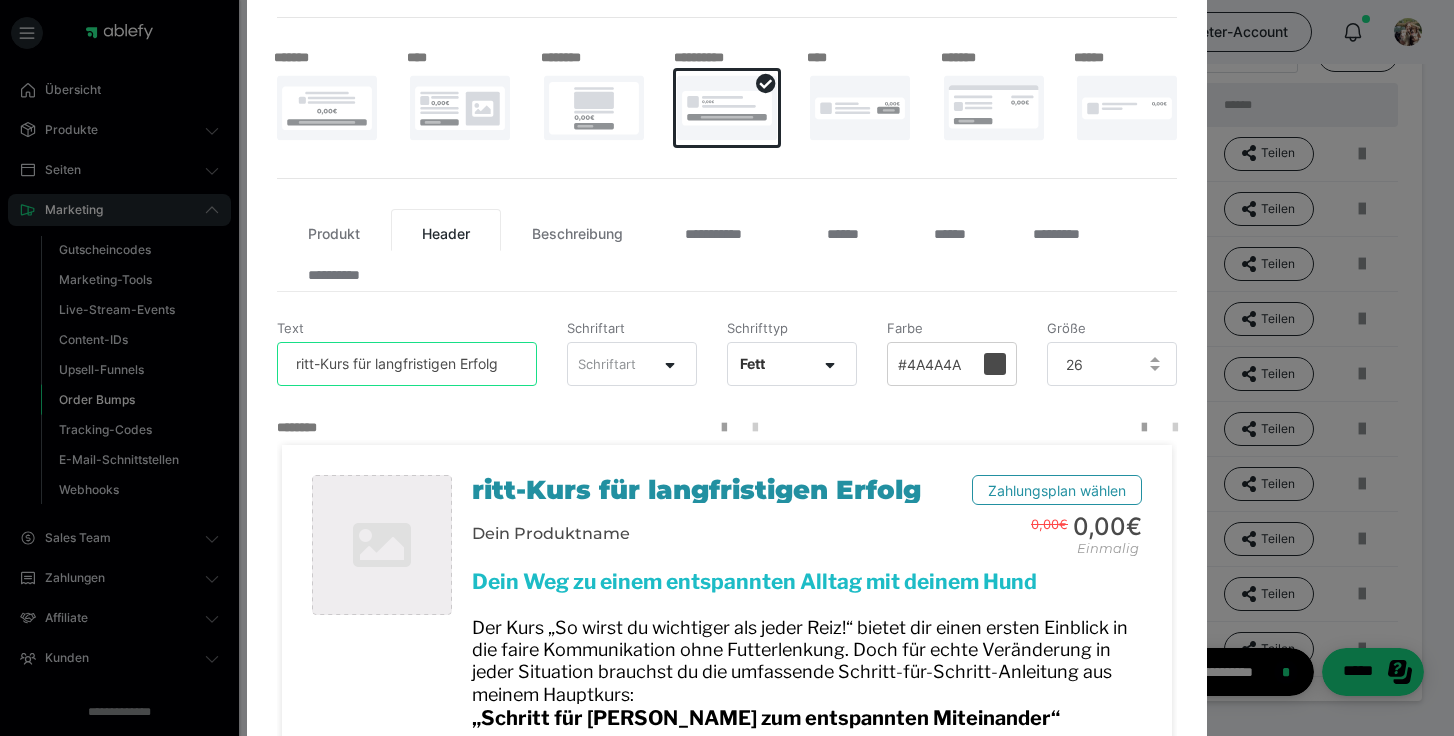 type on "ritt-Kurs für langfristigen Erfolg" 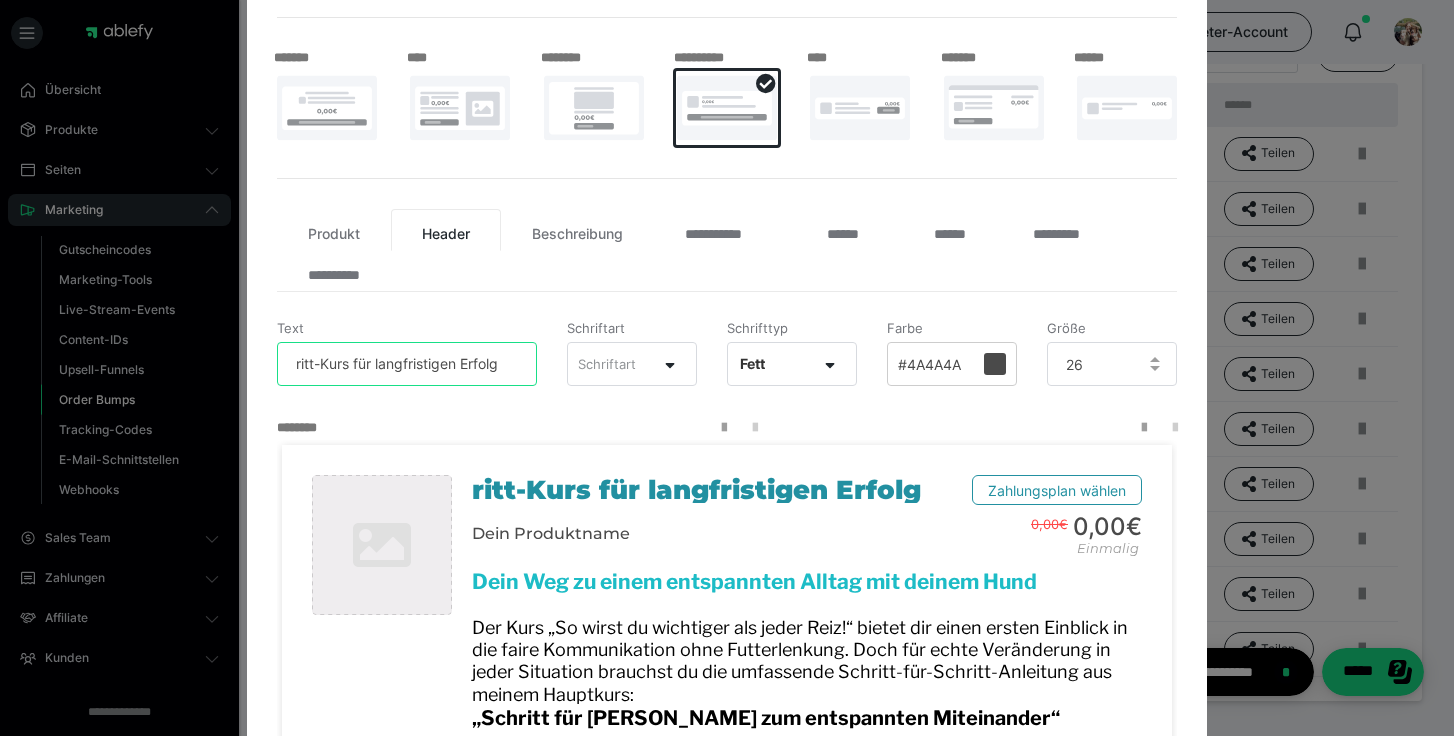 drag, startPoint x: 504, startPoint y: 370, endPoint x: 178, endPoint y: 335, distance: 327.87344 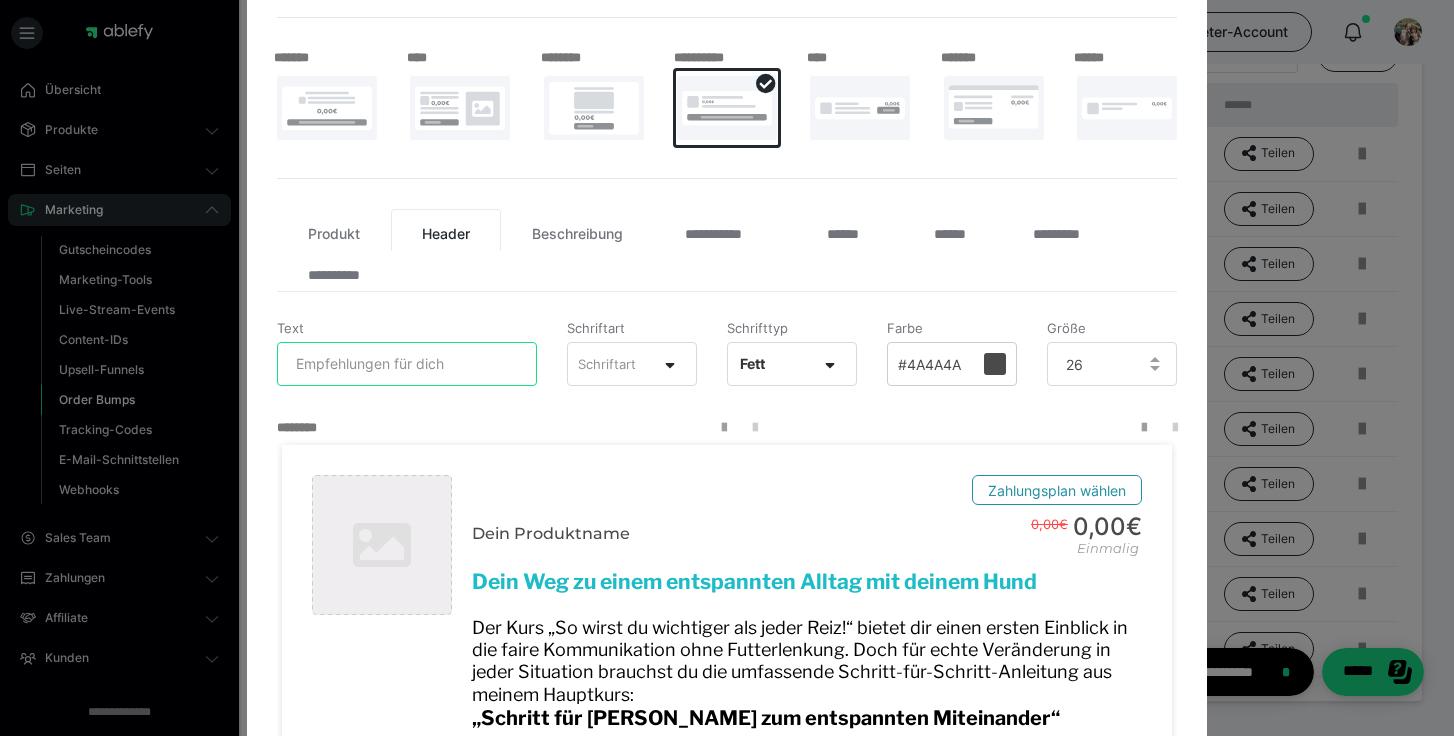 paste on "Nur jetzt: Dein kompletter Weg zum entspannten Miteinander" 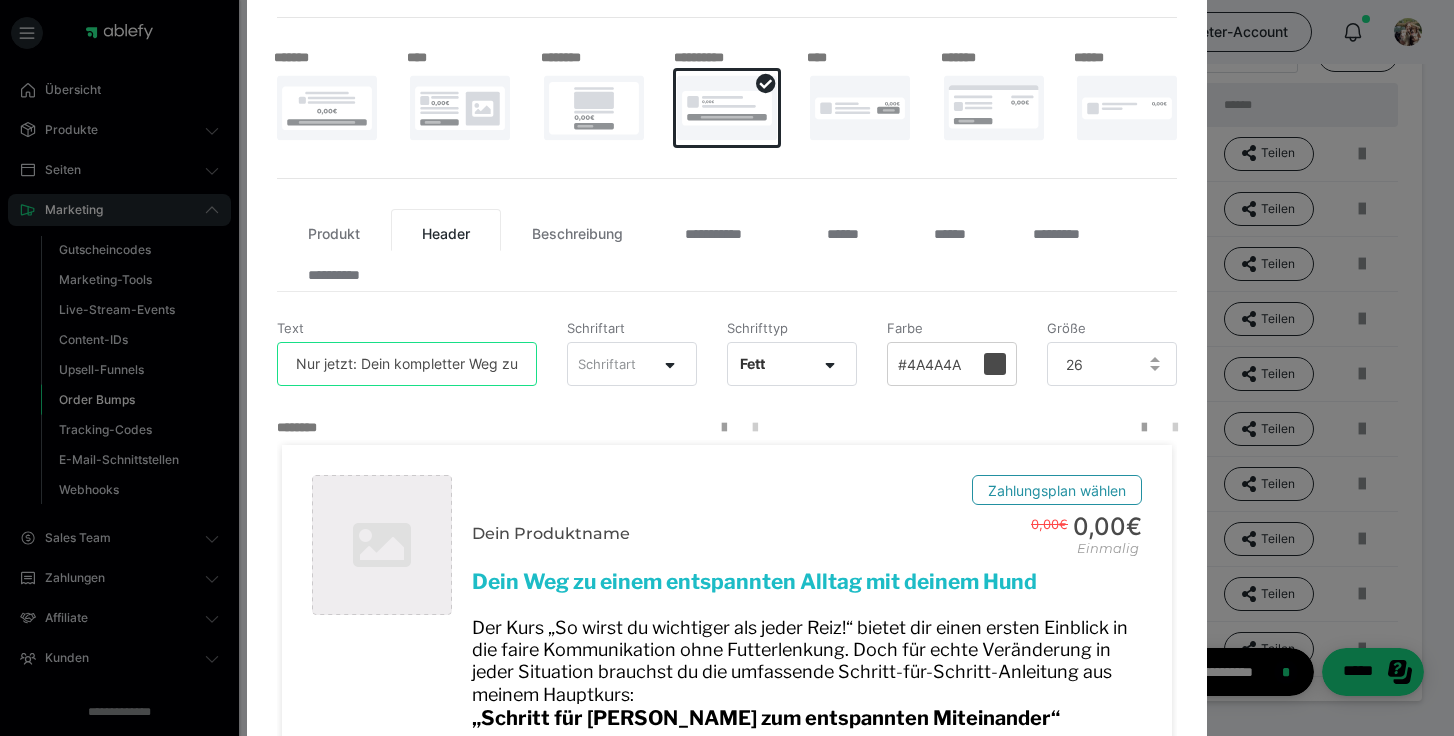 scroll, scrollTop: 0, scrollLeft: 182, axis: horizontal 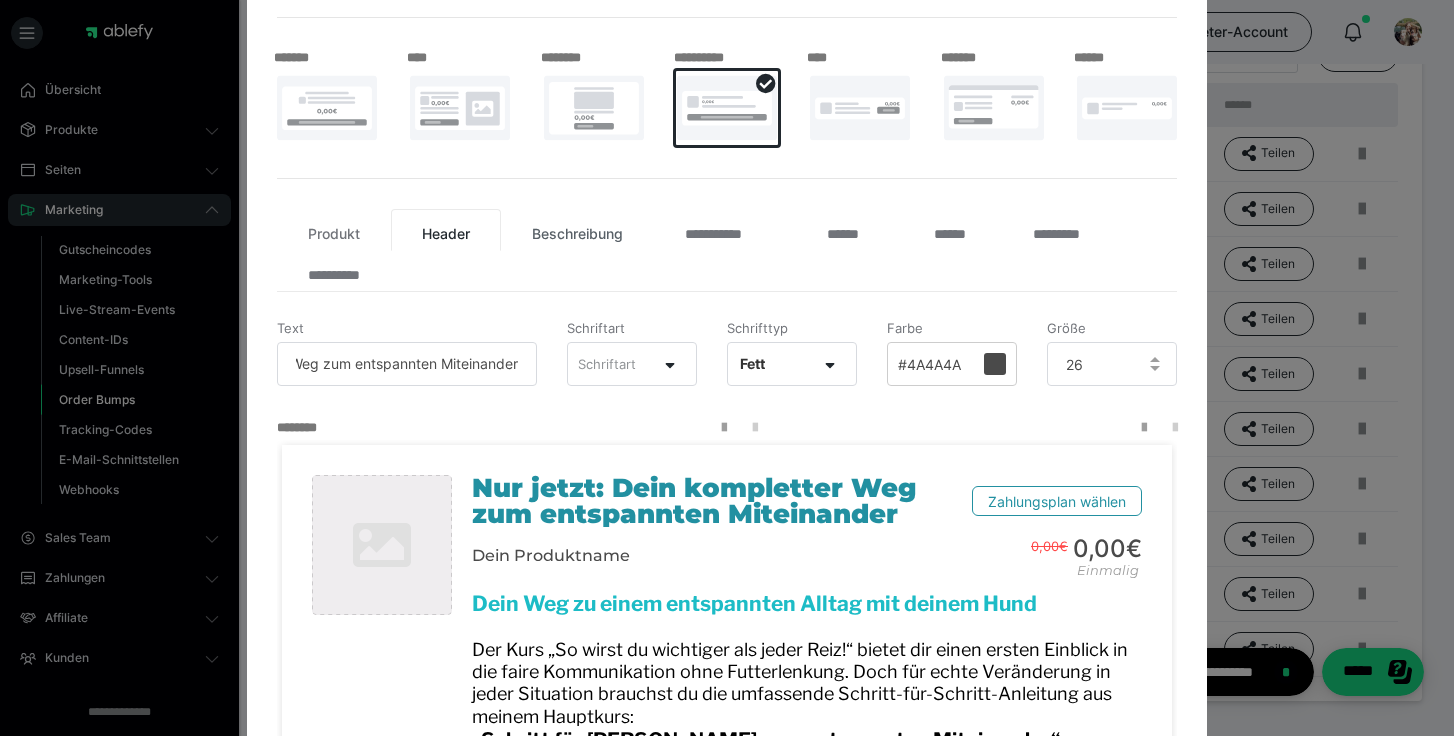 click on "Beschreibung" at bounding box center [577, 230] 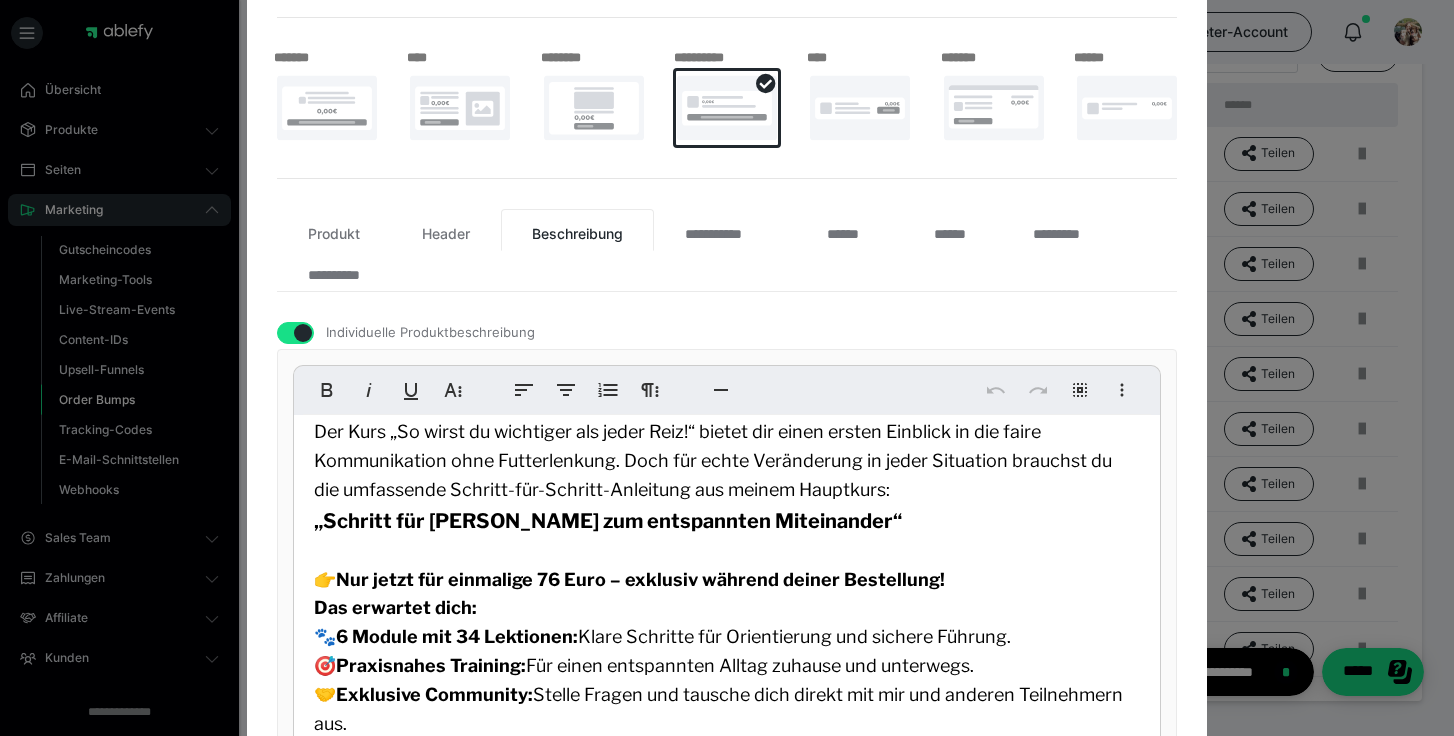 scroll, scrollTop: 81, scrollLeft: 0, axis: vertical 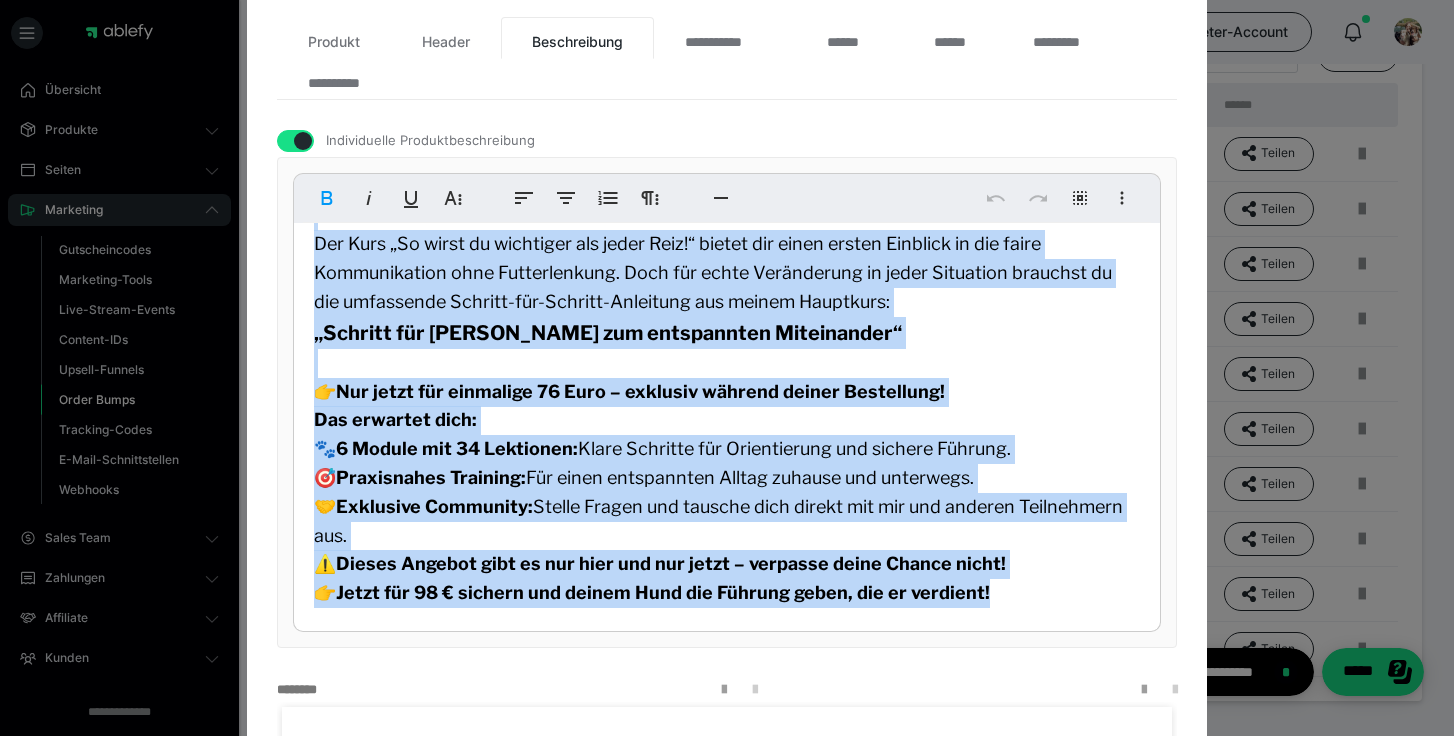 drag, startPoint x: 992, startPoint y: 603, endPoint x: 290, endPoint y: 223, distance: 798.2506 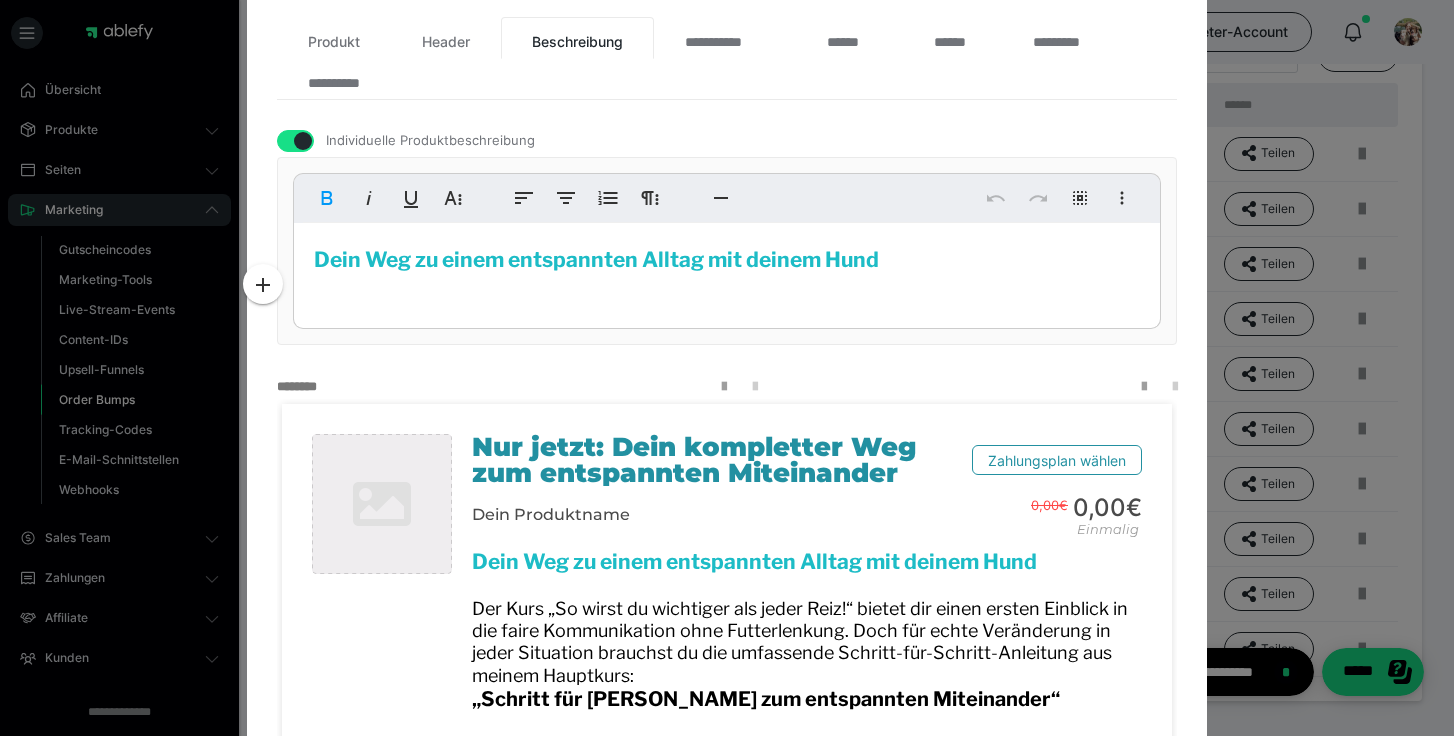 scroll, scrollTop: 0, scrollLeft: 0, axis: both 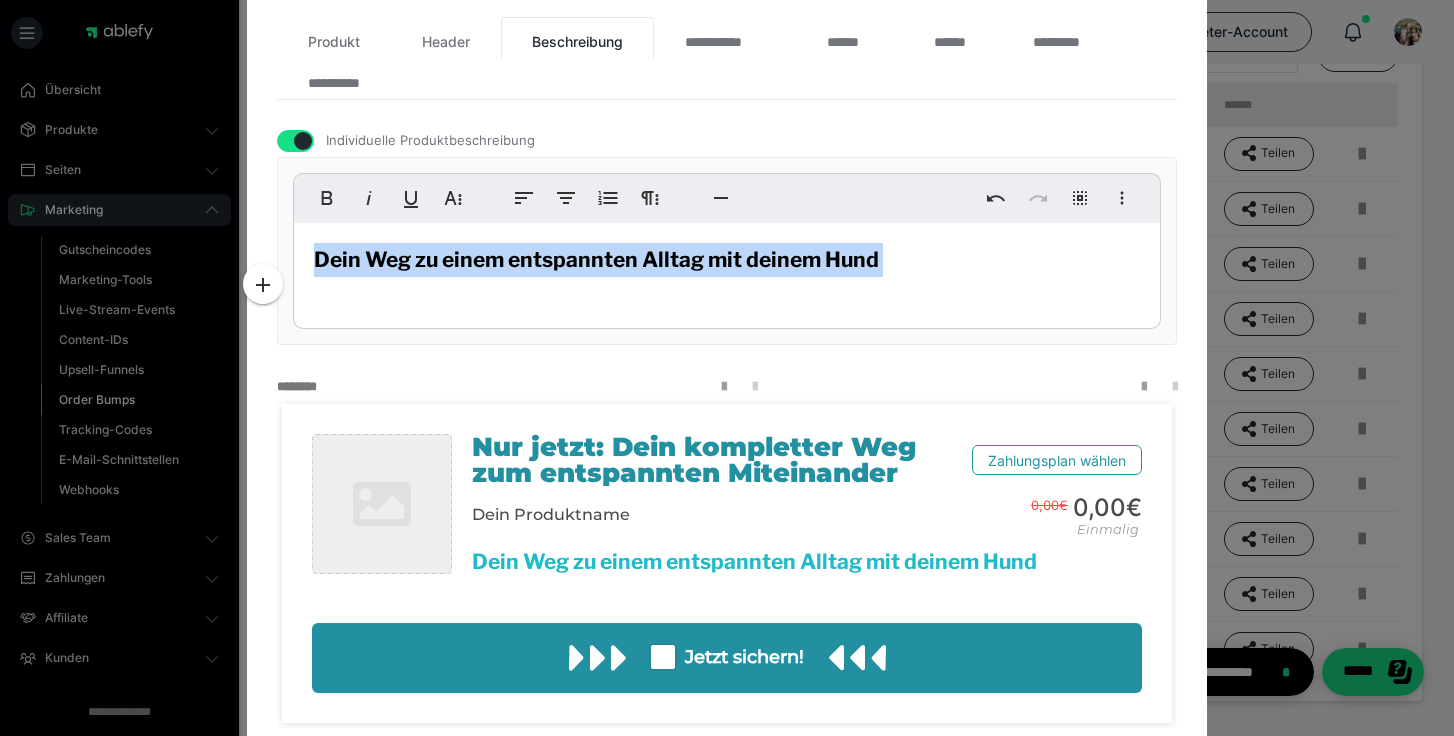 drag, startPoint x: 342, startPoint y: 300, endPoint x: 295, endPoint y: 259, distance: 62.369865 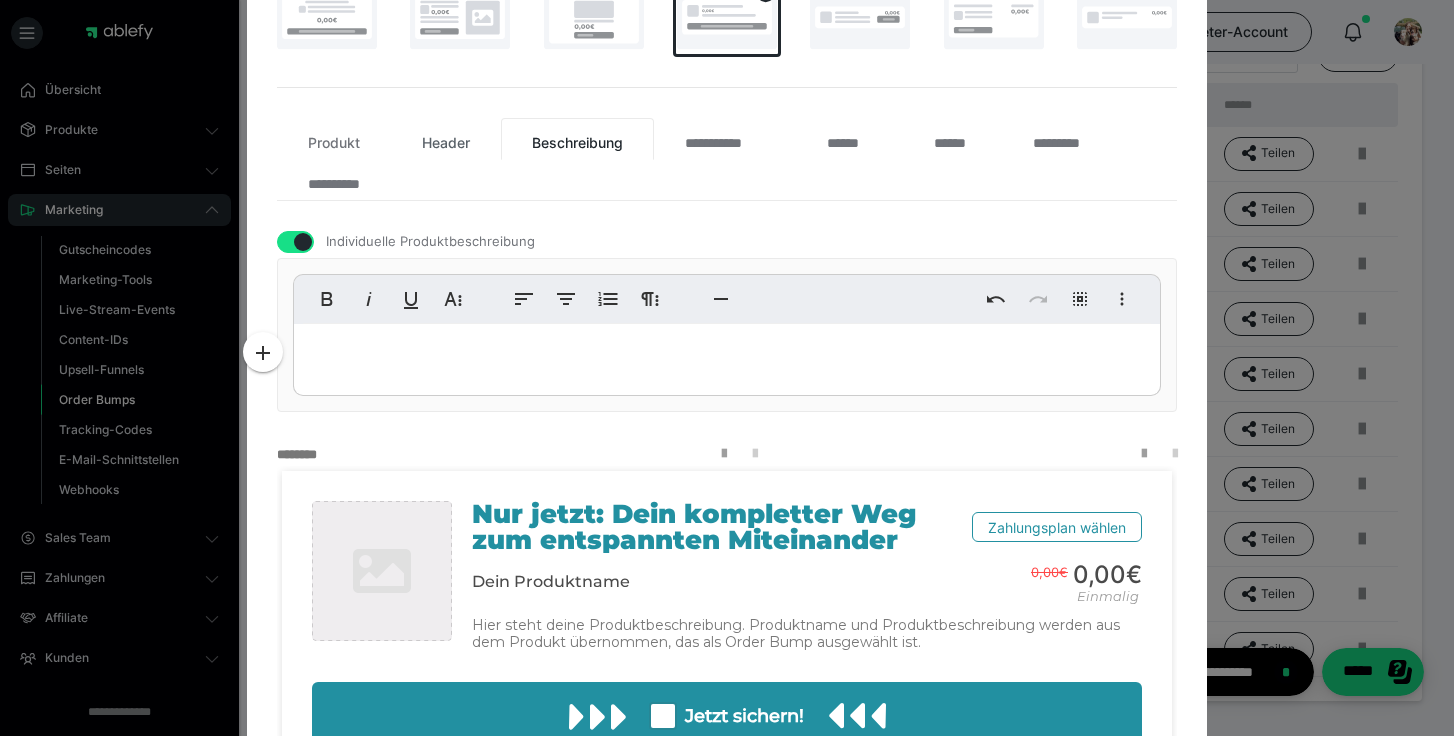 scroll, scrollTop: 329, scrollLeft: 0, axis: vertical 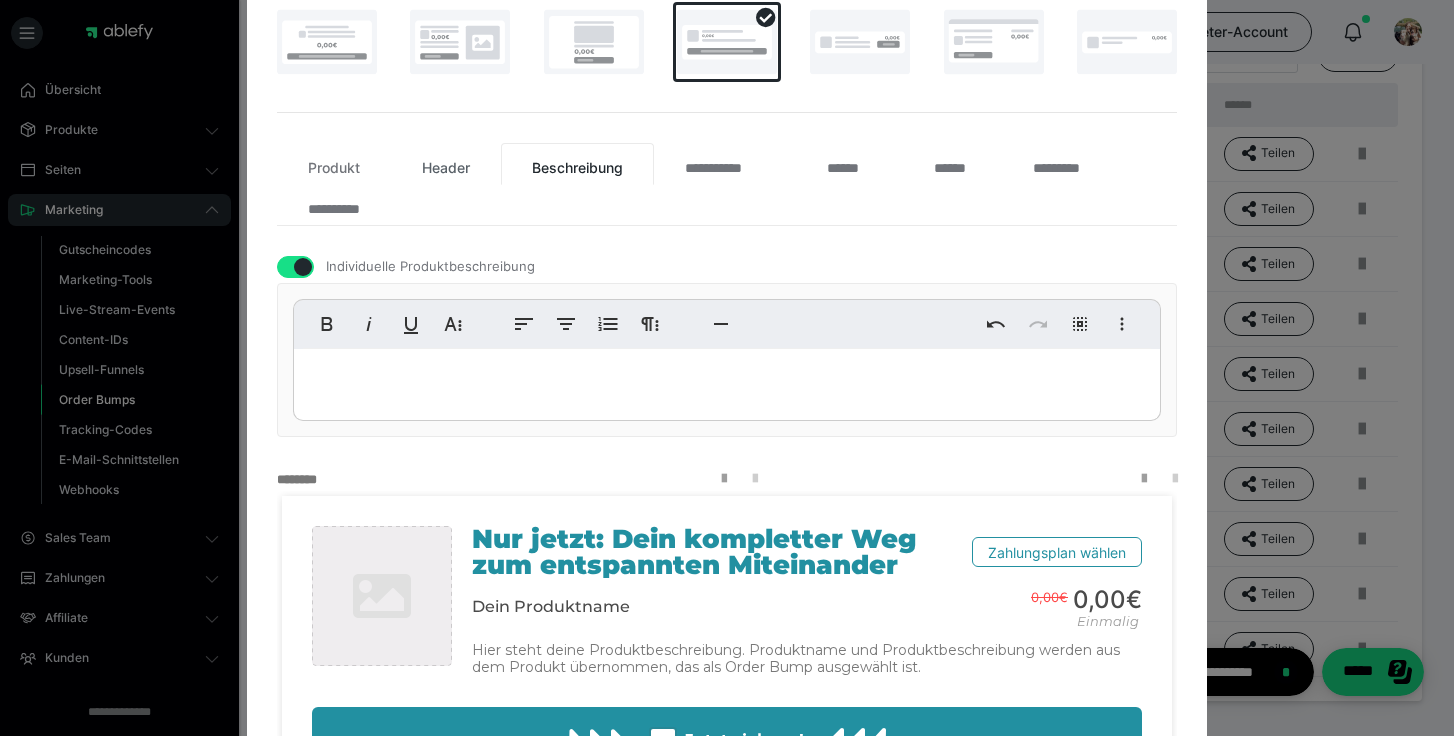 click on "Header" at bounding box center [446, 164] 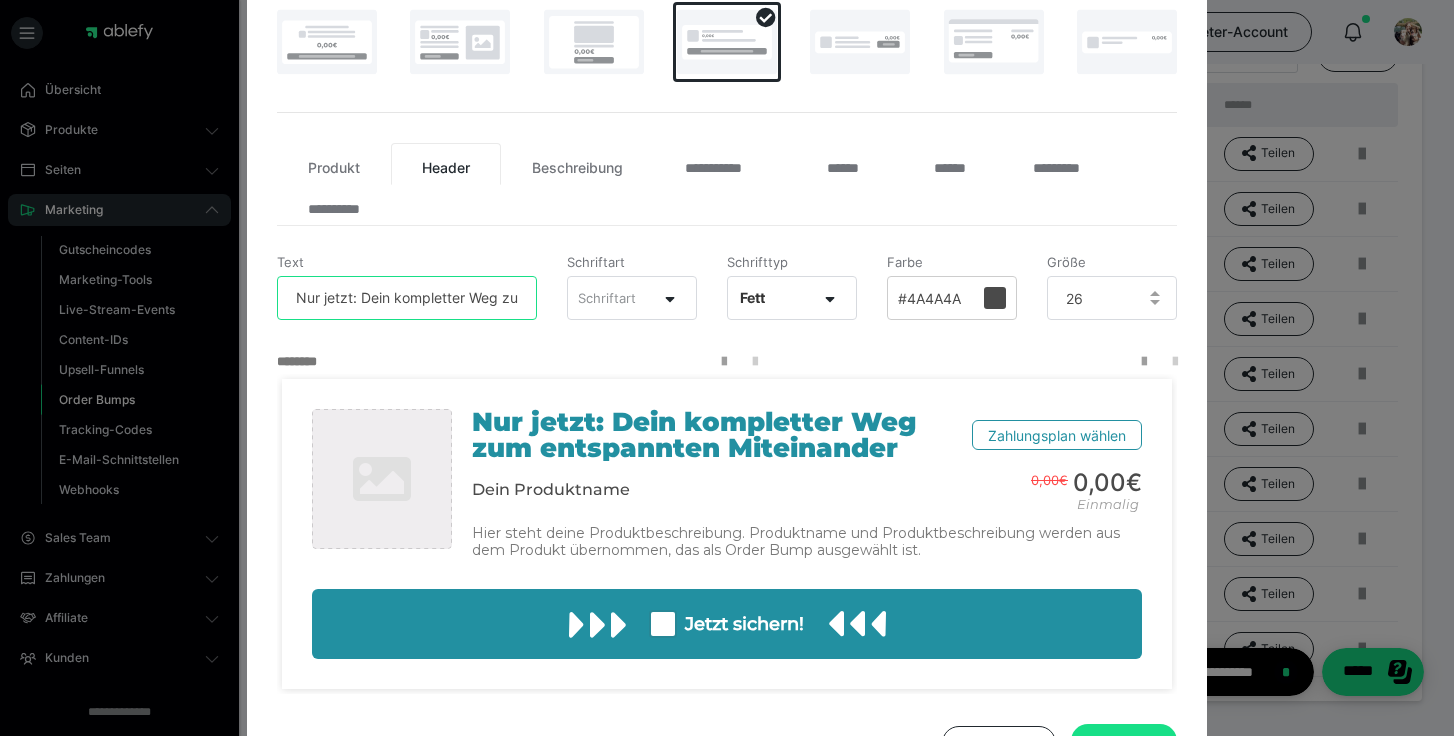 scroll, scrollTop: 0, scrollLeft: 182, axis: horizontal 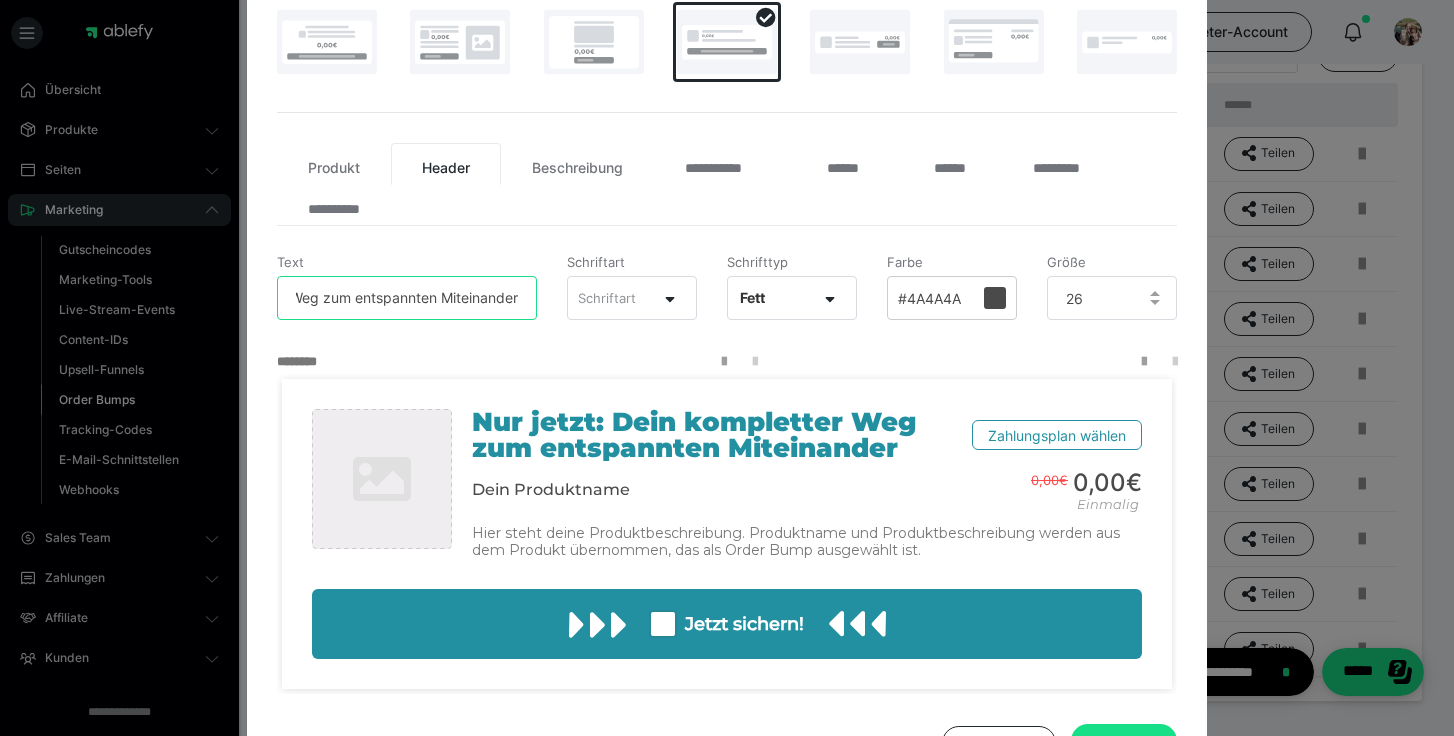 drag, startPoint x: 299, startPoint y: 299, endPoint x: 685, endPoint y: 345, distance: 388.73126 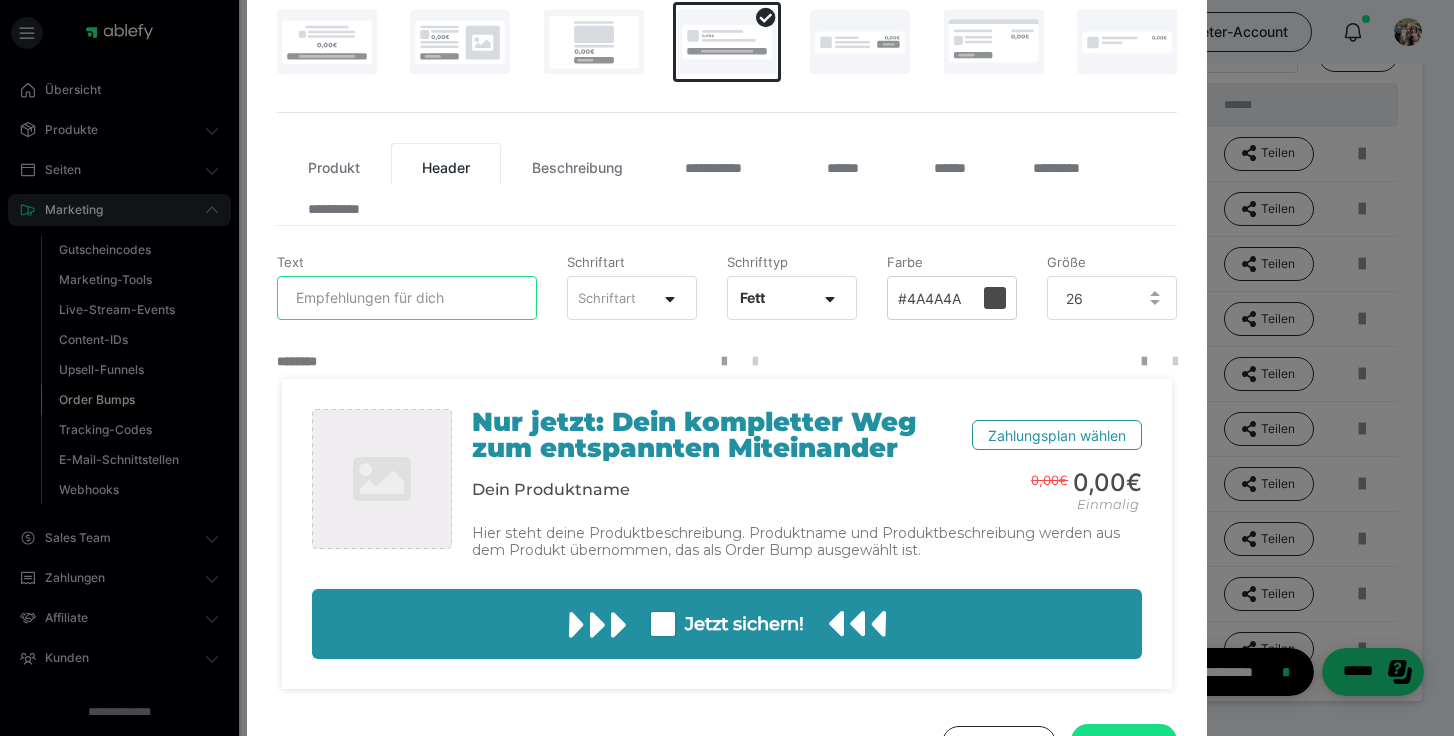 scroll, scrollTop: 0, scrollLeft: 0, axis: both 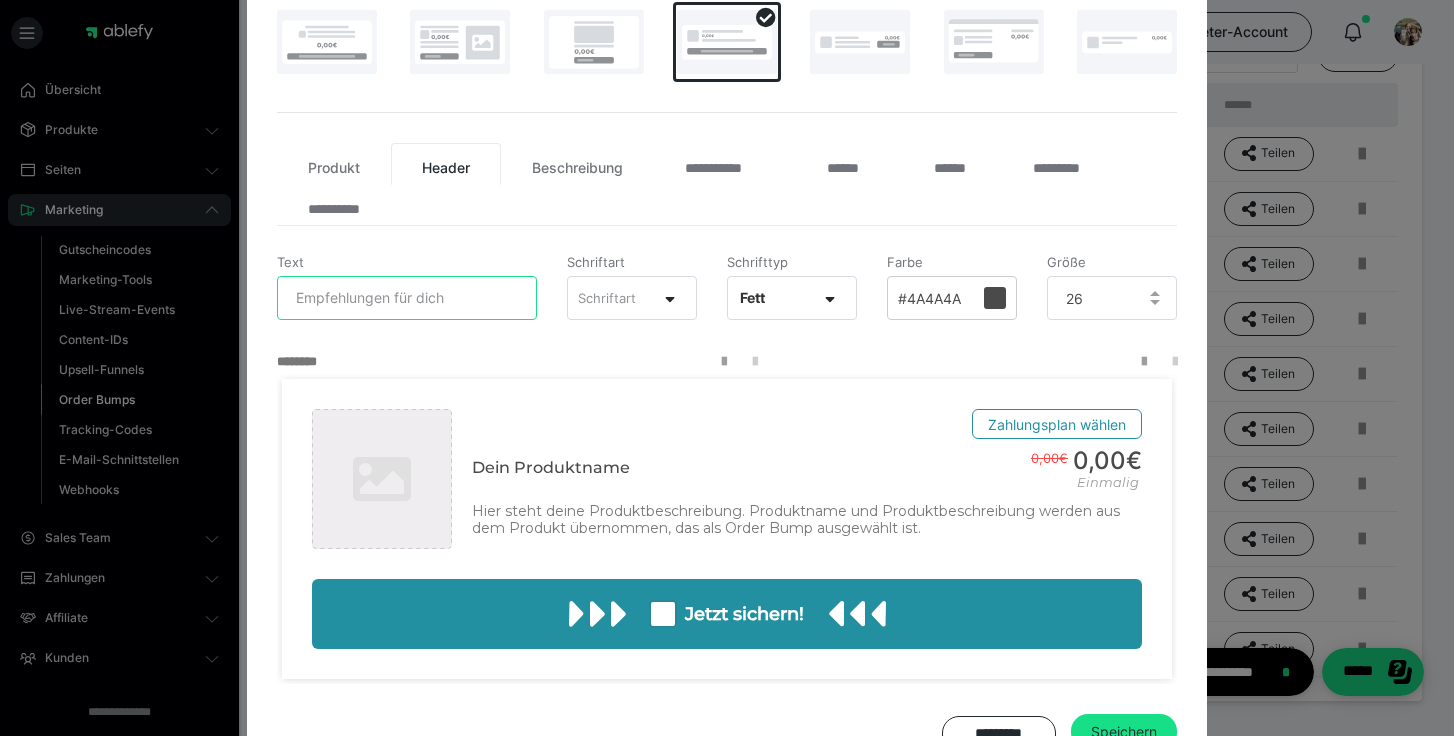 paste on "Nur jetzt: Der umfassende Weg zu echter Führung & Verbindung" 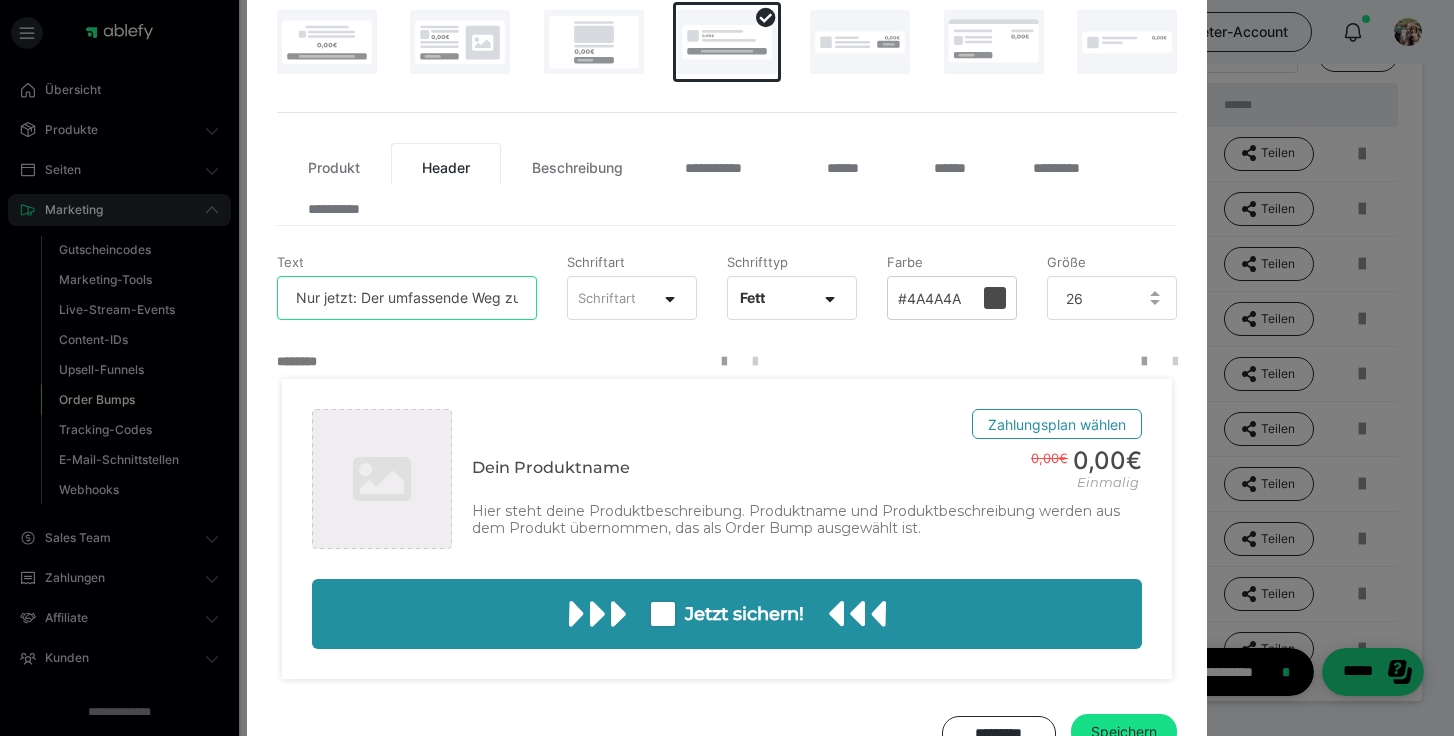 scroll, scrollTop: 0, scrollLeft: 202, axis: horizontal 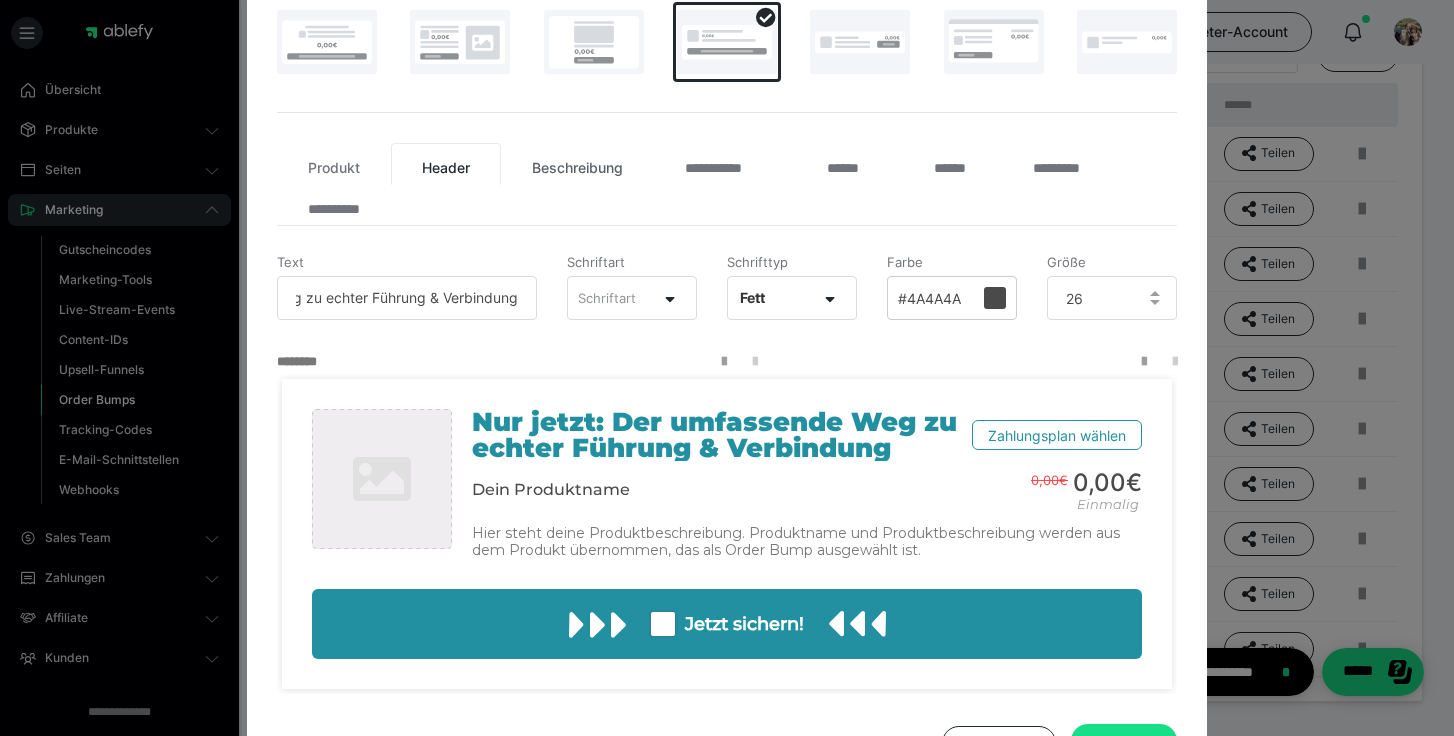 click on "Beschreibung" at bounding box center [577, 164] 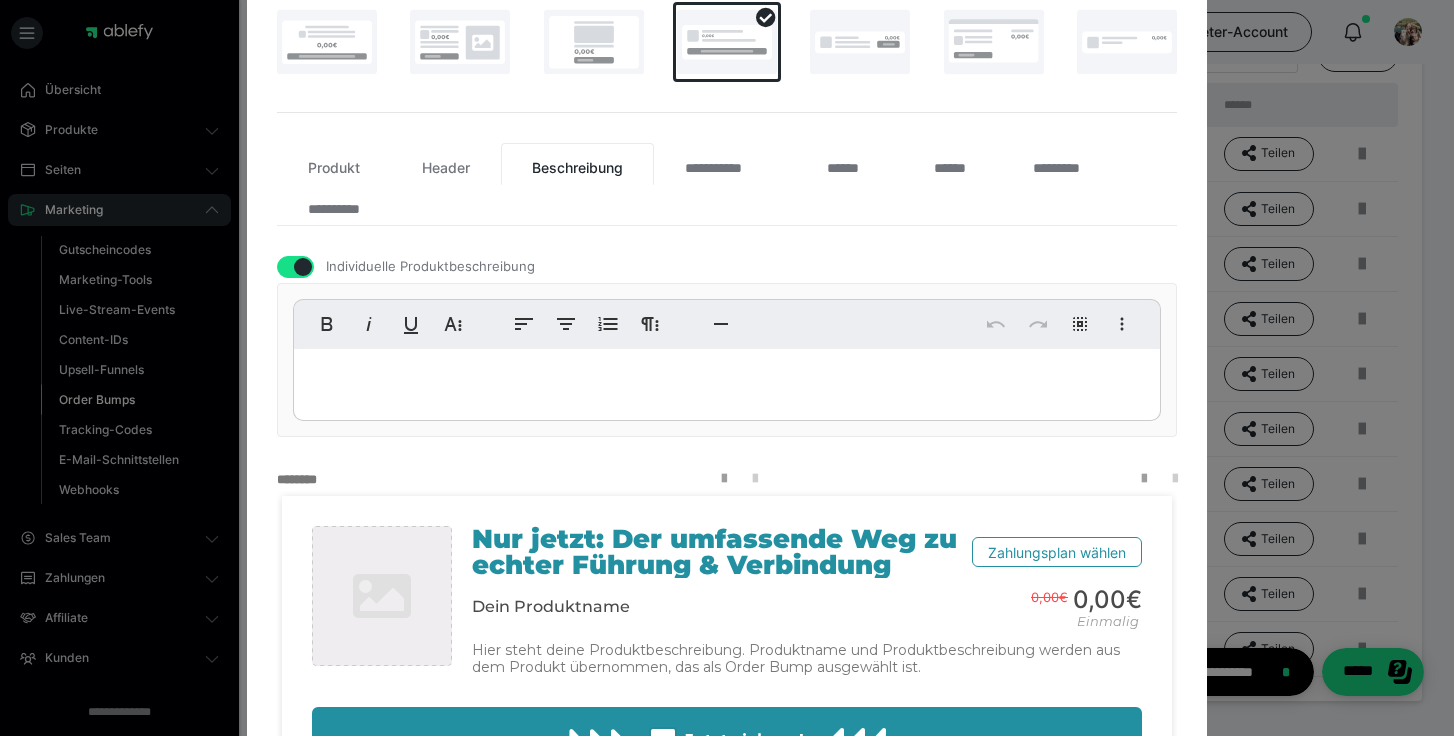 click at bounding box center (727, 380) 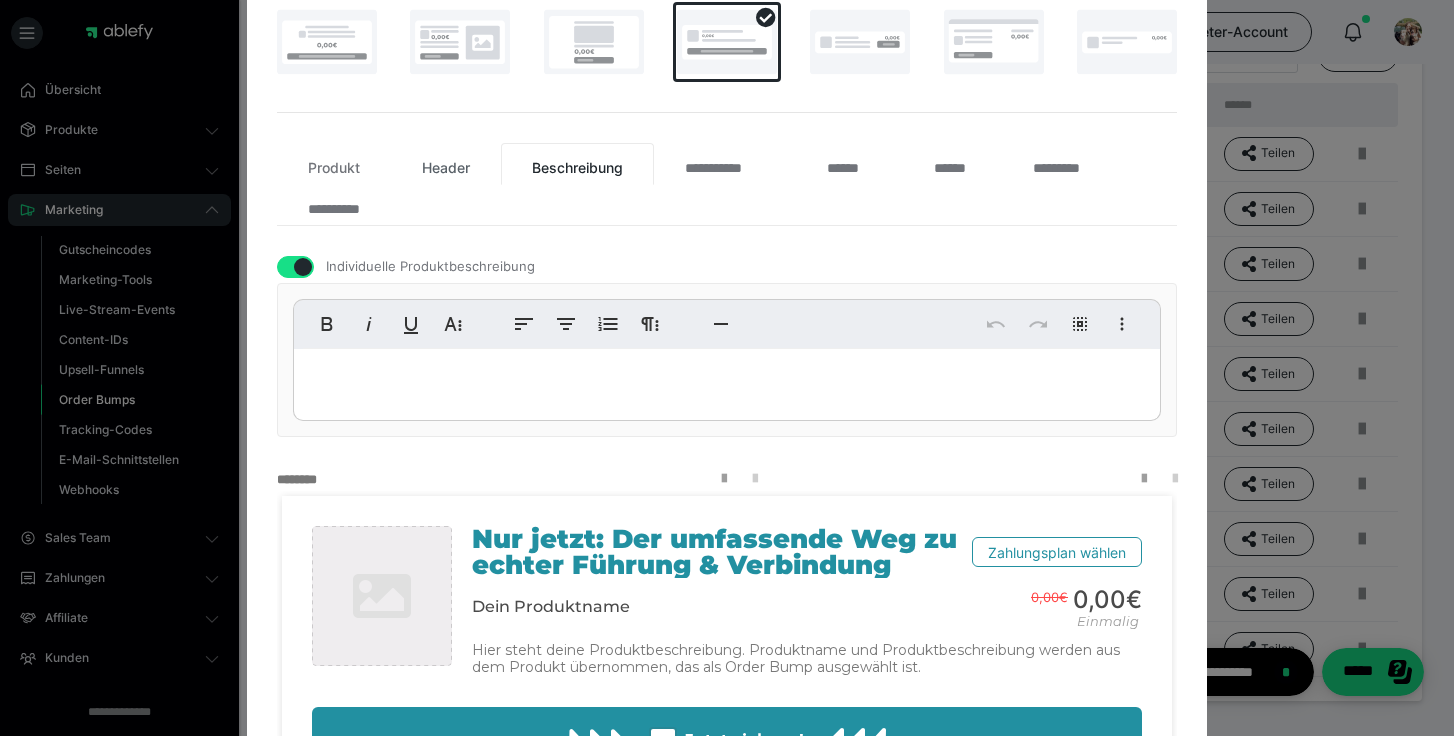 click on "Header" at bounding box center [446, 164] 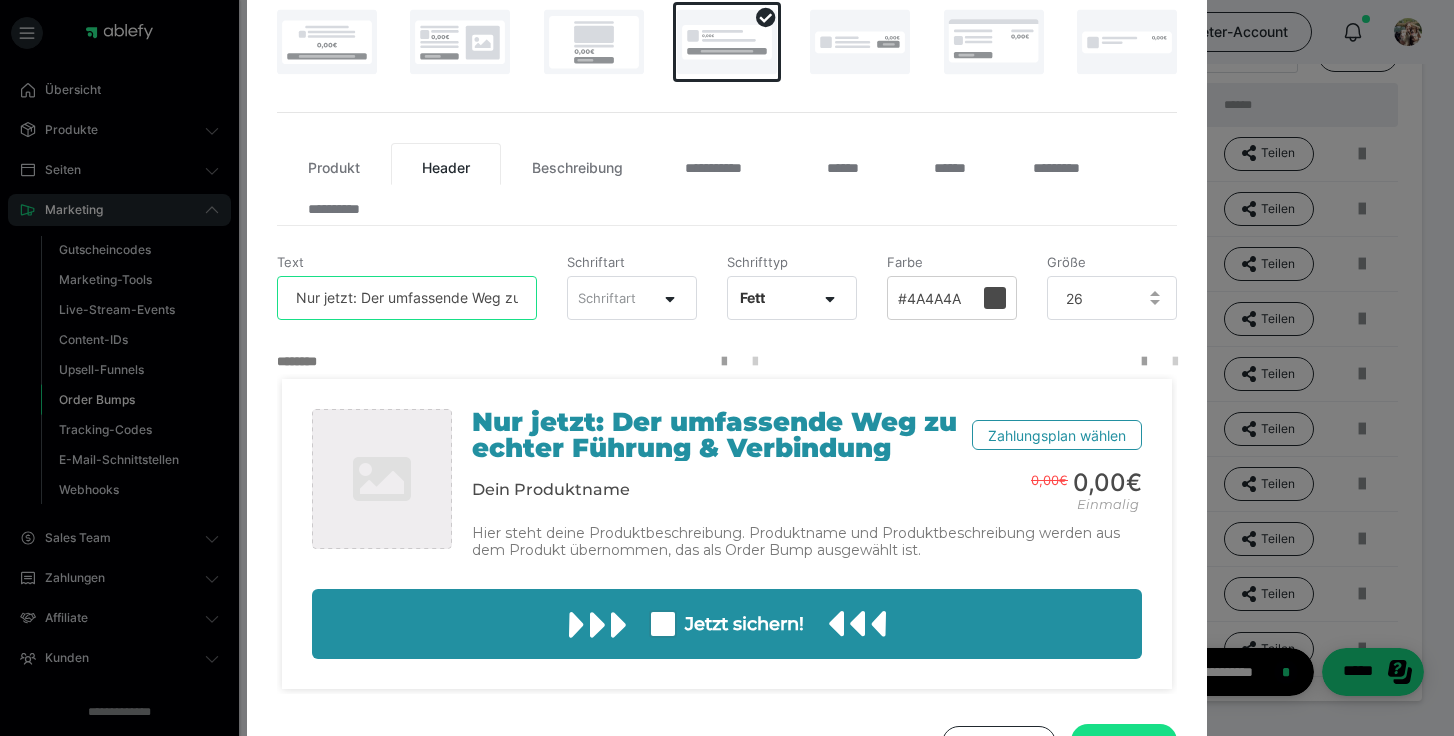drag, startPoint x: 514, startPoint y: 309, endPoint x: 172, endPoint y: 269, distance: 344.33124 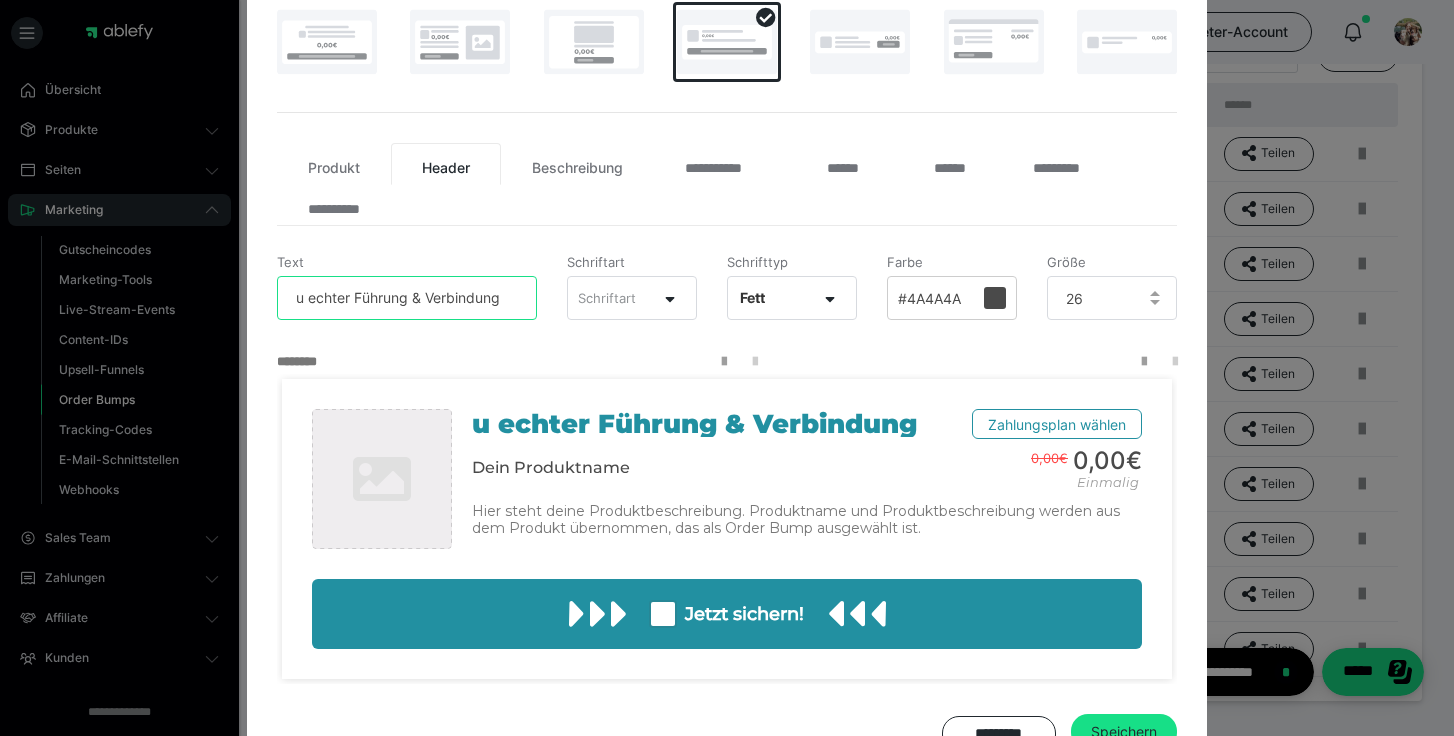 drag, startPoint x: 511, startPoint y: 306, endPoint x: 236, endPoint y: 291, distance: 275.40878 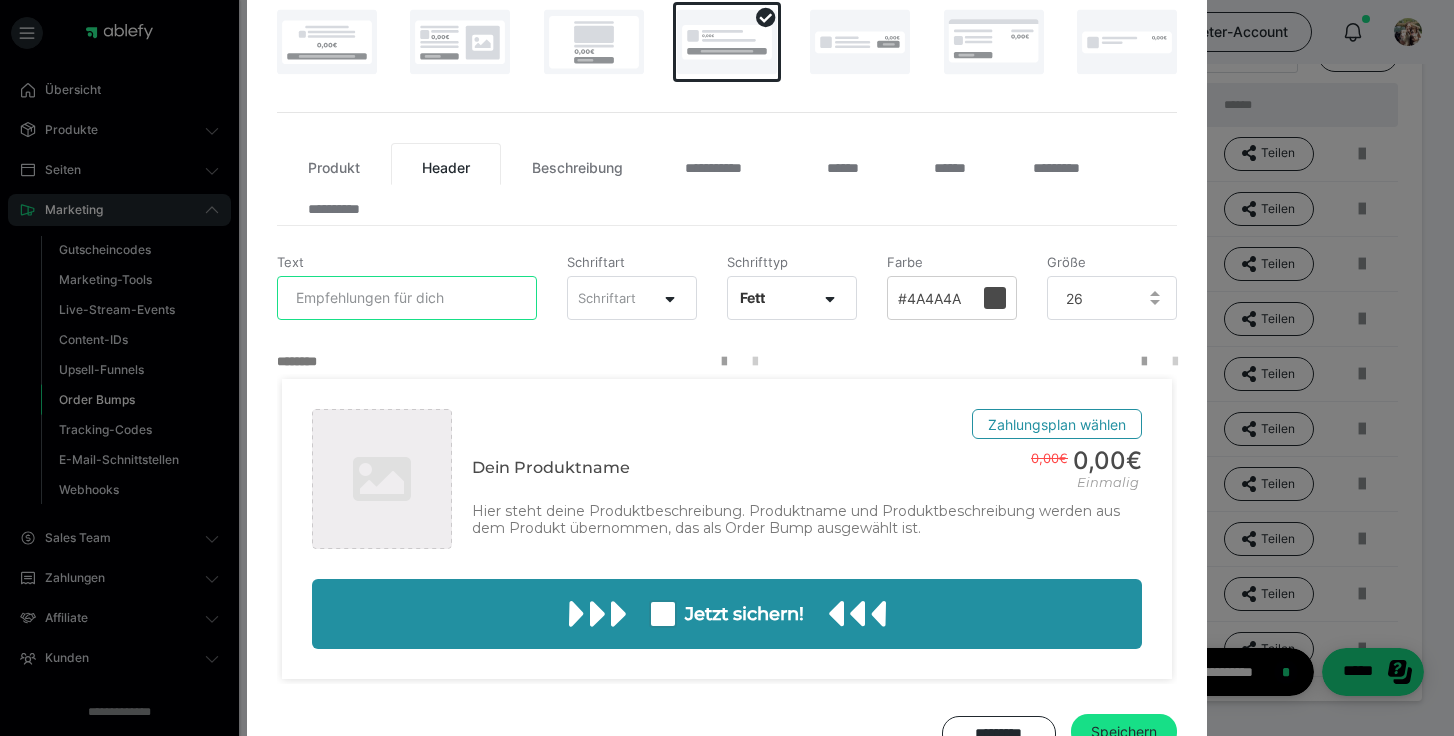 paste on "Der umfassende Weg zu echter Führung & Verbindung" 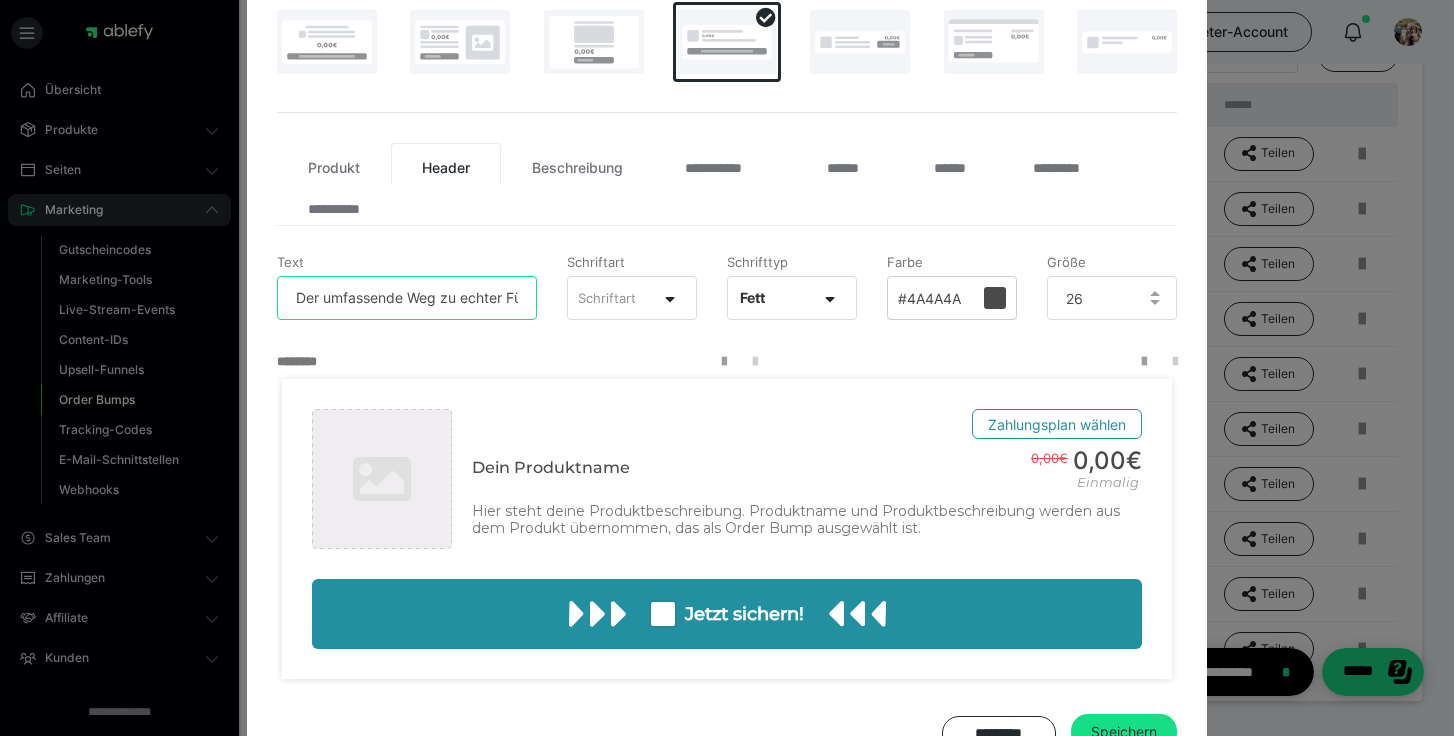scroll, scrollTop: 0, scrollLeft: 137, axis: horizontal 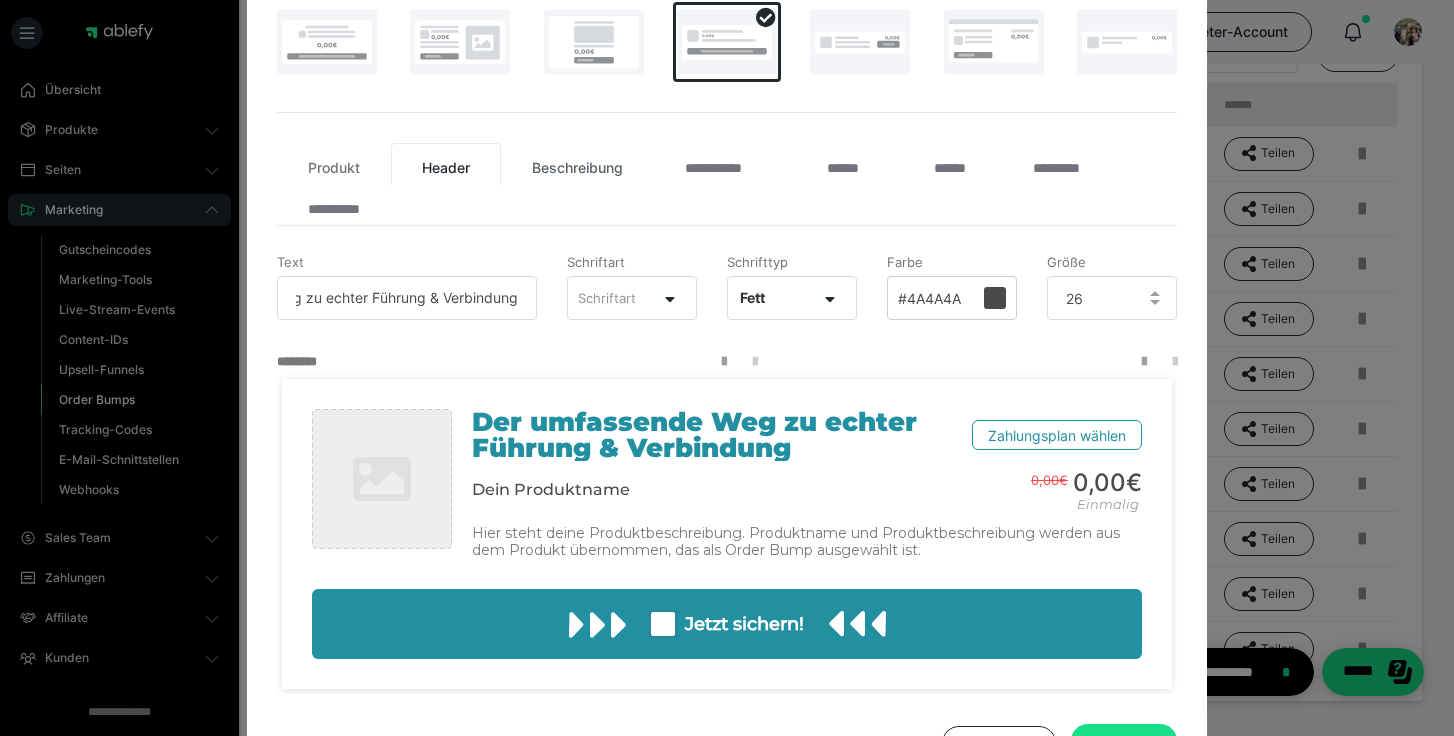 click on "Beschreibung" at bounding box center (577, 164) 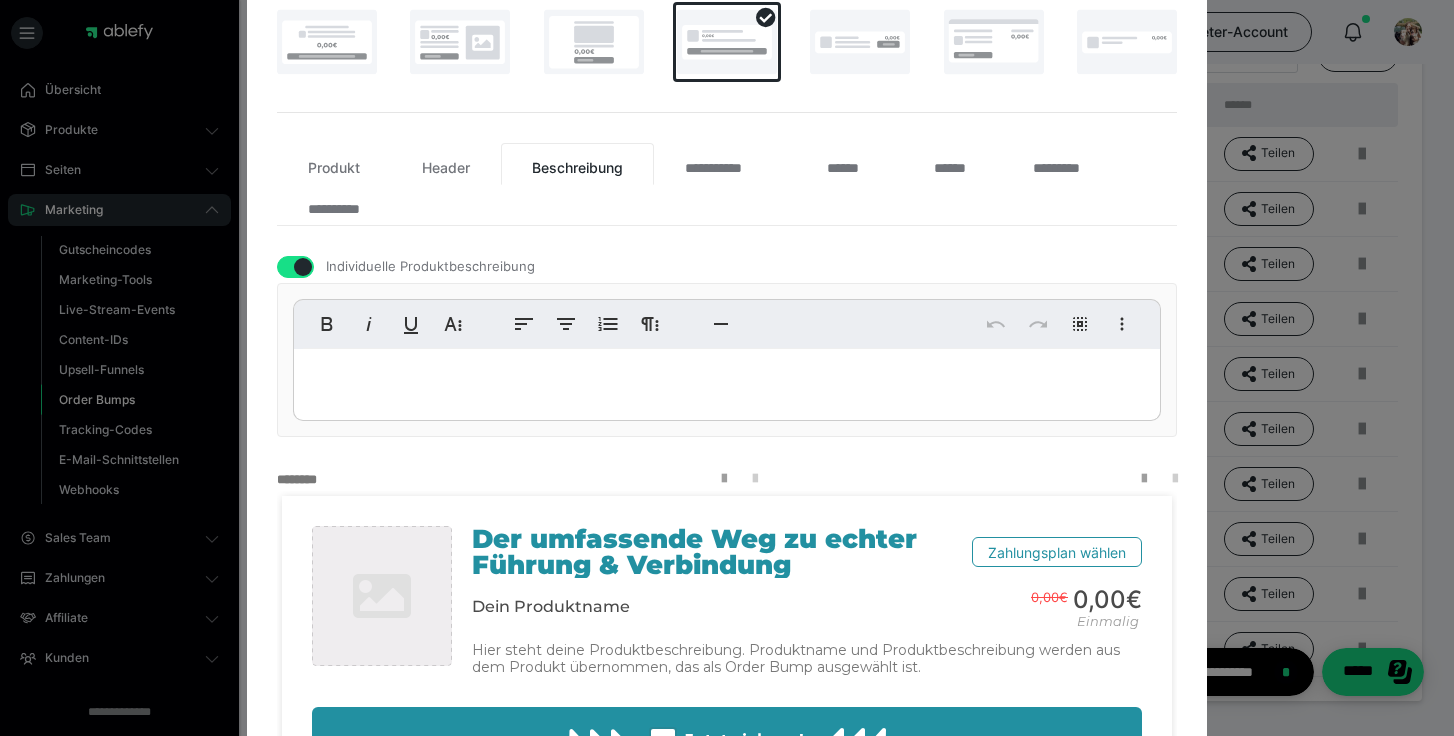 click at bounding box center [727, 380] 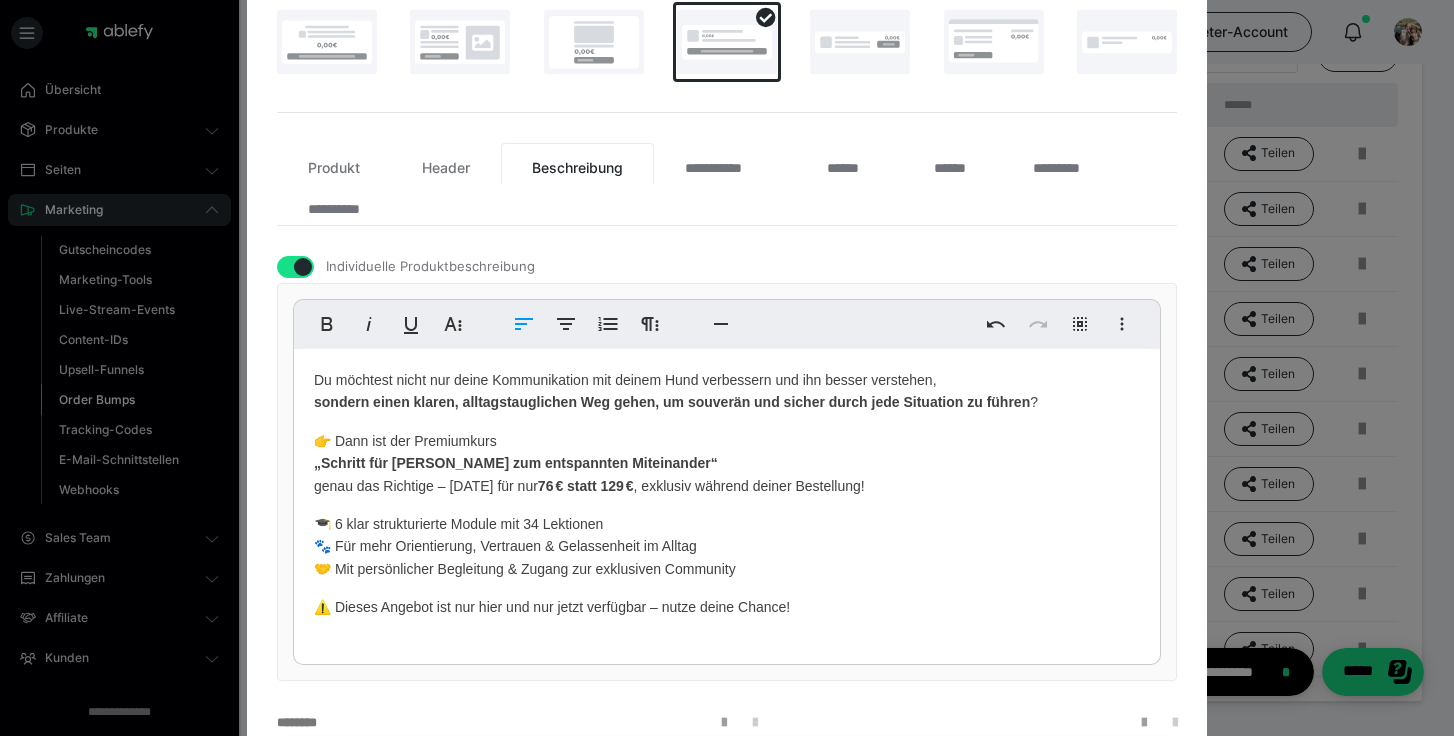 click on "🎓 6 klar strukturierte Module mit 34 Lektionen 🐾 Für mehr Orientierung, Vertrauen & Gelassenheit im Alltag 🤝 Mit persönlicher Begleitung & Zugang zur exklusiven Community" at bounding box center [727, 546] 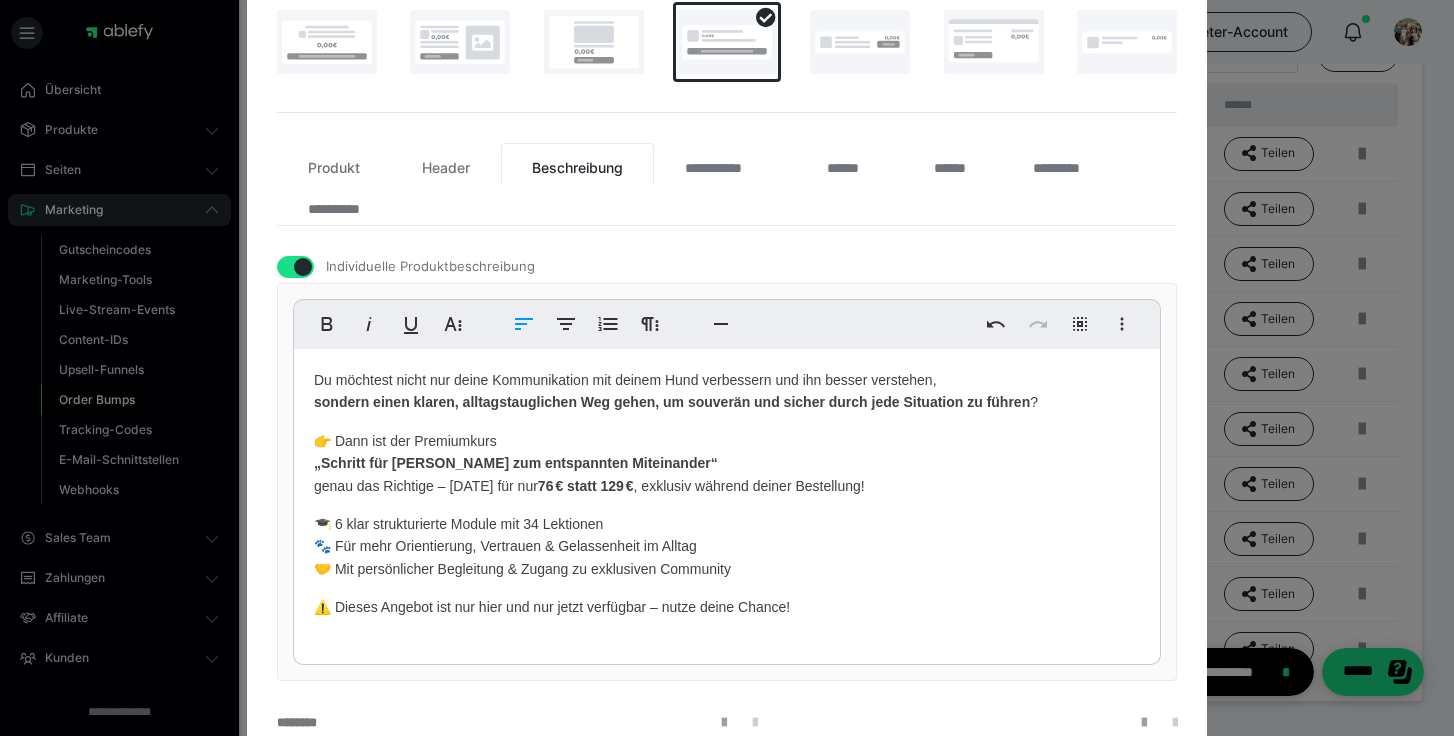 type 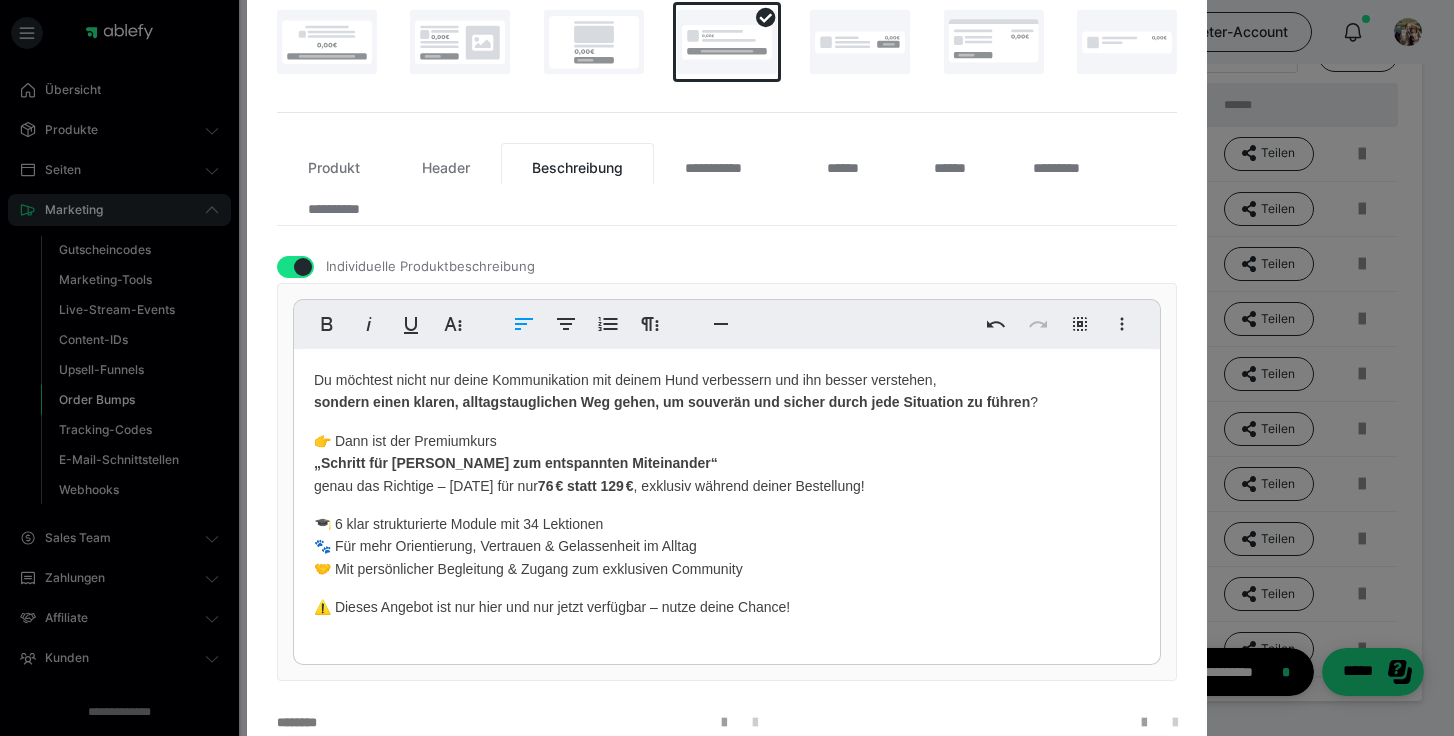 click on "🎓 6 klar strukturierte Module mit 34 Lektionen 🐾 Für mehr Orientierung, Vertrauen & Gelassenheit im Alltag 🤝 Mit persönlicher Begleitung & Zugang zum exklusiven Community" at bounding box center (727, 546) 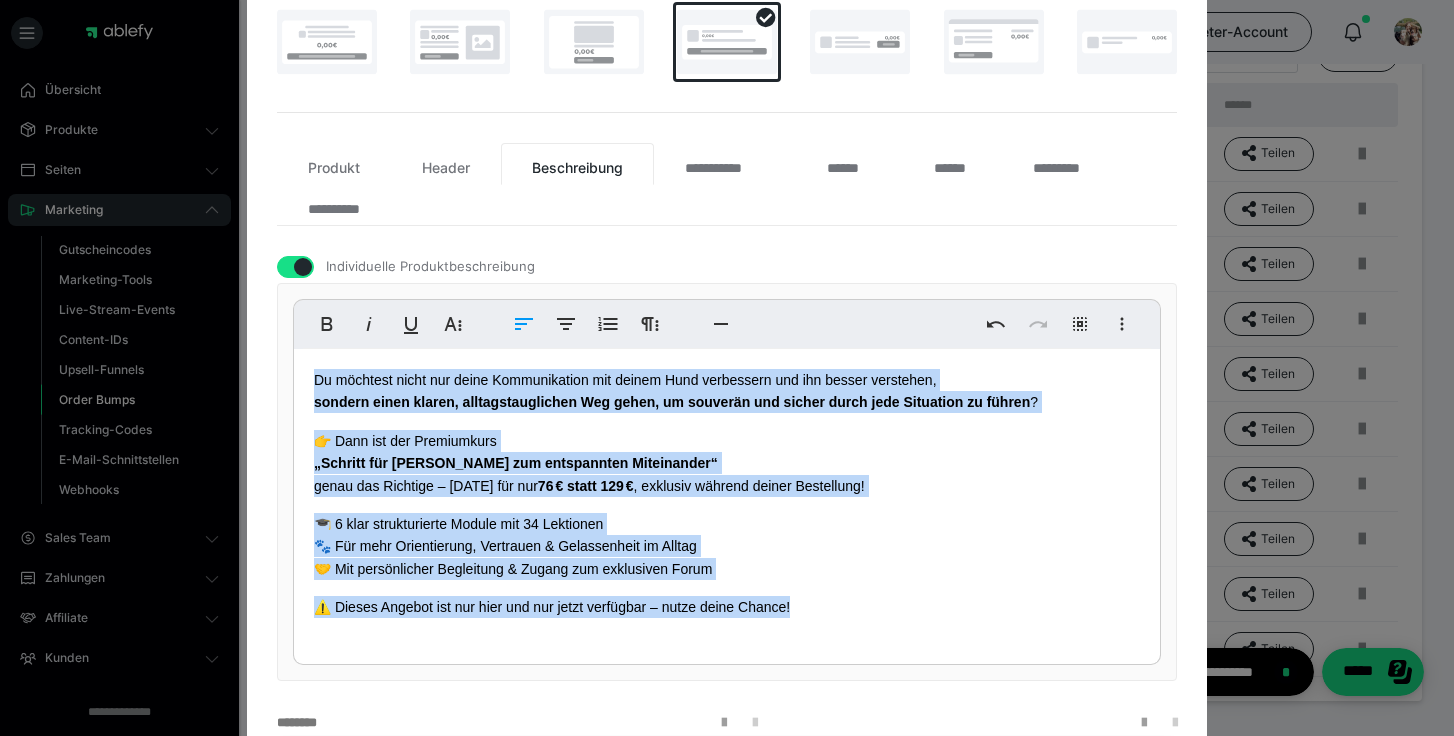 drag, startPoint x: 789, startPoint y: 614, endPoint x: 294, endPoint y: 386, distance: 544.9853 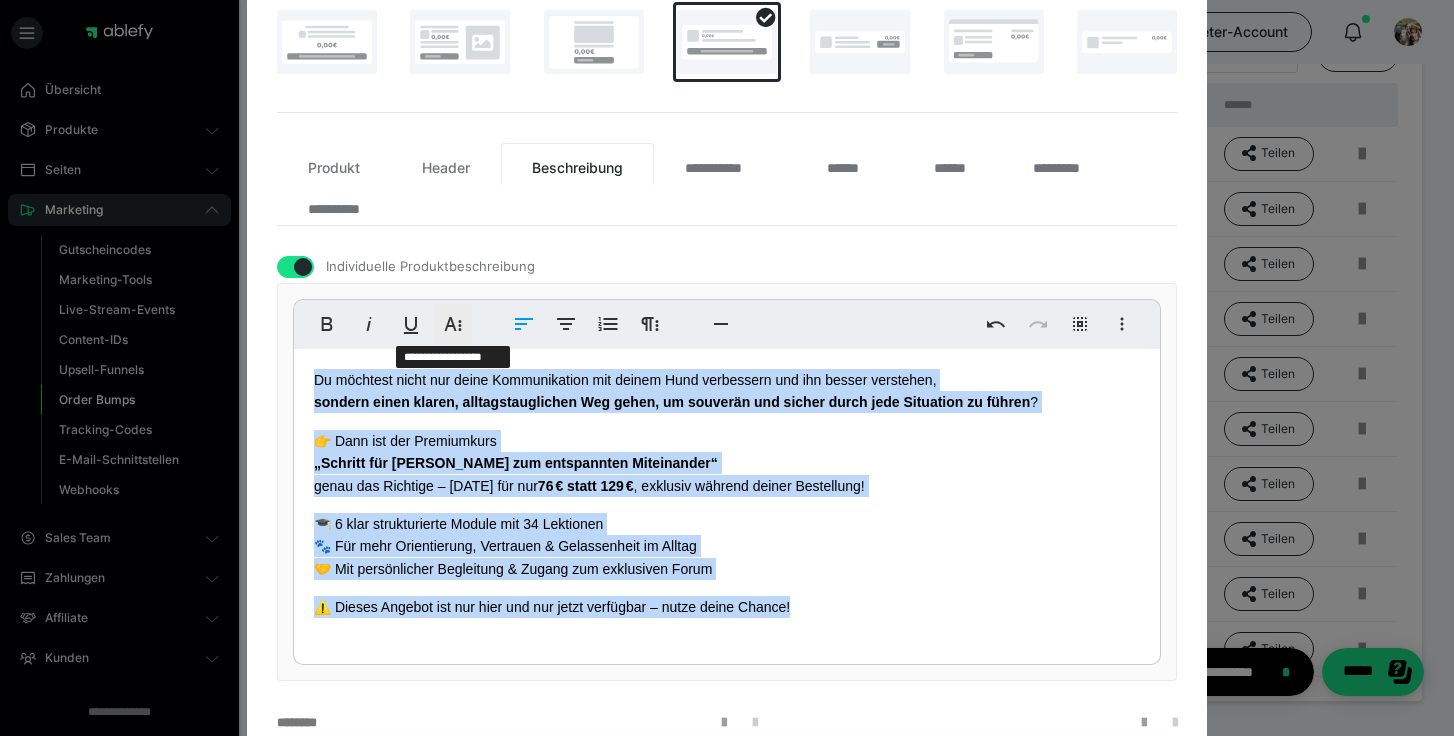 click 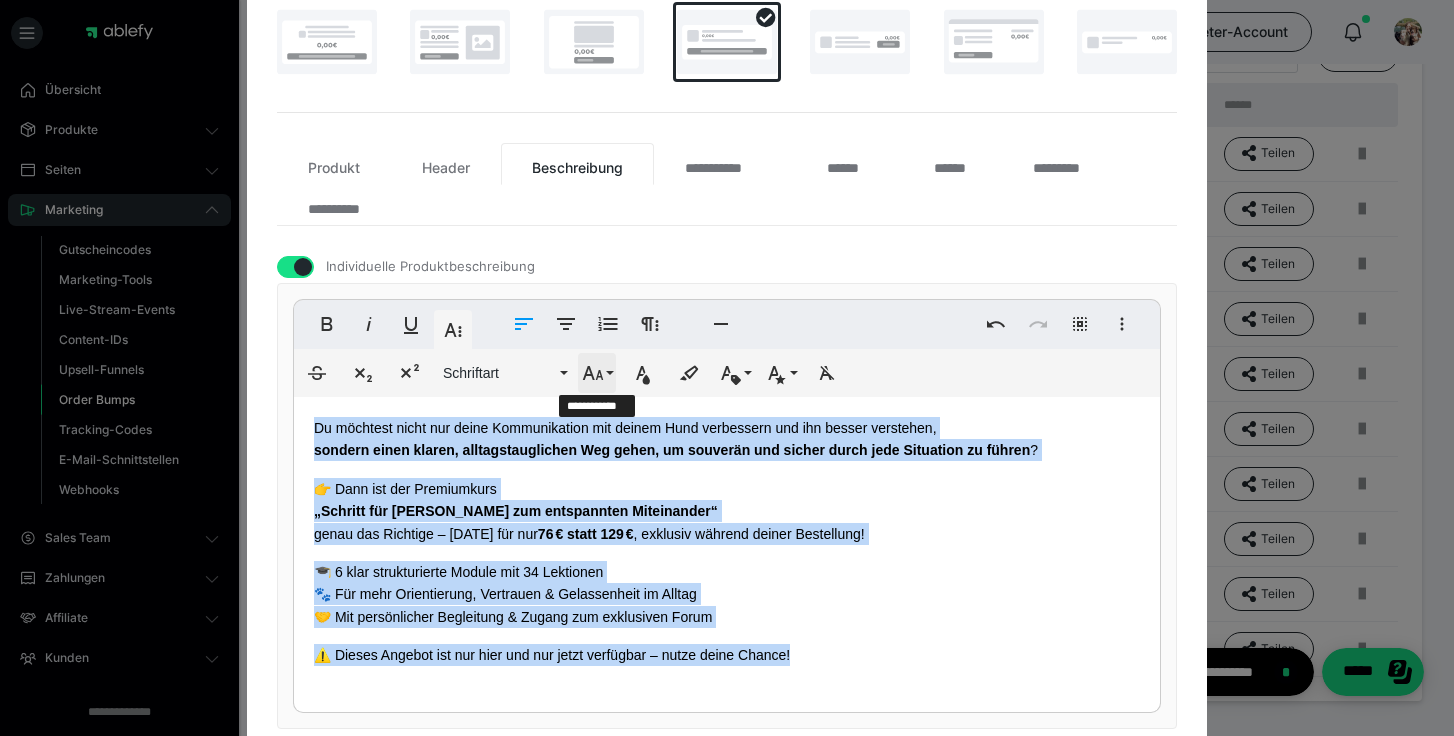 click on "Schriftgröße" at bounding box center (597, 373) 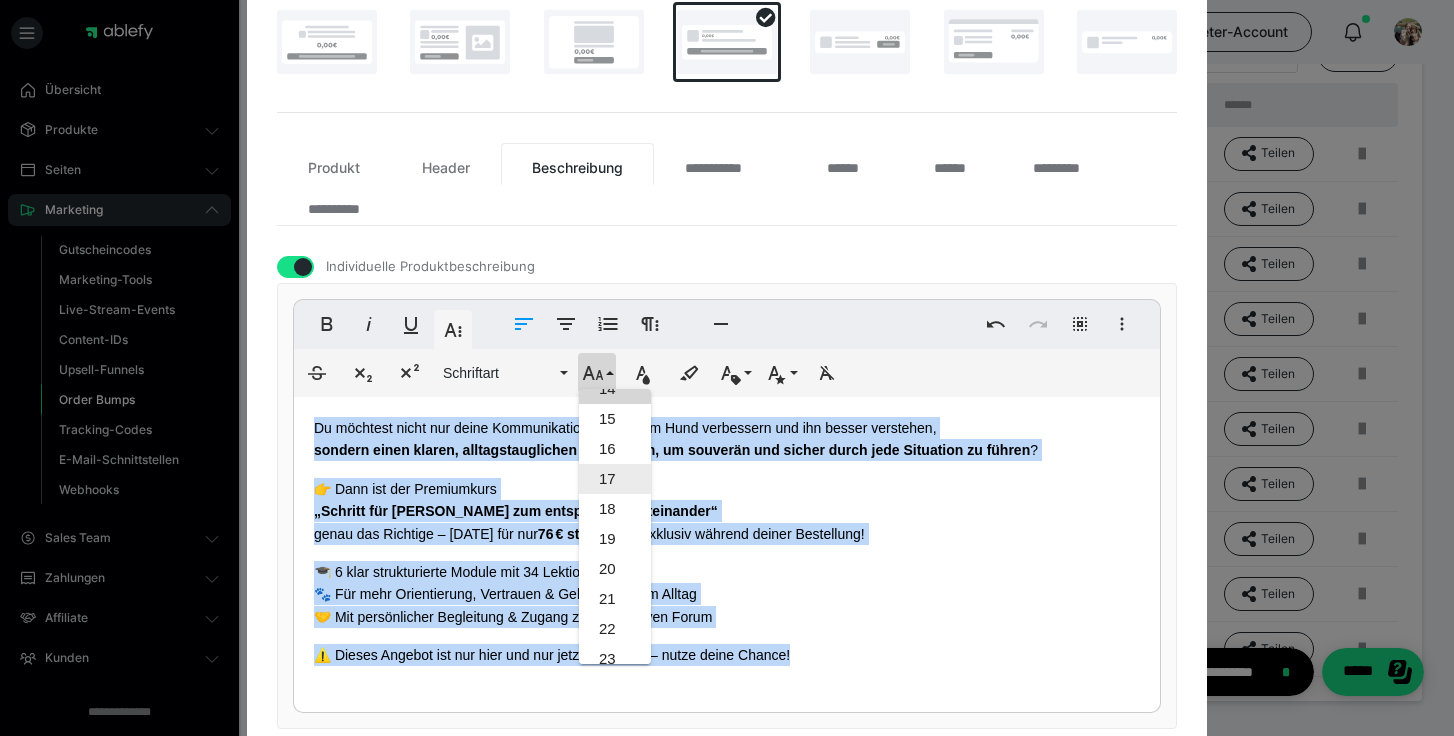 click on "17" at bounding box center [615, 479] 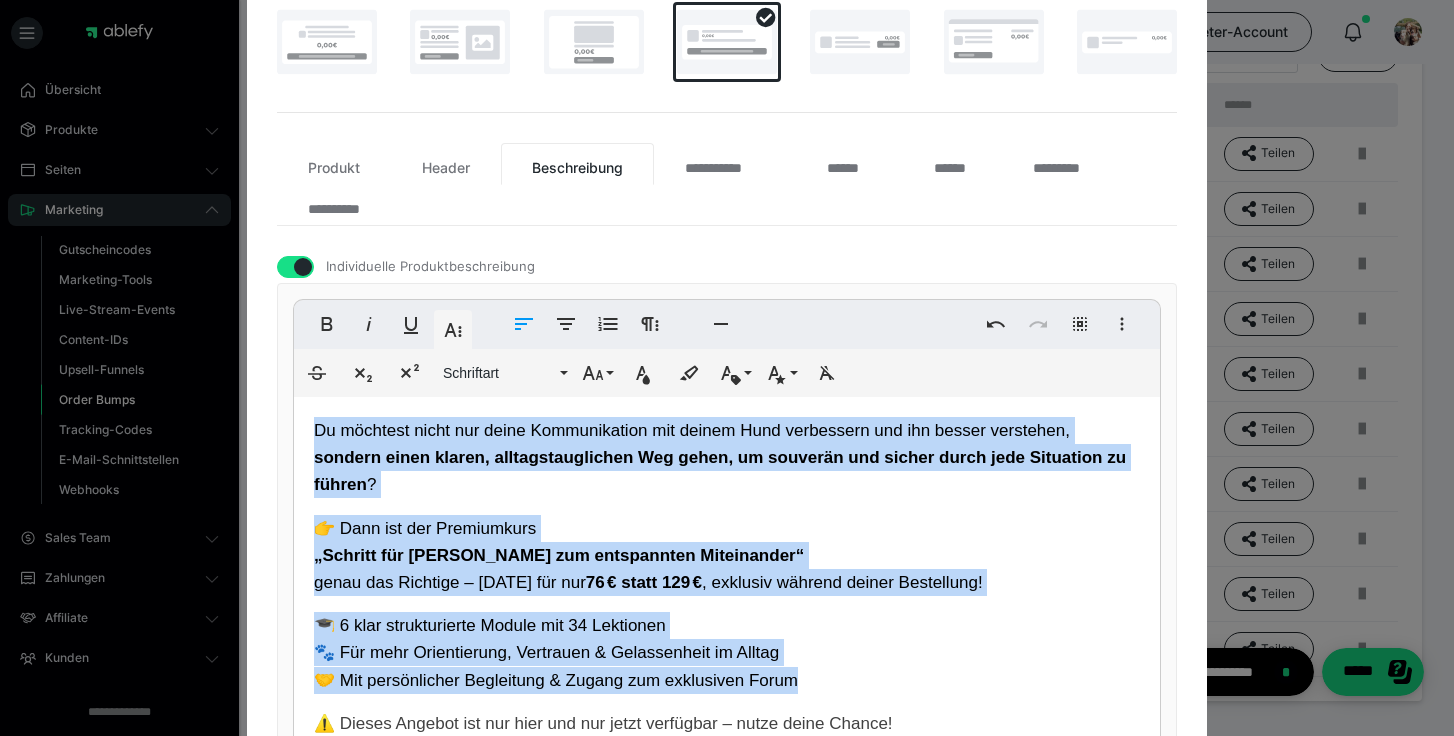 click on "Du möchtest nicht nur deine Kommunikation mit deinem Hund verbessern und ihn besser verstehen, sondern einen klaren, alltagstauglichen Weg gehen, um souverän und sicher durch jede Situation zu führen ? 👉 Dann ist der Premiumkurs „Schritt für Schritt zum entspannten Miteinander“ genau das Richtige – heute für nur  76 € statt 129 € , exklusiv während deiner Bestellung! 🎓 6 klar strukturierte Module mit 34 Lektionen 🐾 Für mehr Orientierung, Vertrauen & Gelassenheit im Alltag 🤝 Mit persönlicher Begleitung & Zugang zum exklusiven Forum ⚠️ Dieses Angebot ist nur hier und nur jetzt verfügbar – nutze deine Chance!" at bounding box center (727, 585) 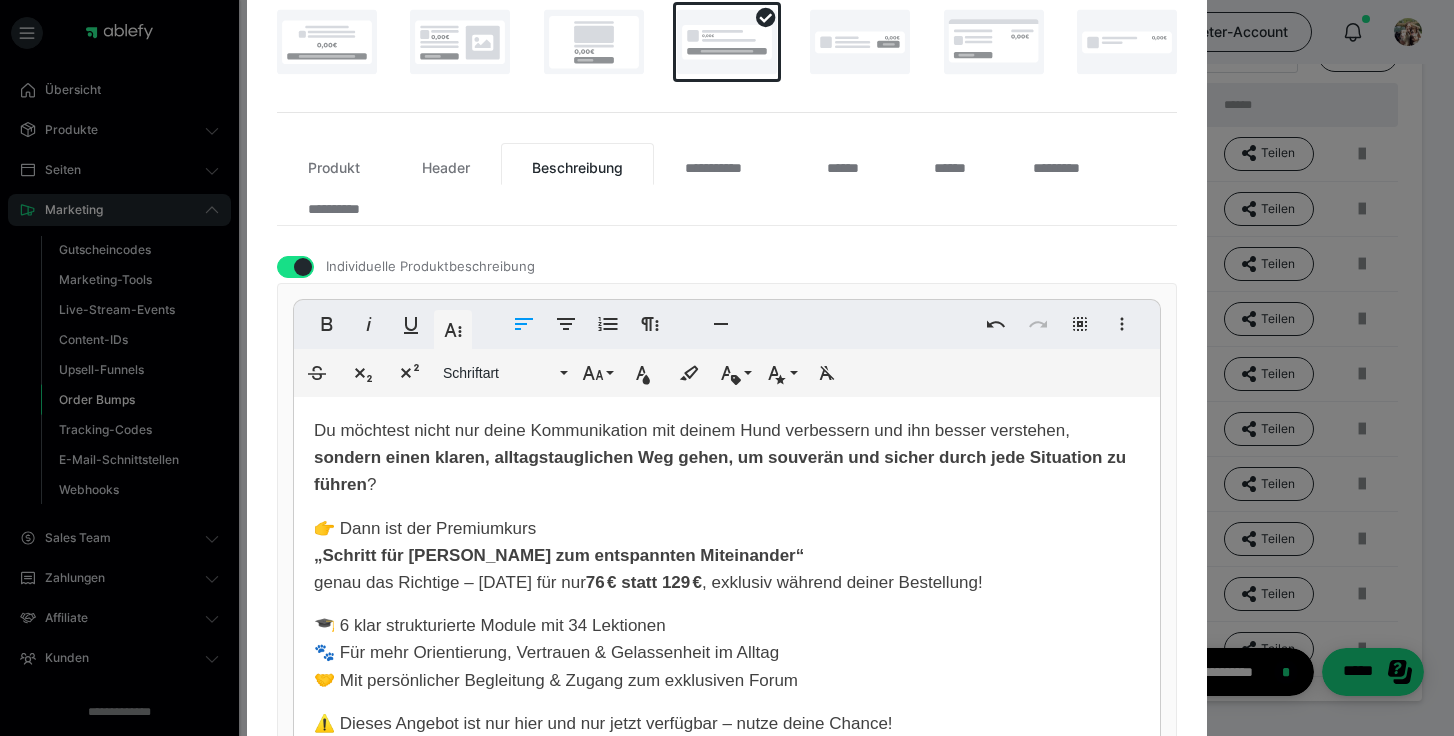 click on "Du möchtest nicht nur deine Kommunikation mit deinem Hund verbessern und ihn besser verstehen, sondern einen klaren, alltagstauglichen Weg gehen, um souverän und sicher durch jede Situation zu führen ? 👉 Dann ist der Premiumkurs „Schritt für Schritt zum entspannten Miteinander“ genau das Richtige – heute für nur  76 € statt 129 € , exklusiv während deiner Bestellung! 🎓 6 klar strukturierte Module mit 34 Lektionen 🐾 Für mehr Orientierung, Vertrauen & Gelassenheit im Alltag 🤝 Mit persönlicher Begleitung & Zugang zum exklusiven Forum ⚠️ Dieses Angebot ist nur hier und nur jetzt verfügbar – nutze deine Chance!" at bounding box center (727, 585) 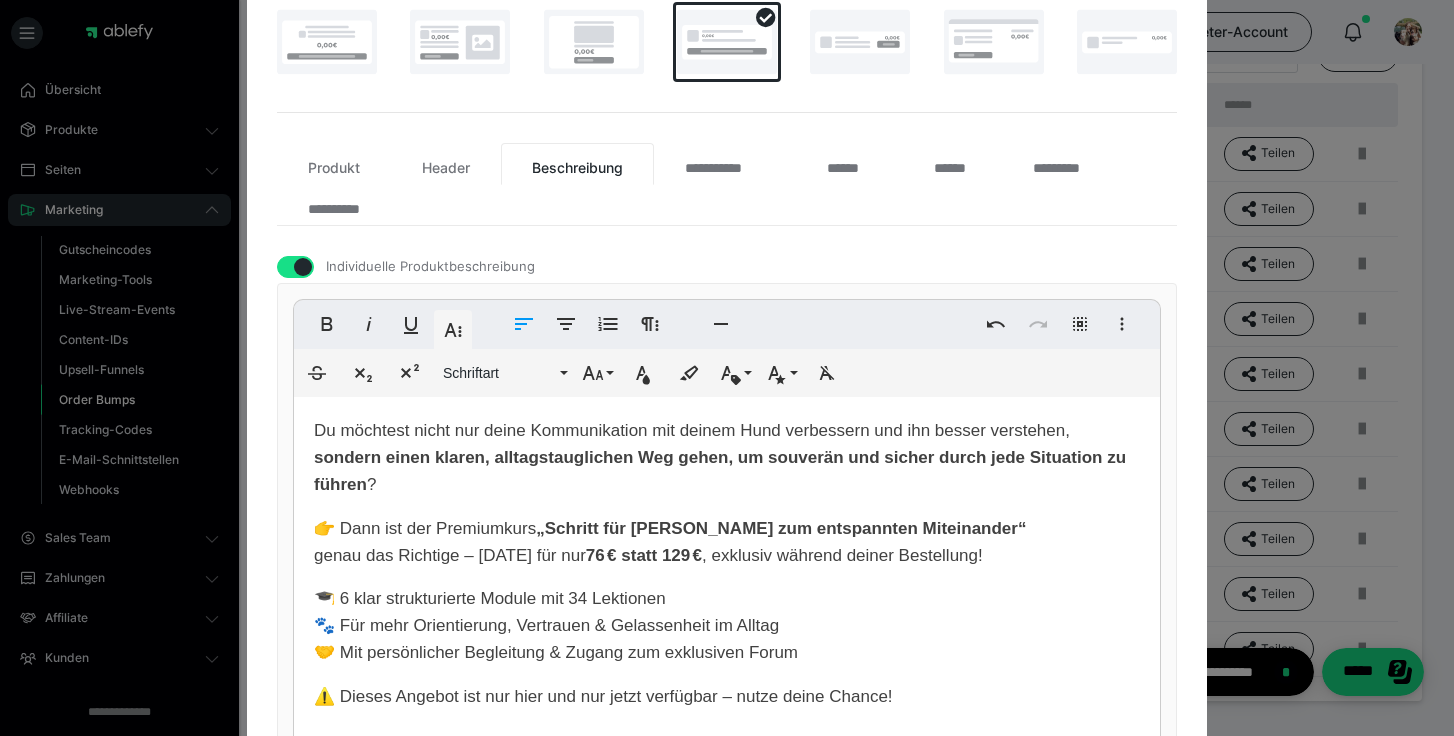 click on "👉 Dann ist der Premiumkurs  „Schritt für Schritt zum entspannten Miteinander“ genau das Richtige – heute für nur  76 € statt 129 € , exklusiv während deiner Bestellung!" at bounding box center [670, 542] 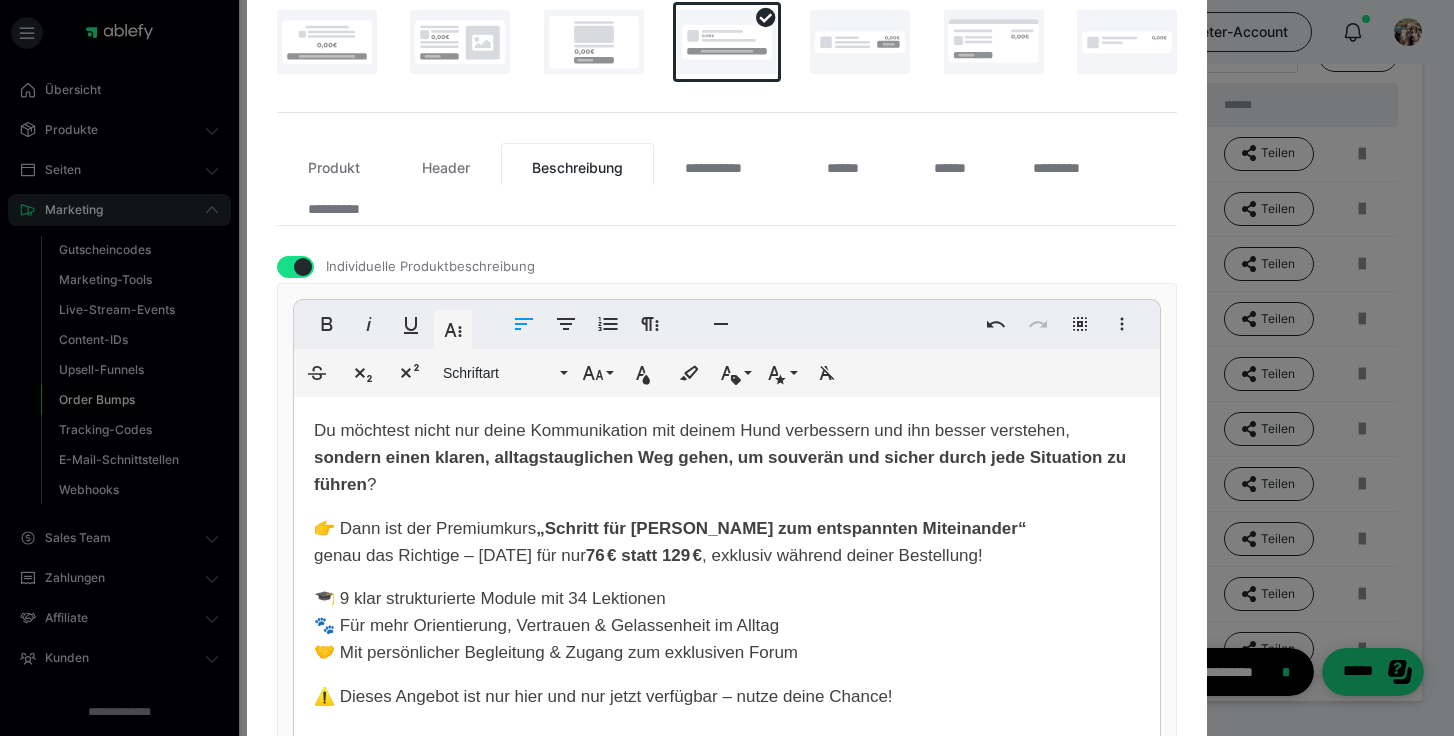 click on "🎓 9 klar strukturierte Module mit 34 Lektionen 🐾 Für mehr Orientierung, Vertrauen & Gelassenheit im Alltag 🤝 Mit persönlicher Begleitung & Zugang zum exklusiven Forum" at bounding box center (556, 625) 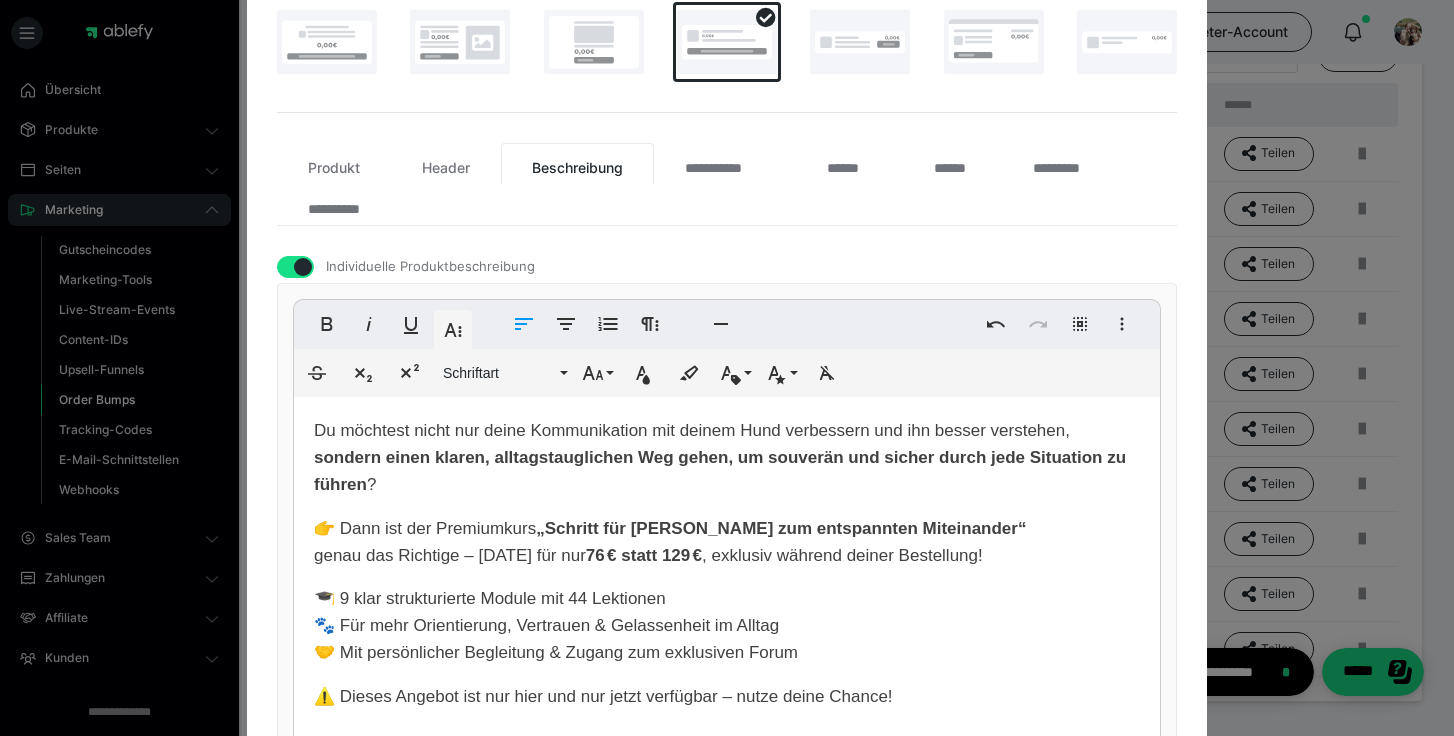 click on "🎓 9 klar strukturierte Module mit 44 Lektionen 🐾 Für mehr Orientierung, Vertrauen & Gelassenheit im Alltag 🤝 Mit persönlicher Begleitung & Zugang zum exklusiven Forum" at bounding box center (556, 625) 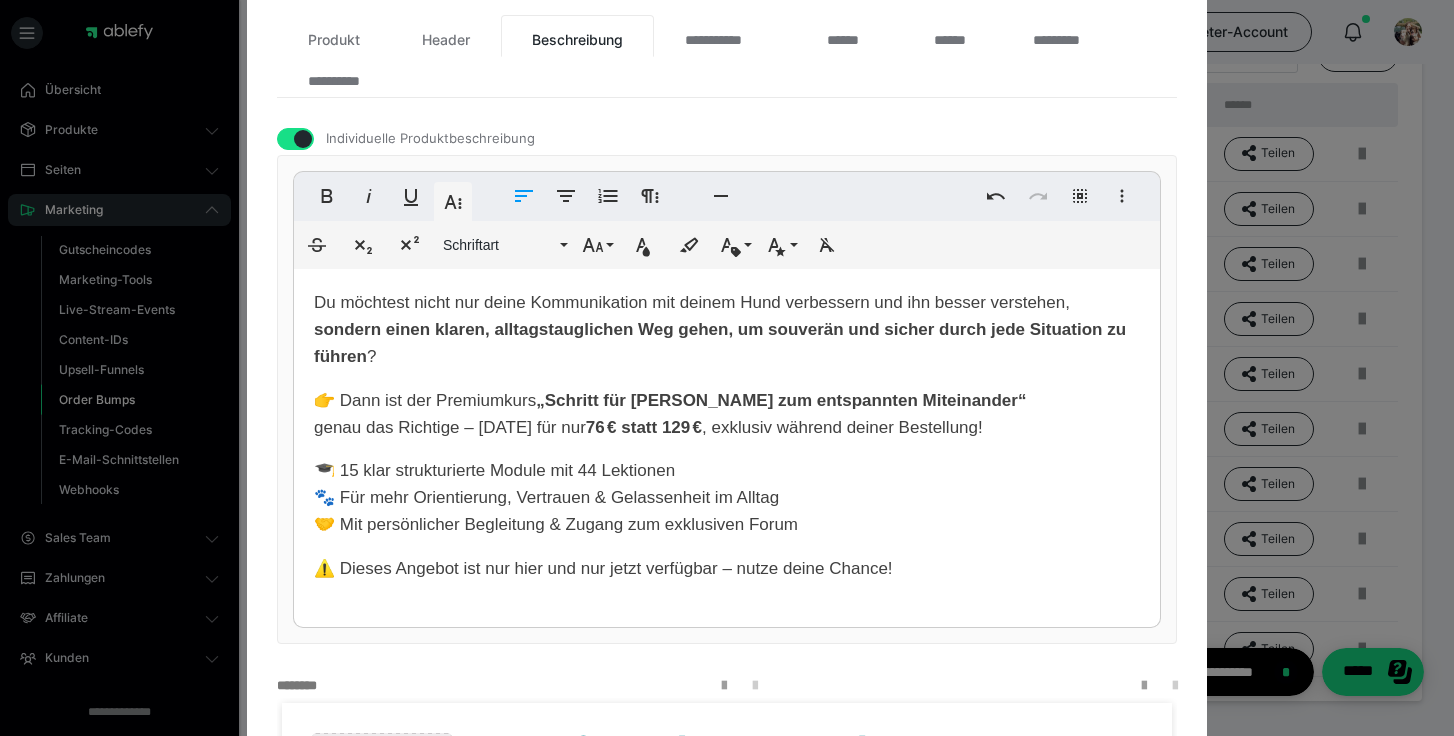 scroll, scrollTop: 461, scrollLeft: 0, axis: vertical 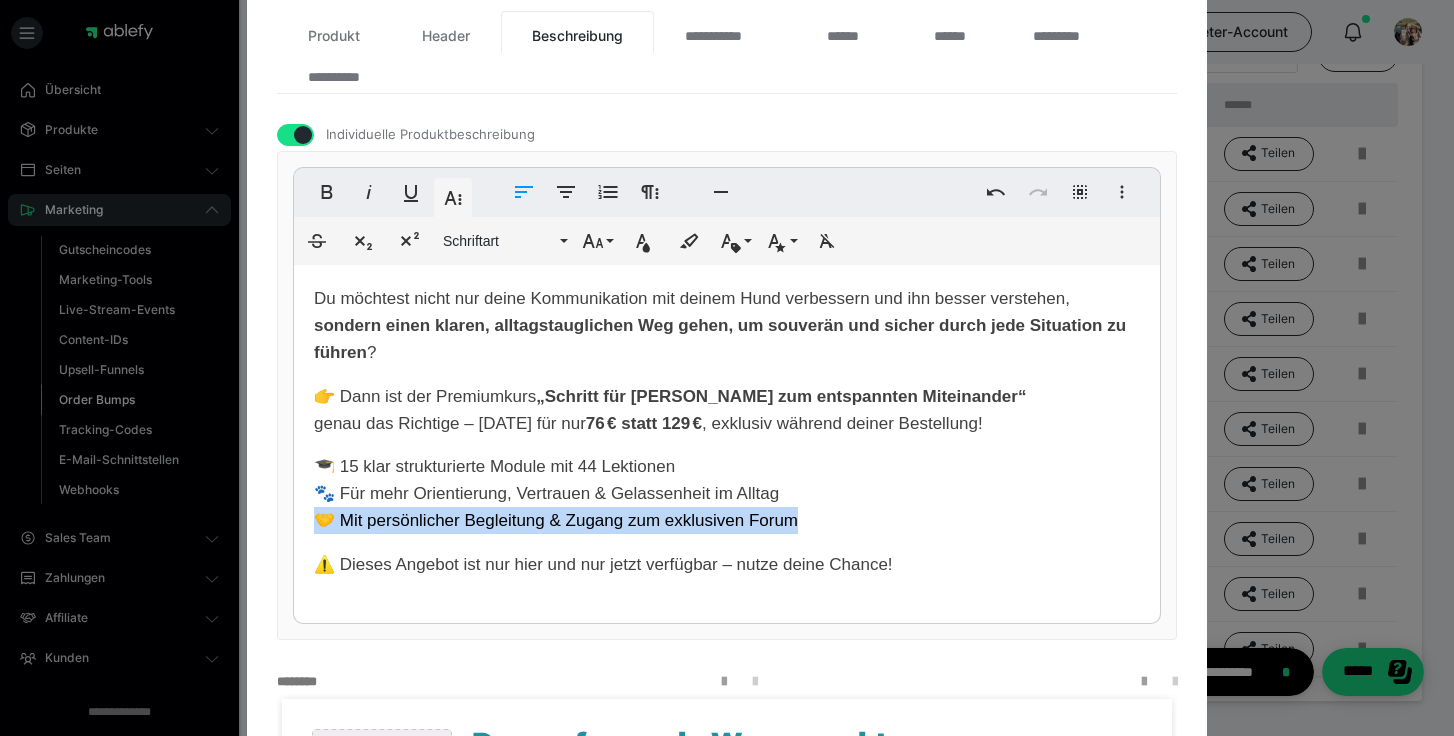 drag, startPoint x: 804, startPoint y: 522, endPoint x: 321, endPoint y: 525, distance: 483.0093 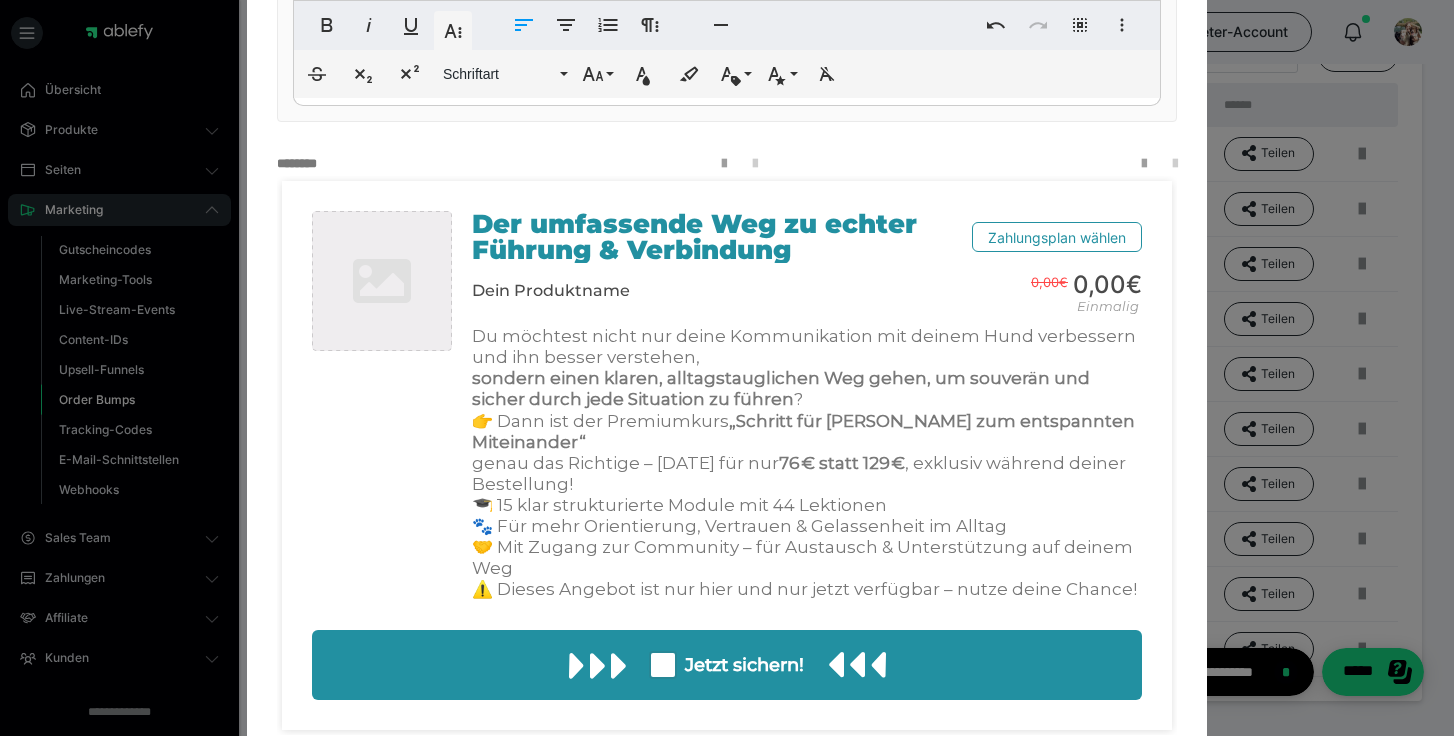 scroll, scrollTop: 1104, scrollLeft: 0, axis: vertical 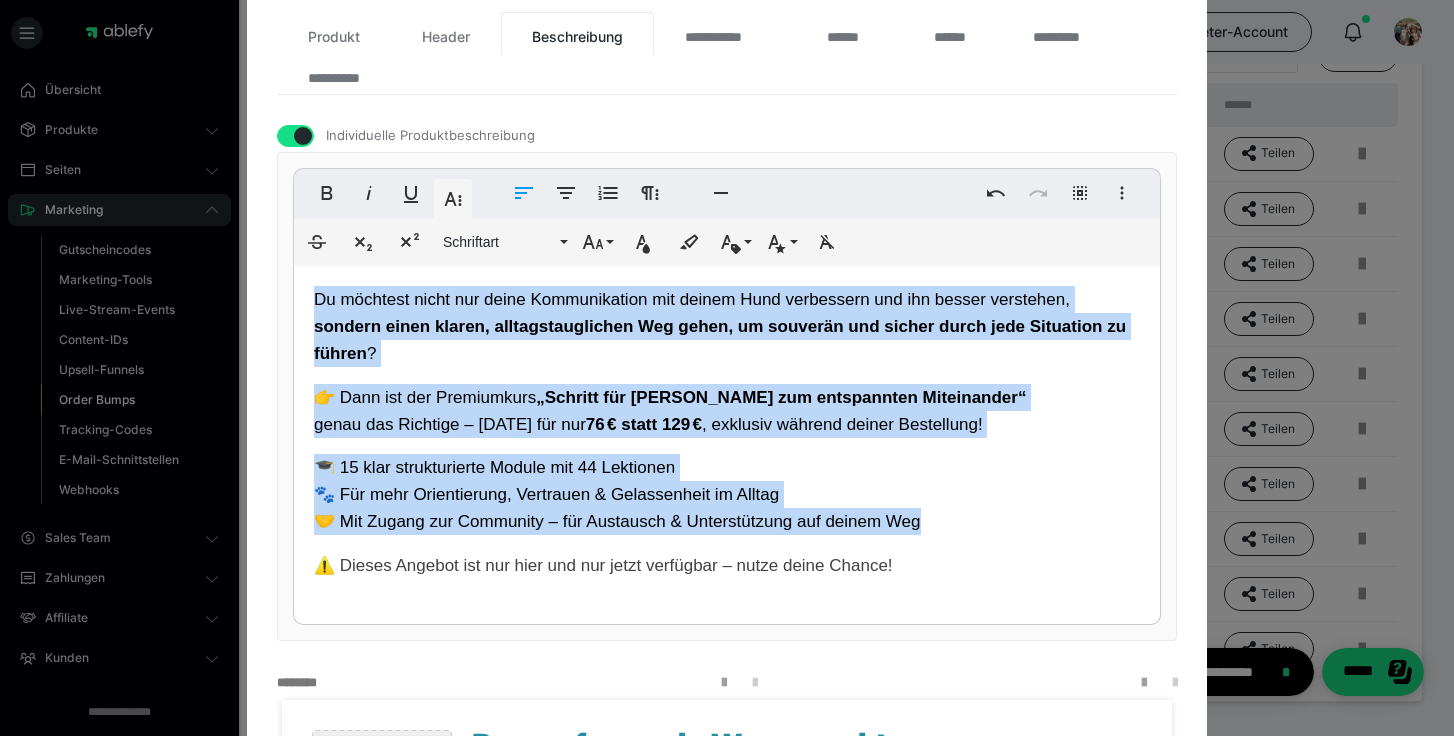 drag, startPoint x: 935, startPoint y: 528, endPoint x: 297, endPoint y: 306, distance: 675.52057 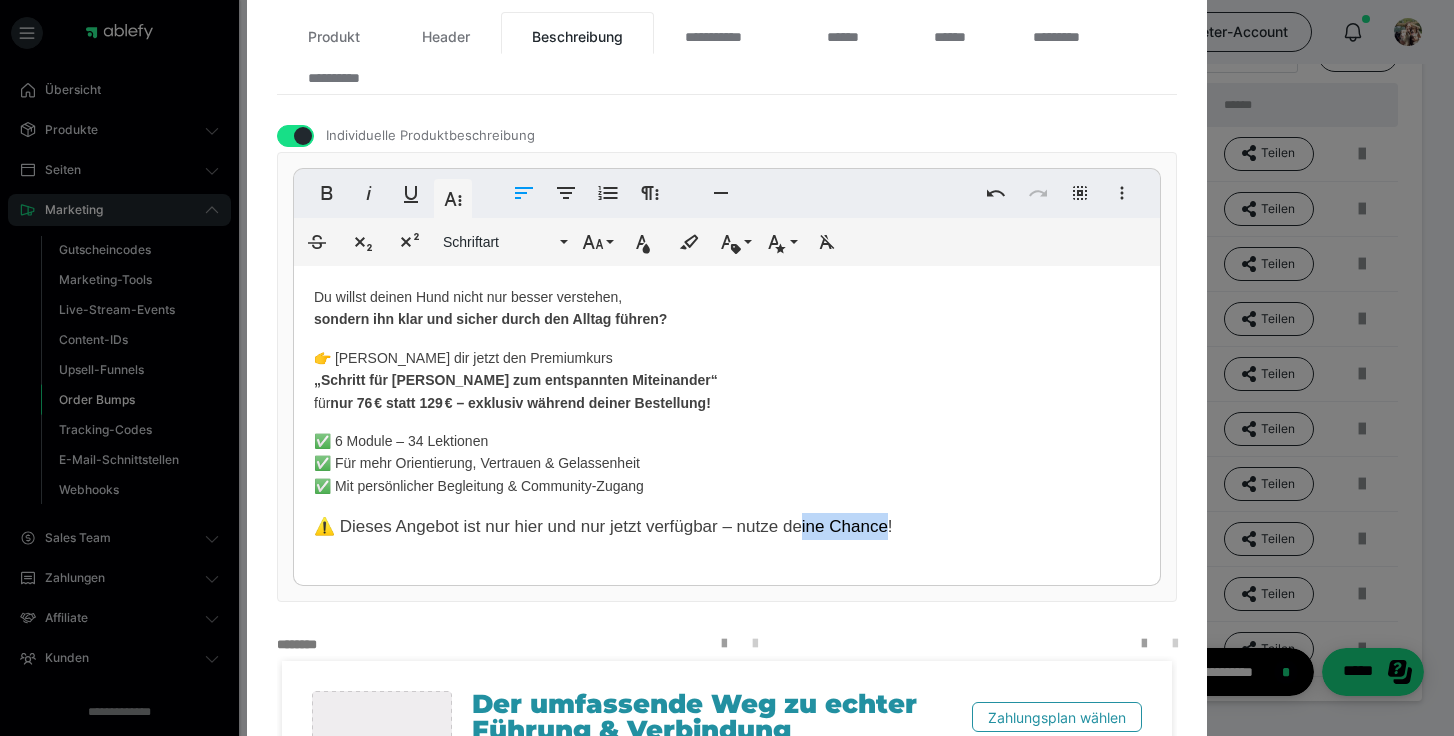 drag, startPoint x: 884, startPoint y: 527, endPoint x: 798, endPoint y: 528, distance: 86.00581 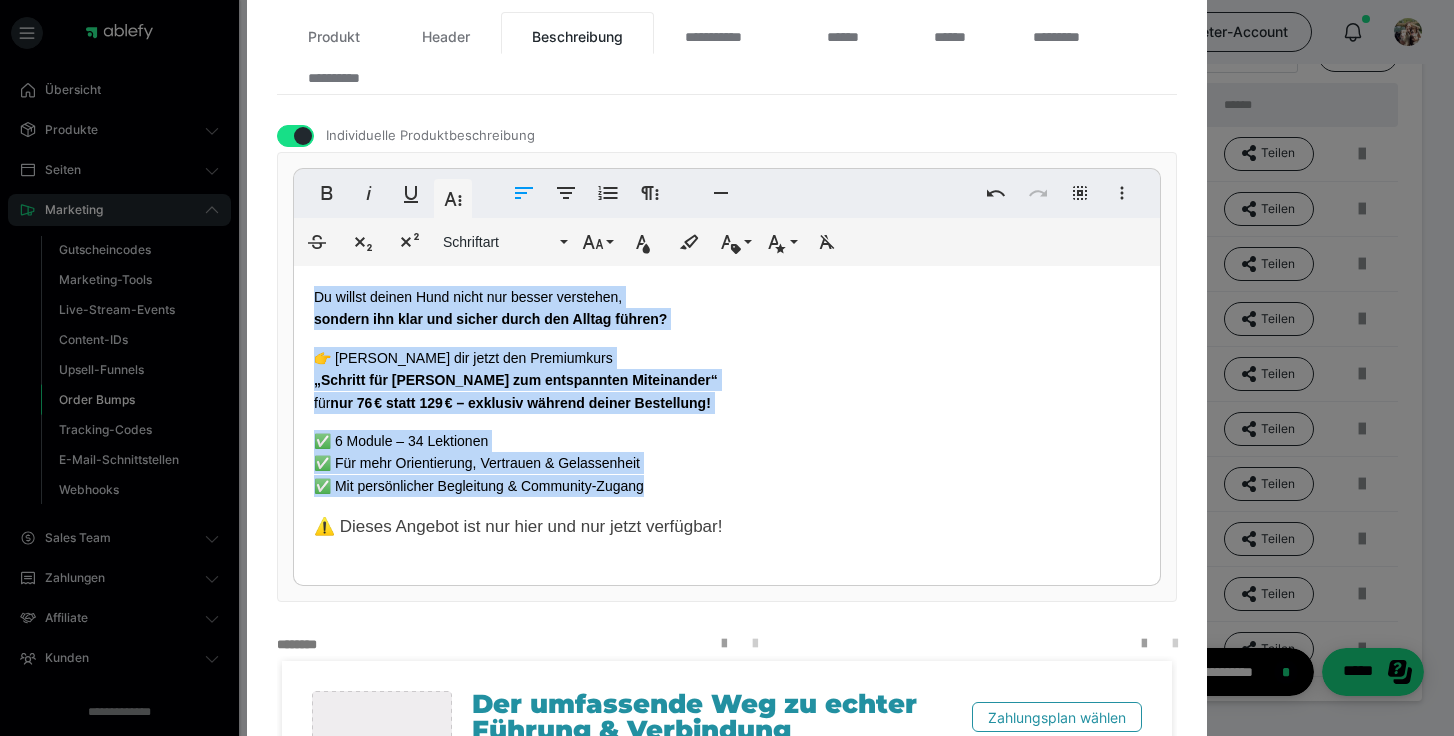 drag, startPoint x: 665, startPoint y: 495, endPoint x: 283, endPoint y: 294, distance: 431.6538 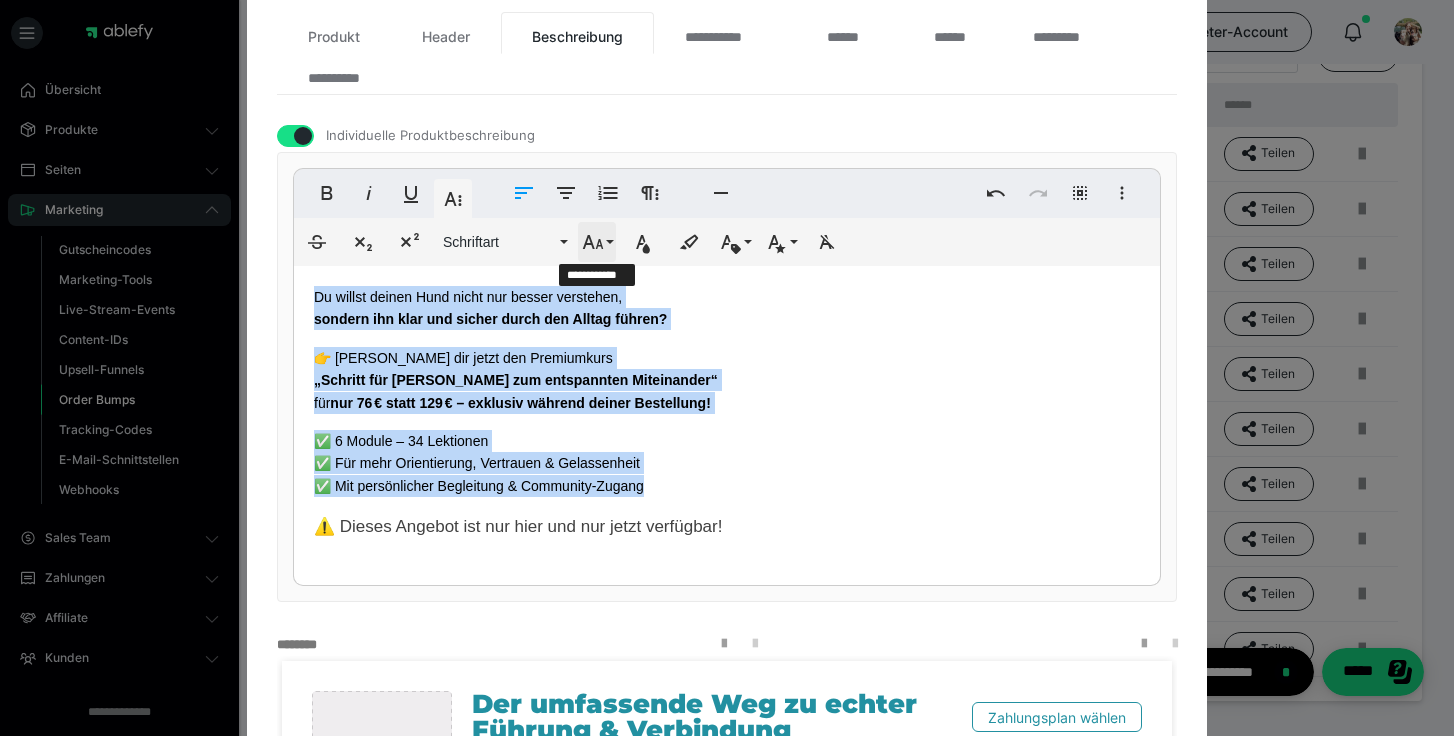 click on "Schriftgröße" at bounding box center (597, 242) 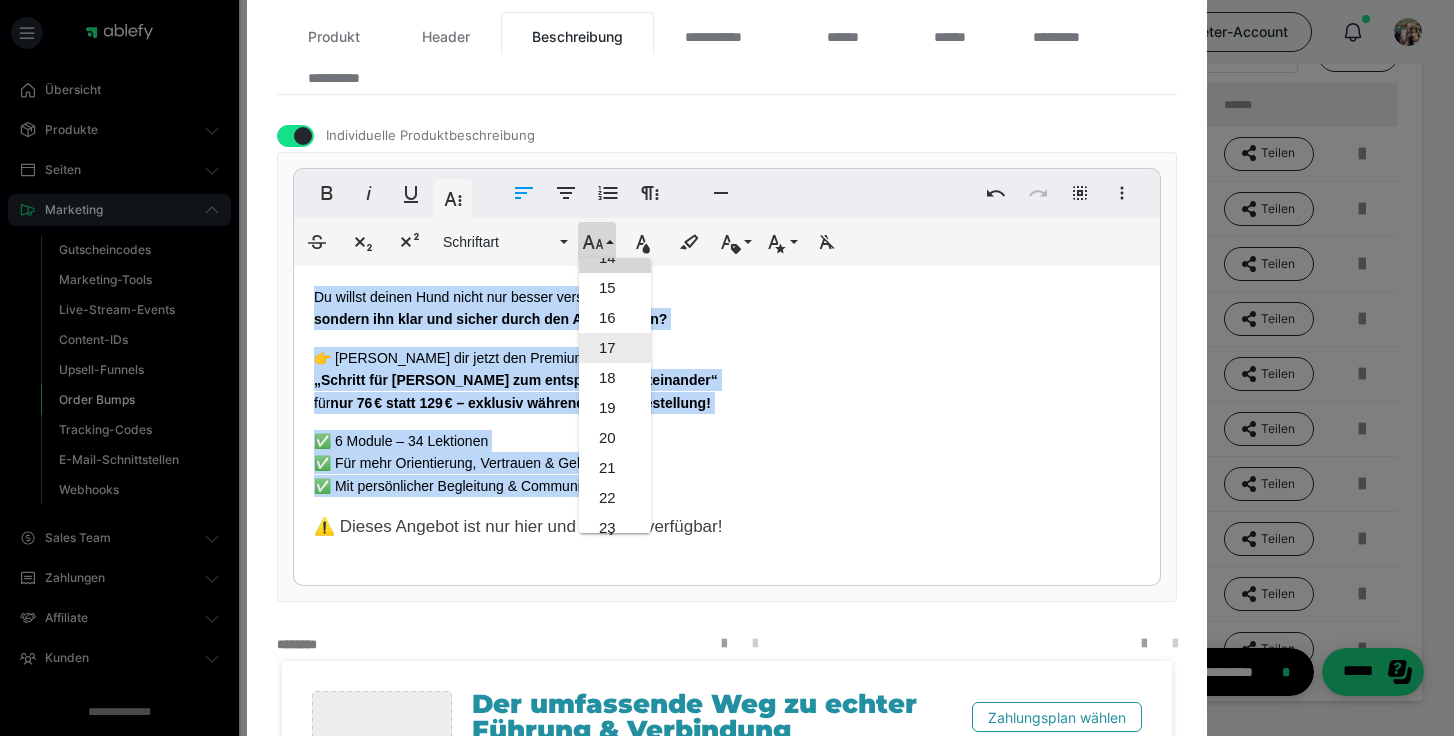 click on "17" at bounding box center [615, 348] 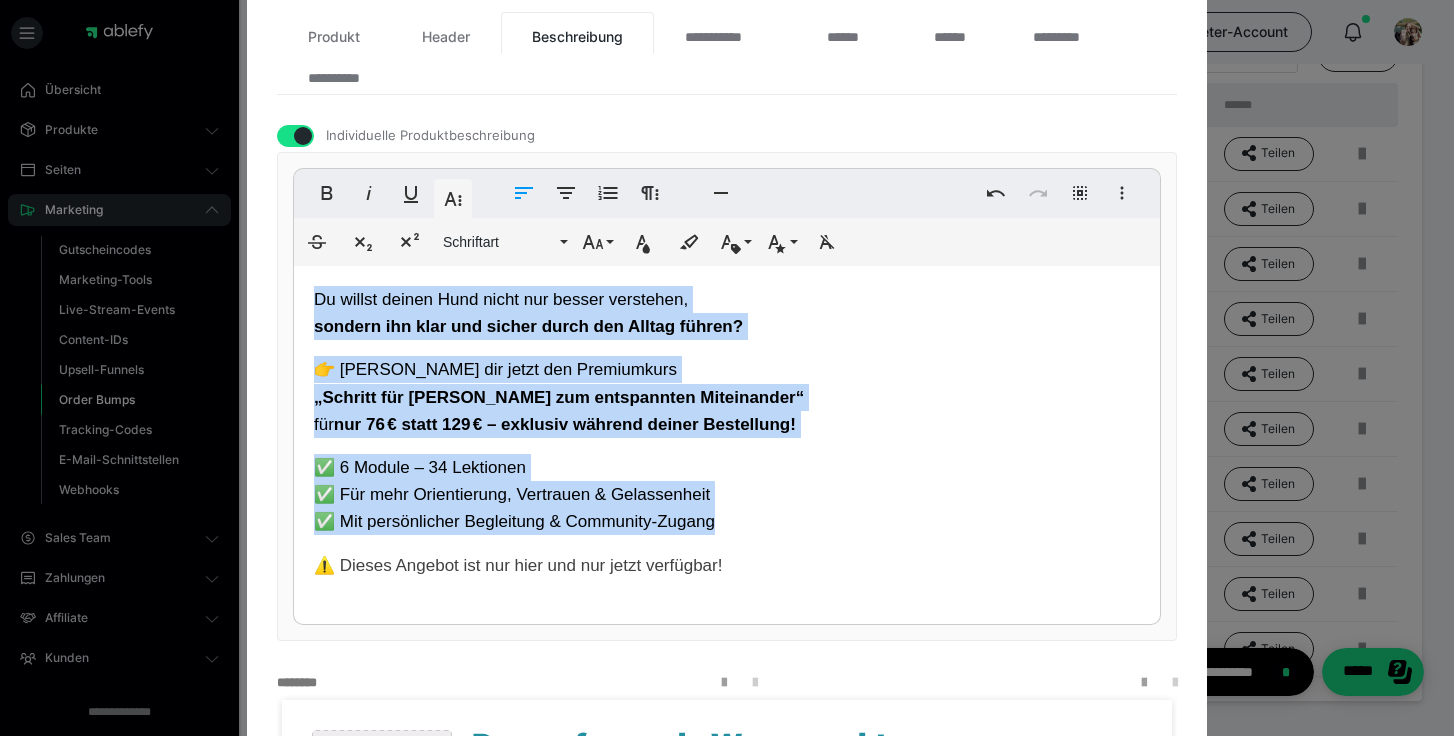 click on "👉 Dann hol dir jetzt den Premiumkurs „Schritt für Schritt zum entspannten Miteinander“ für  nur 76 € statt 129 € – exklusiv während deiner Bestellung!" at bounding box center [727, 397] 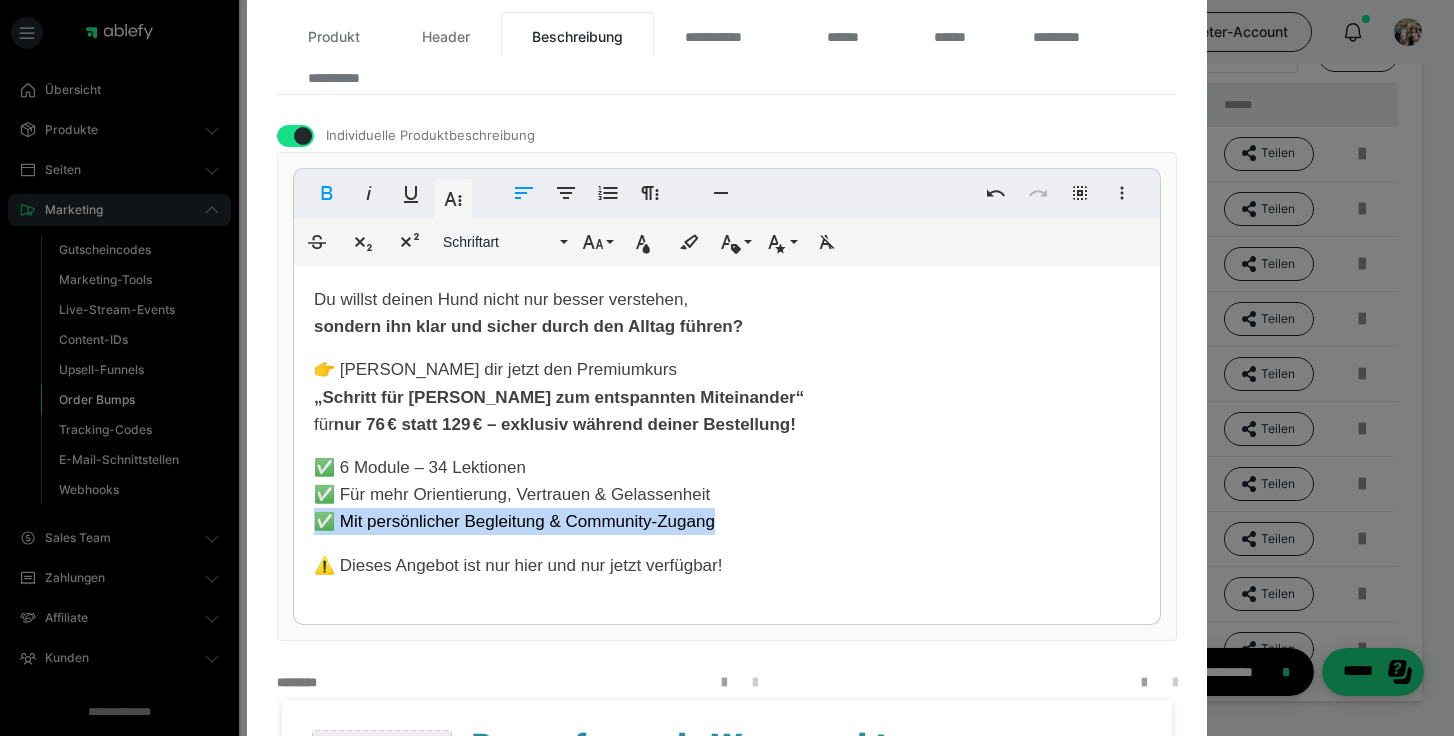 drag, startPoint x: 712, startPoint y: 523, endPoint x: 309, endPoint y: 536, distance: 403.20963 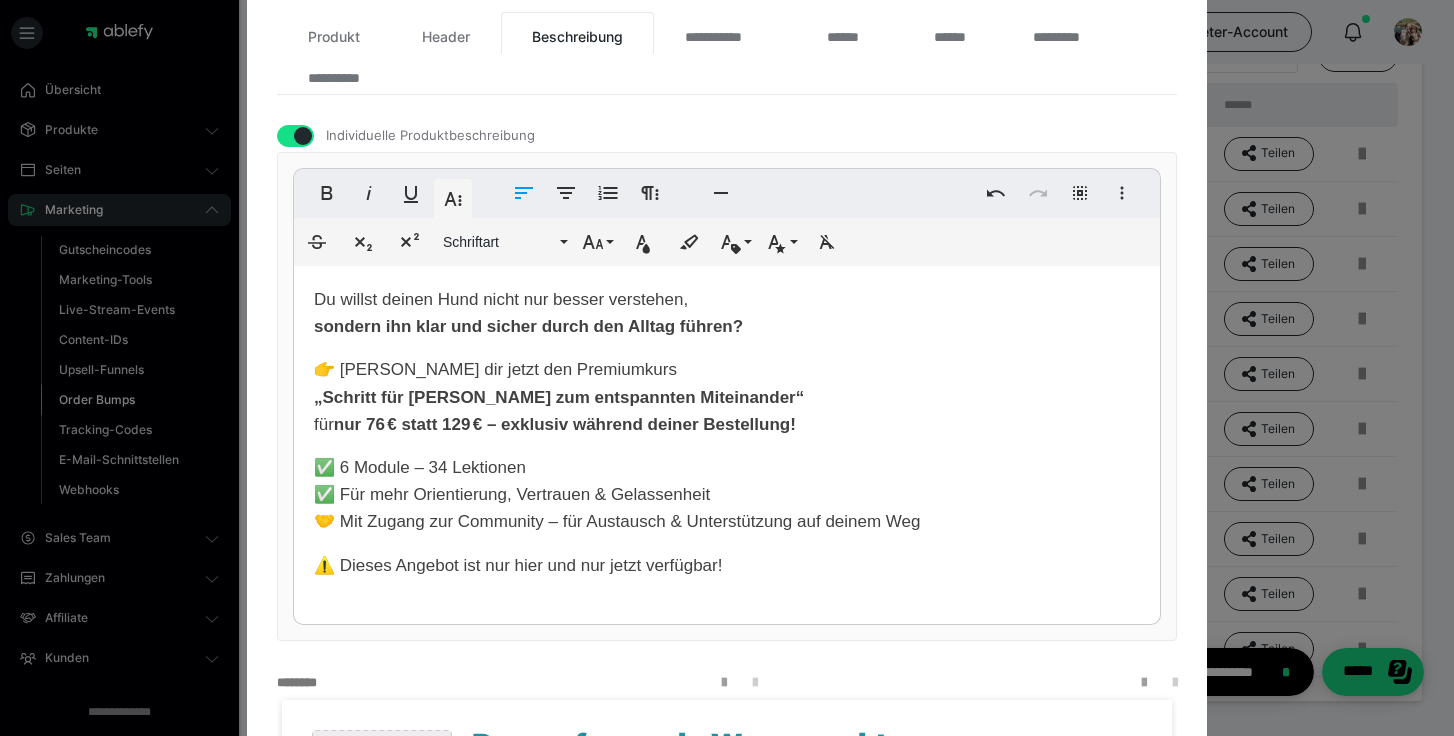click on "✅ 6 Module – 34 Lektionen ✅ Für mehr Orientierung, Vertrauen & Gelassenheit 🤝 Mit Zugang zur Community – für Austausch & Unterstützung auf deinem Weg" at bounding box center [617, 494] 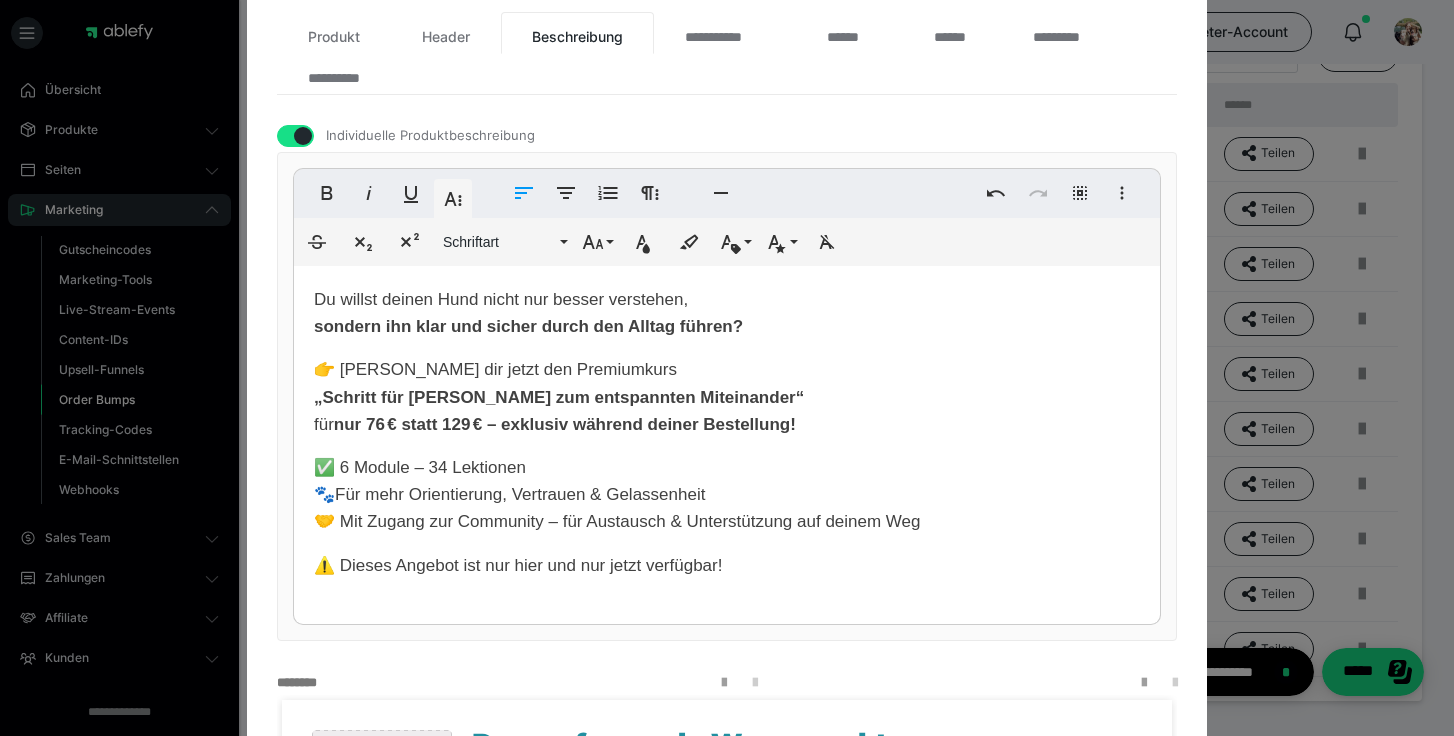 click on "✅ 6 Module – 34 Lektionen 🐾  Für mehr Orientierung, Vertrauen & Gelassenheit 🤝 Mit Zugang zur Community – für Austausch & Unterstützung auf deinem Weg" at bounding box center (617, 494) 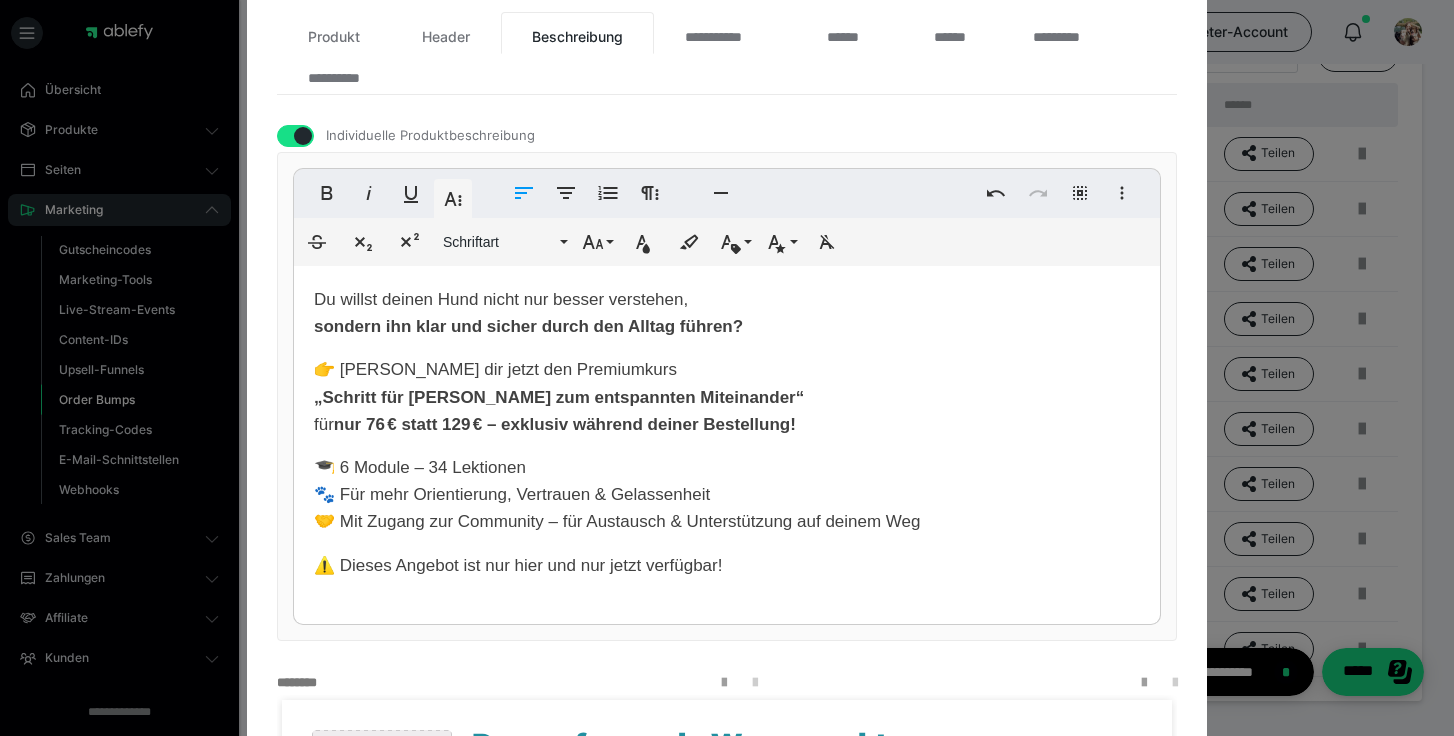 click on "🎓 6 Module – 34 Lektionen 🐾 Für mehr Orientierung, Vertrauen & Gelassenheit 🤝 Mit Zugang zur Community – für Austausch & Unterstützung auf deinem Weg" at bounding box center [617, 494] 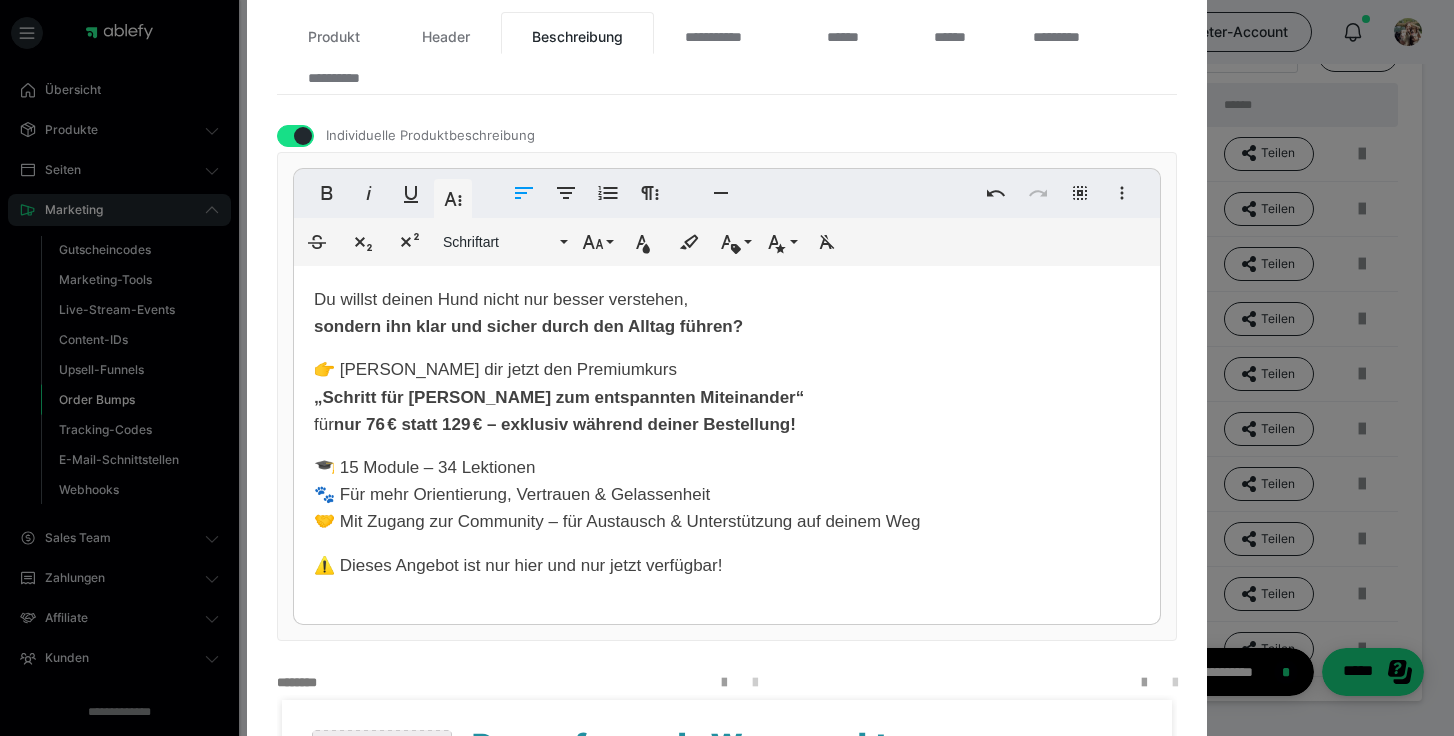 click on "🎓 15 Module – 34 Lektionen 🐾 Für mehr Orientierung, Vertrauen & Gelassenheit 🤝 Mit Zugang zur Community – für Austausch & Unterstützung auf deinem Weg" at bounding box center [617, 494] 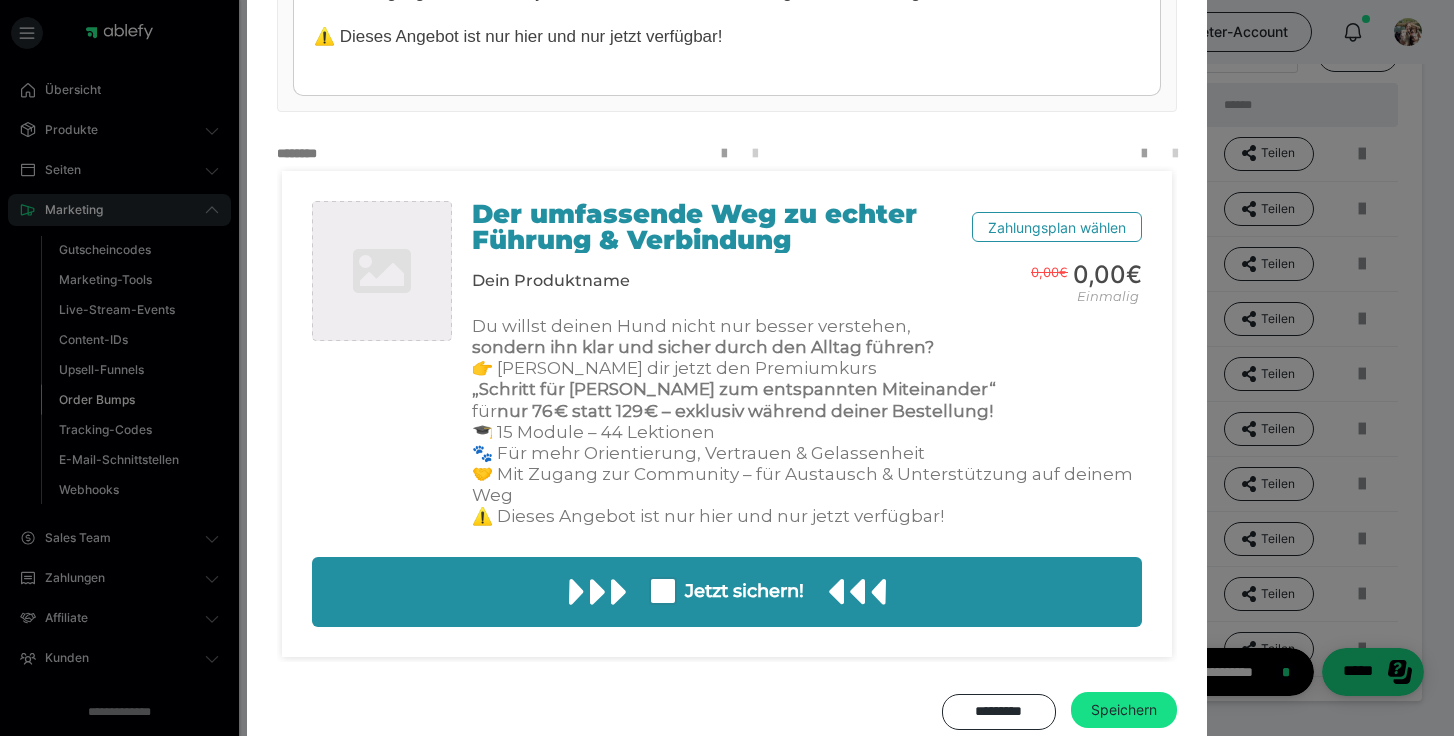 scroll, scrollTop: 1041, scrollLeft: 0, axis: vertical 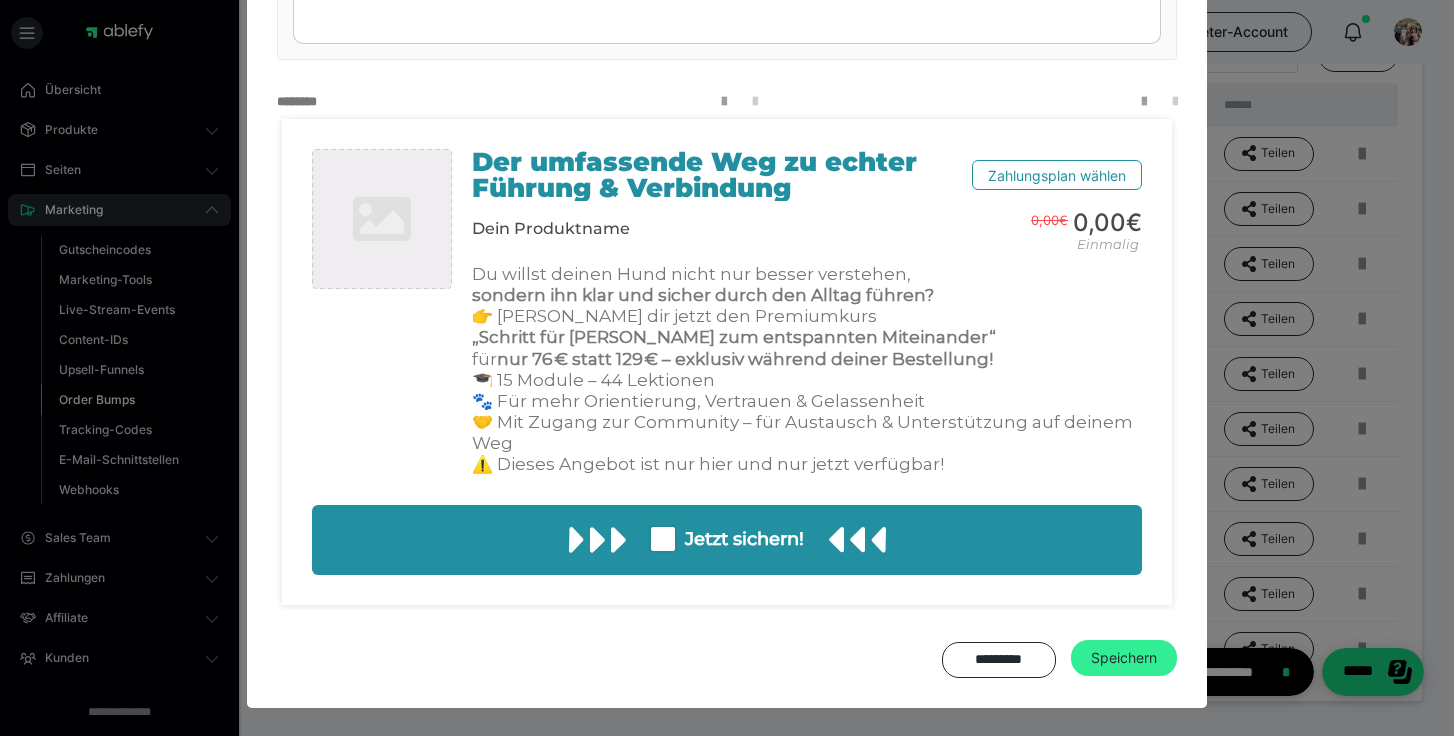 click on "Speichern" at bounding box center (1124, 658) 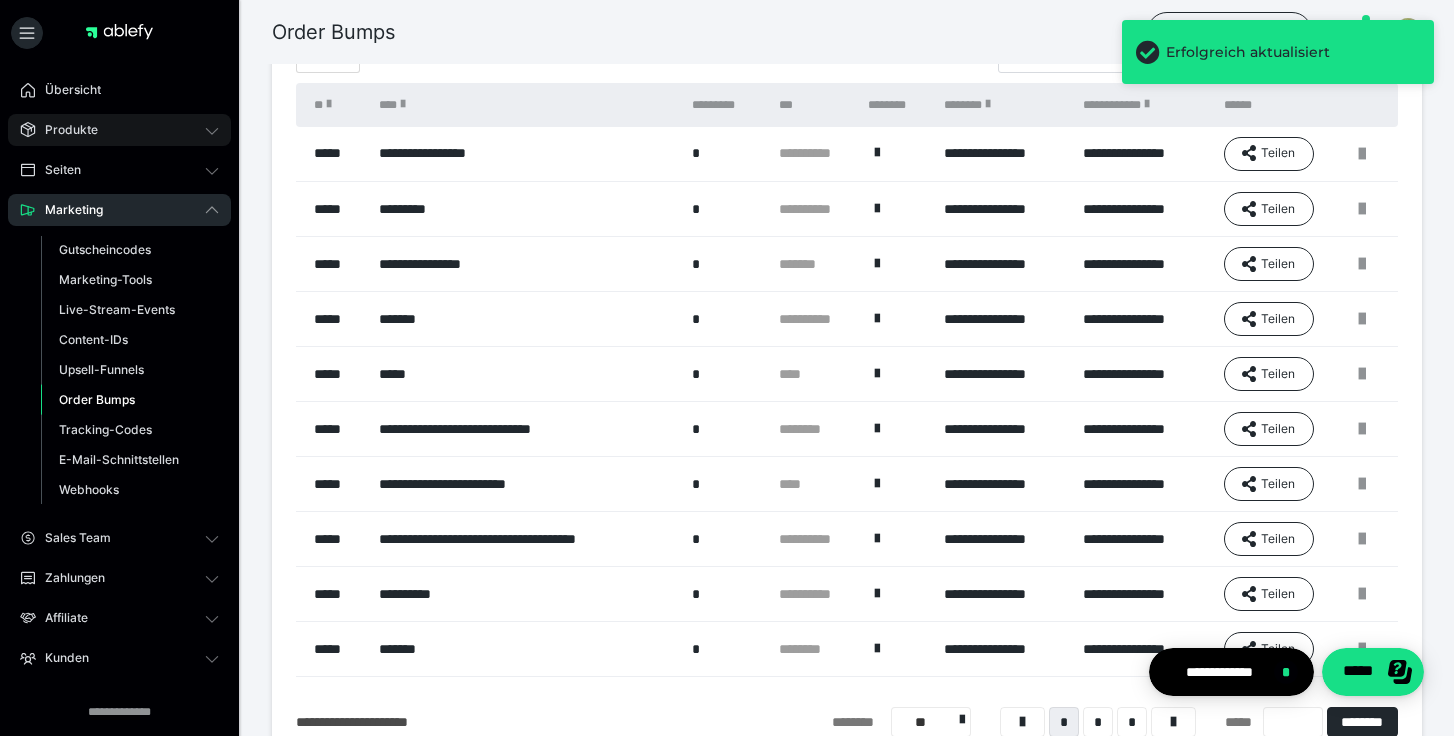 click on "Produkte" at bounding box center (119, 130) 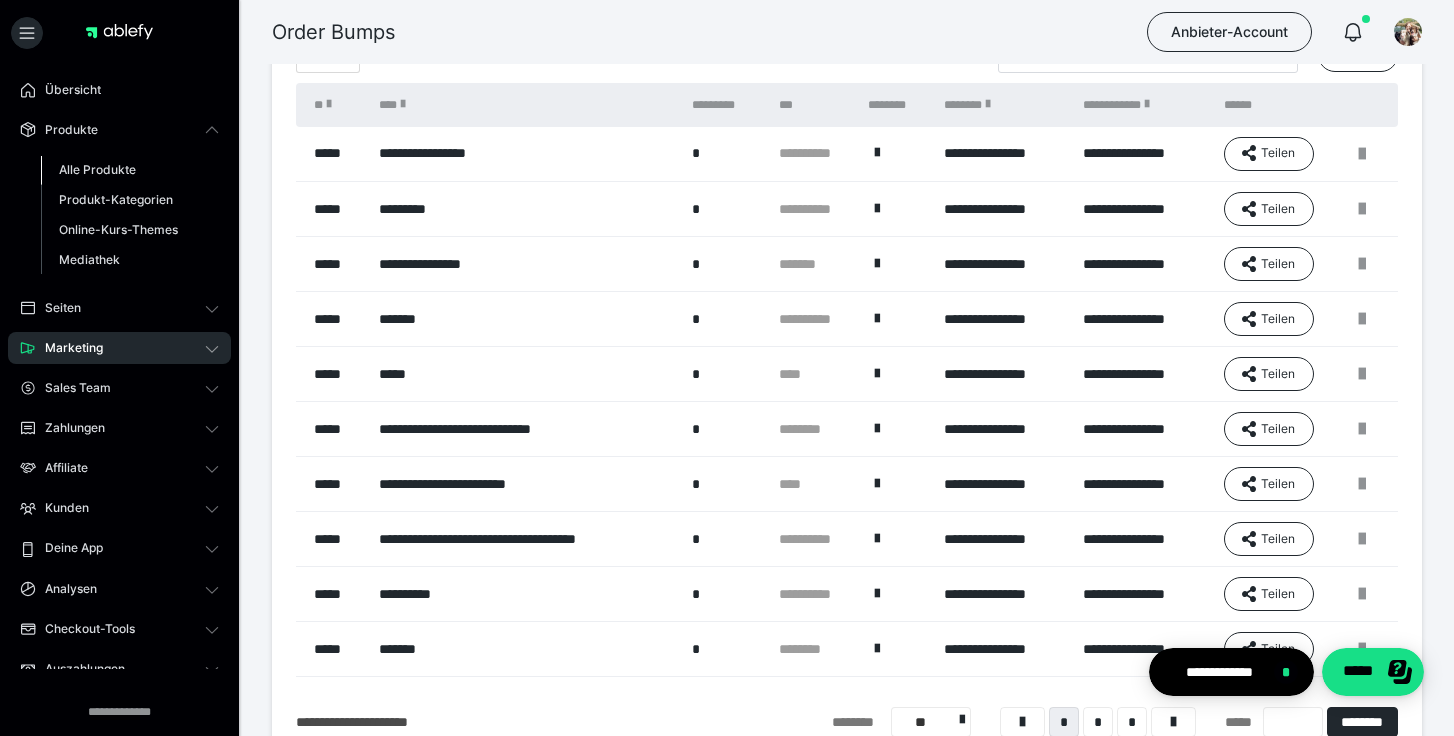 click on "Alle Produkte" at bounding box center (97, 169) 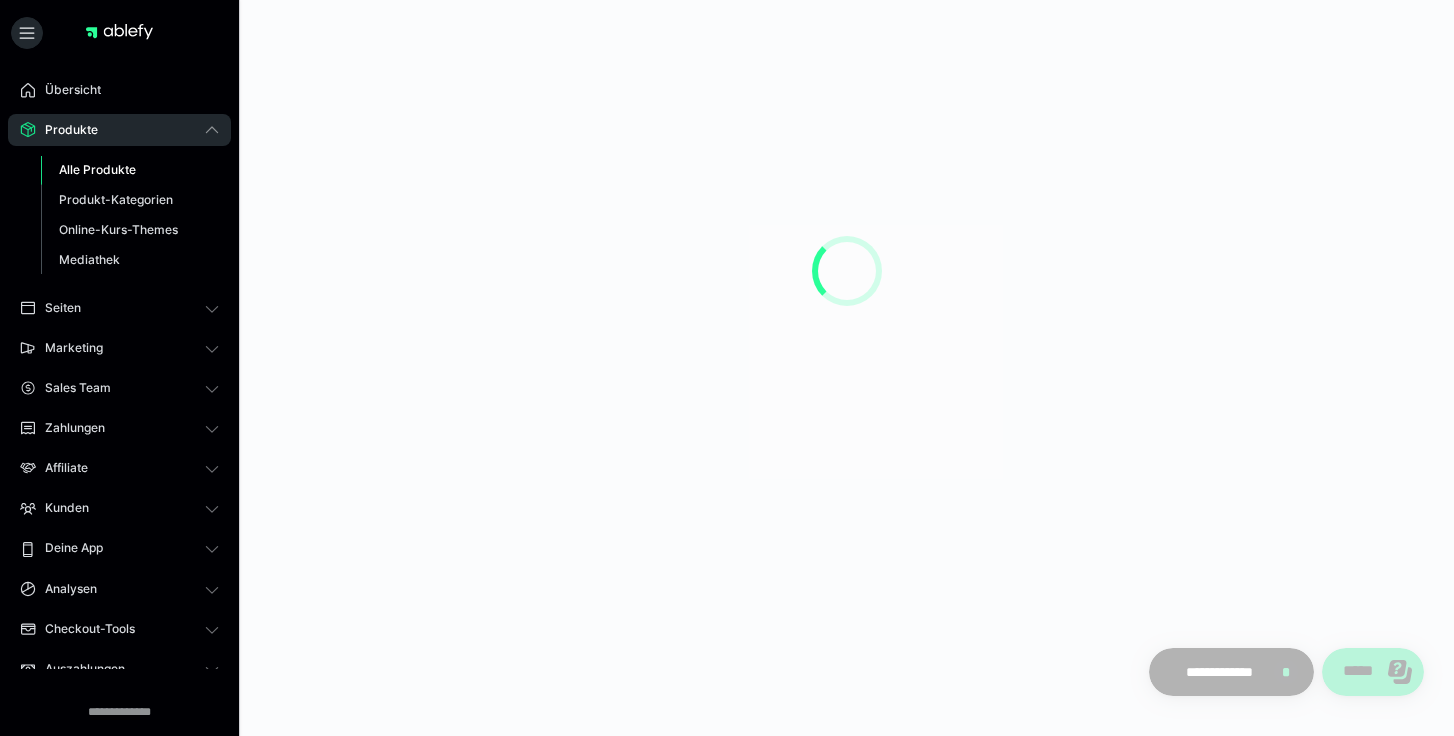 scroll, scrollTop: 0, scrollLeft: 0, axis: both 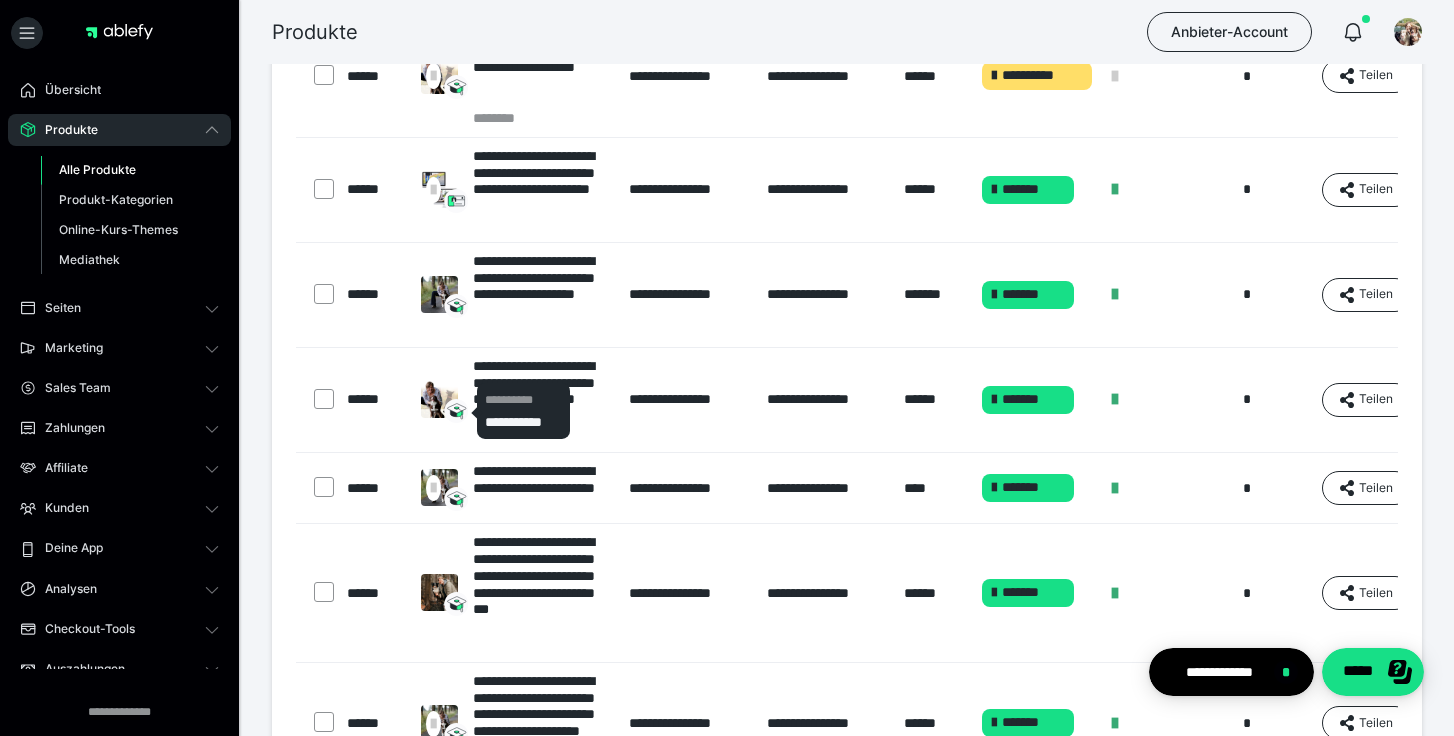 click on "**********" at bounding box center (524, 400) 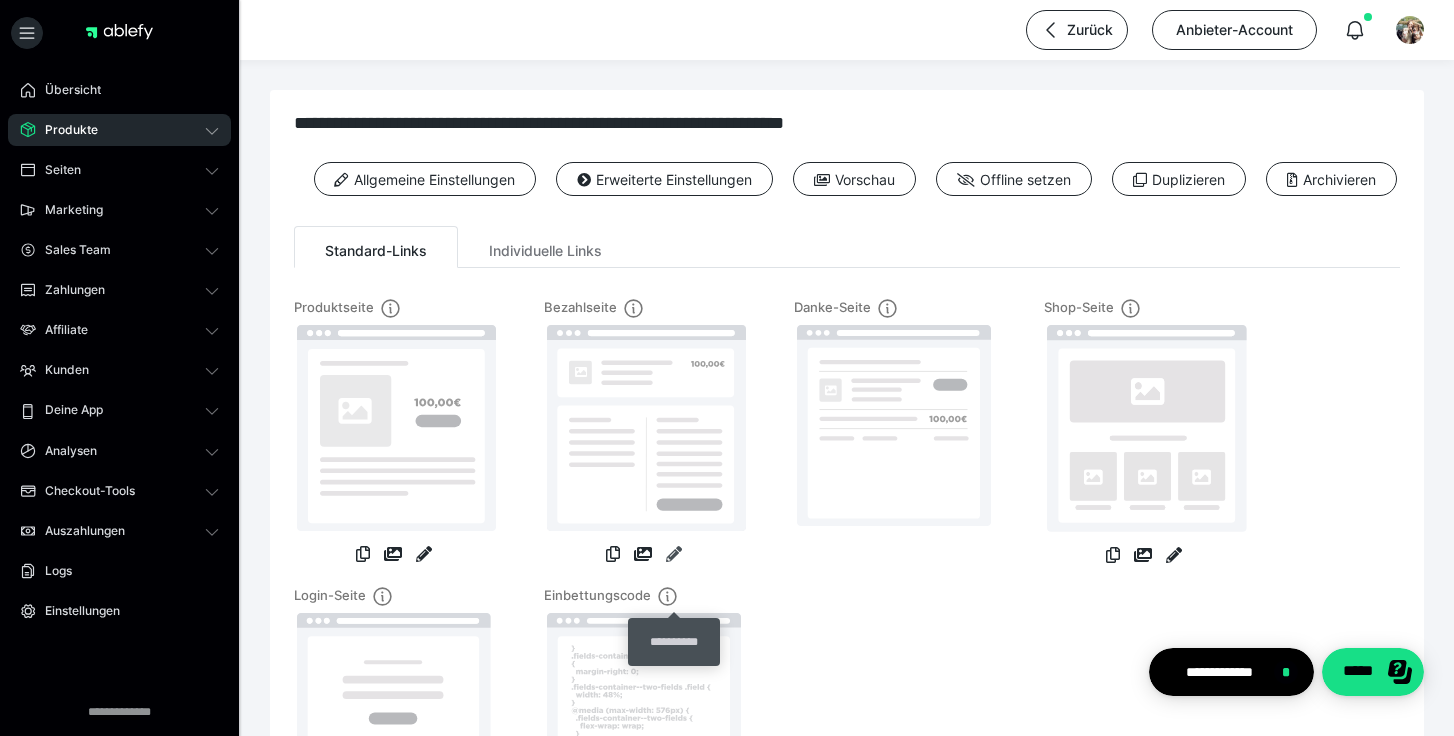 click at bounding box center (674, 554) 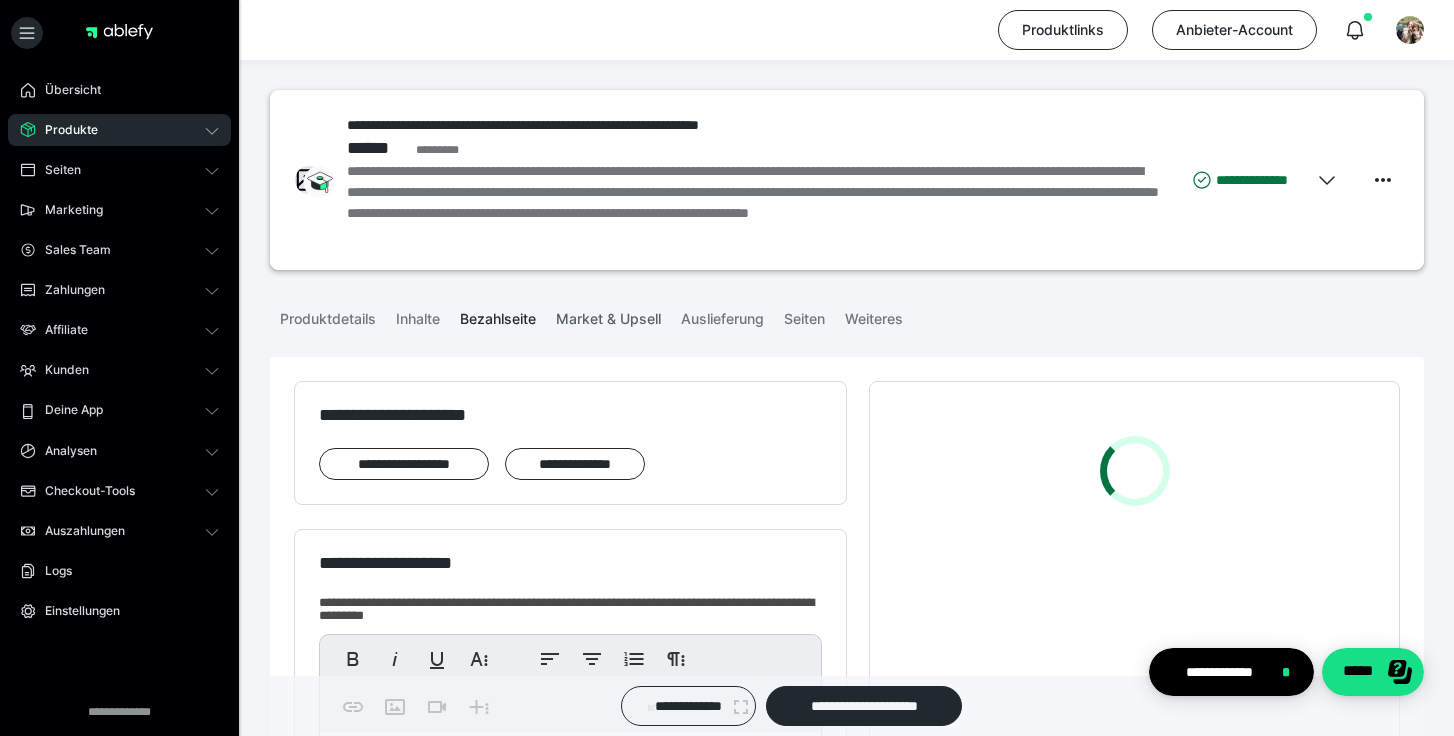 click on "Market & Upsell" at bounding box center [608, 315] 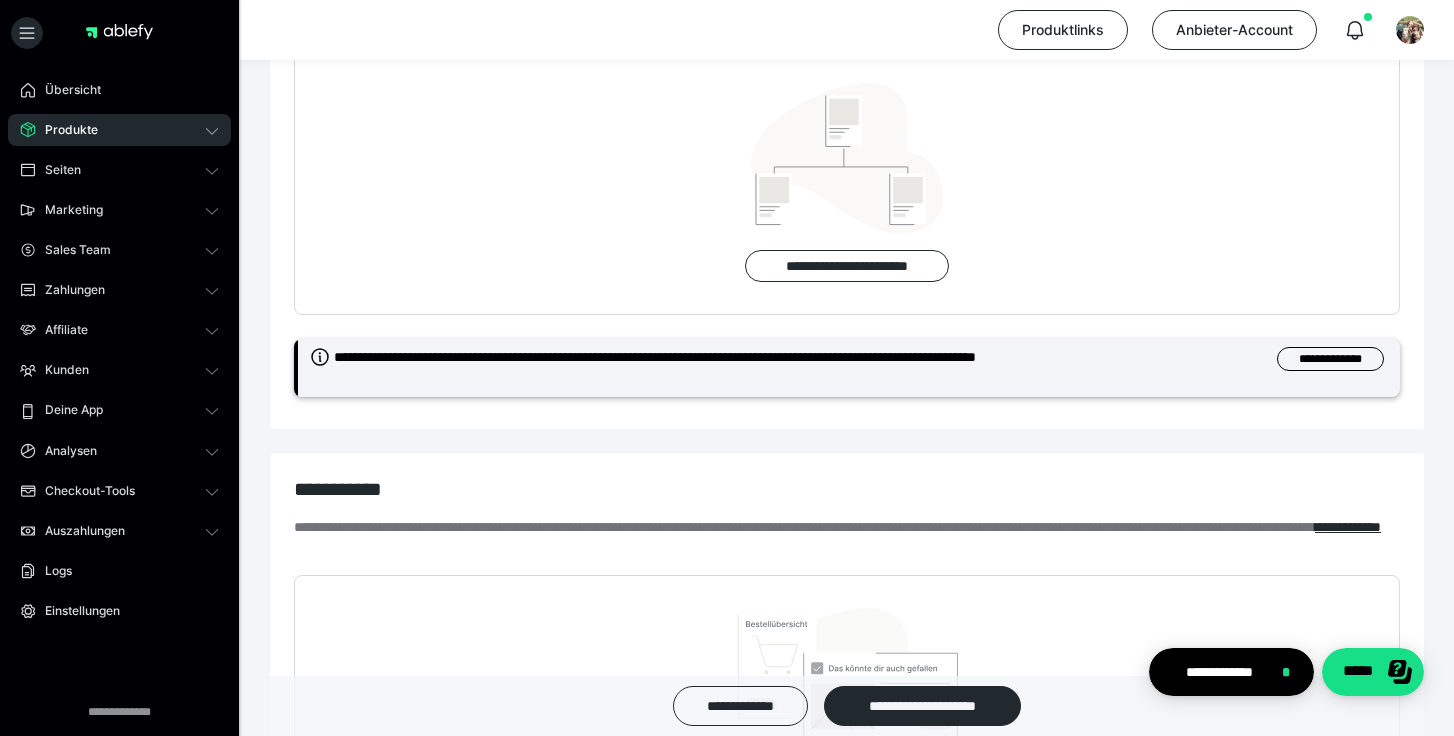 scroll, scrollTop: 741, scrollLeft: 0, axis: vertical 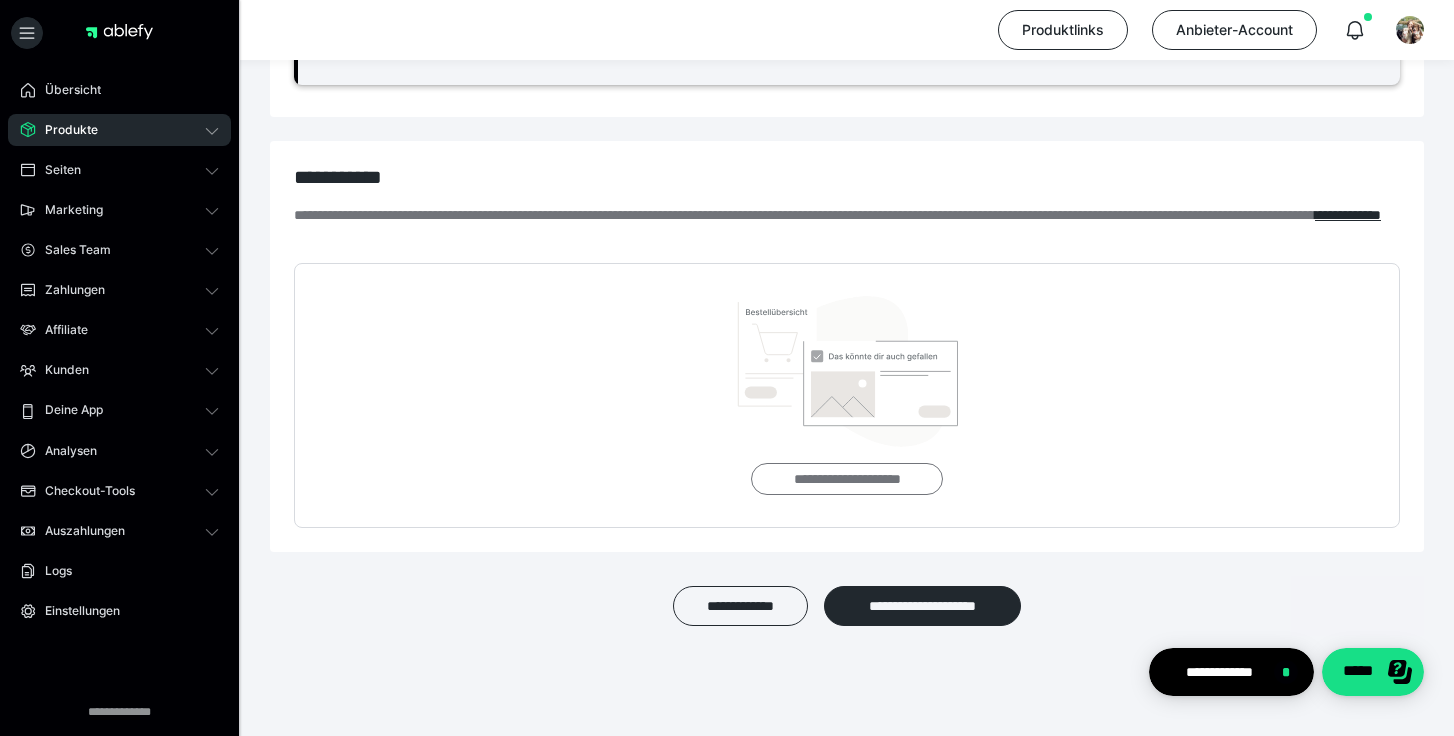 click on "**********" at bounding box center (846, 479) 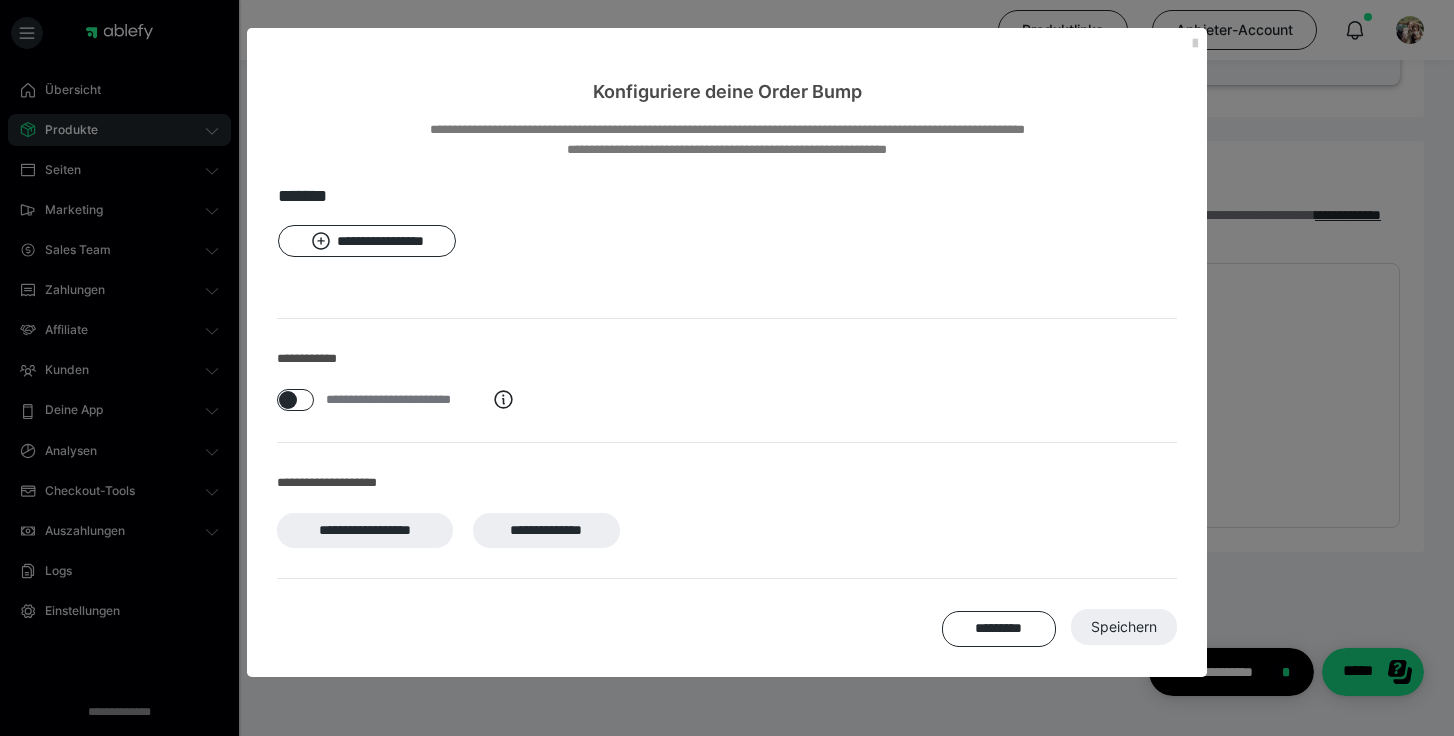 click at bounding box center [288, 400] 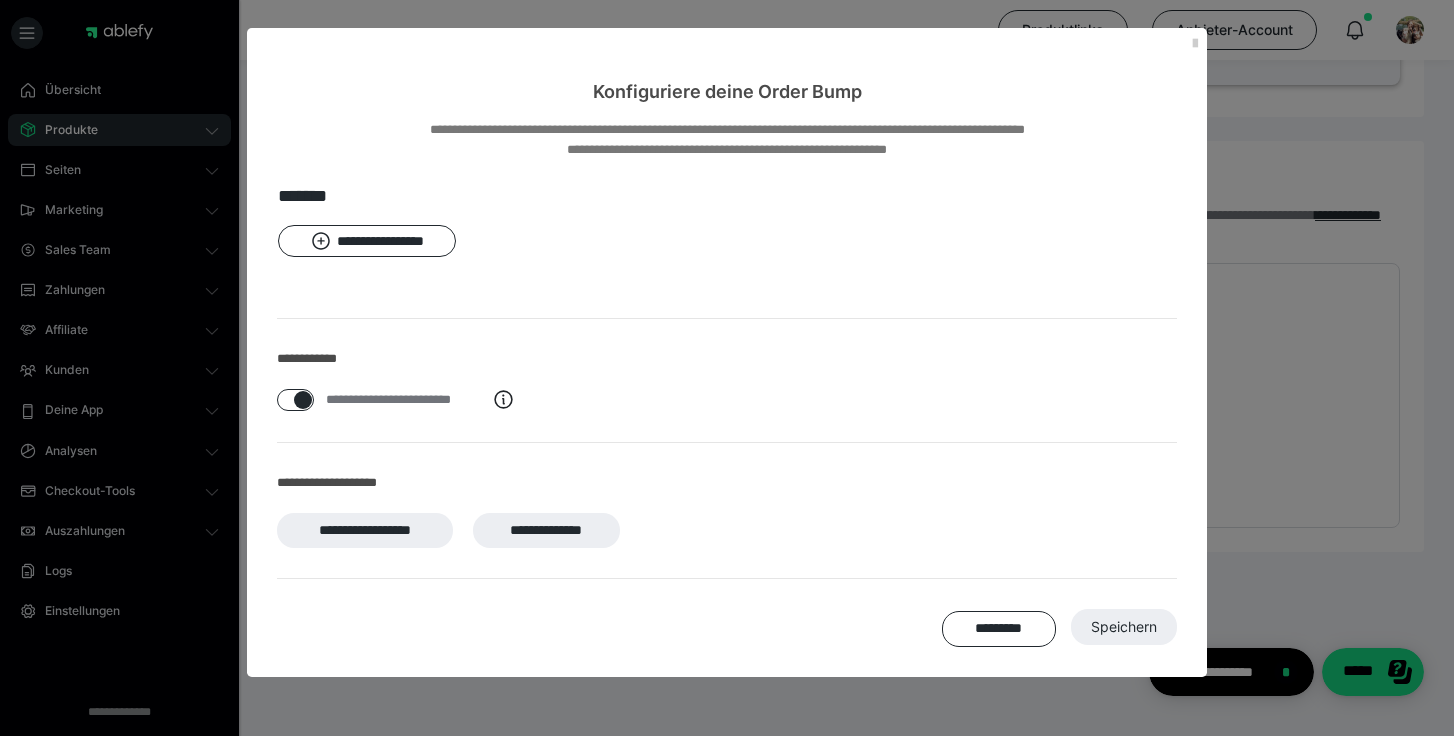 checkbox on "****" 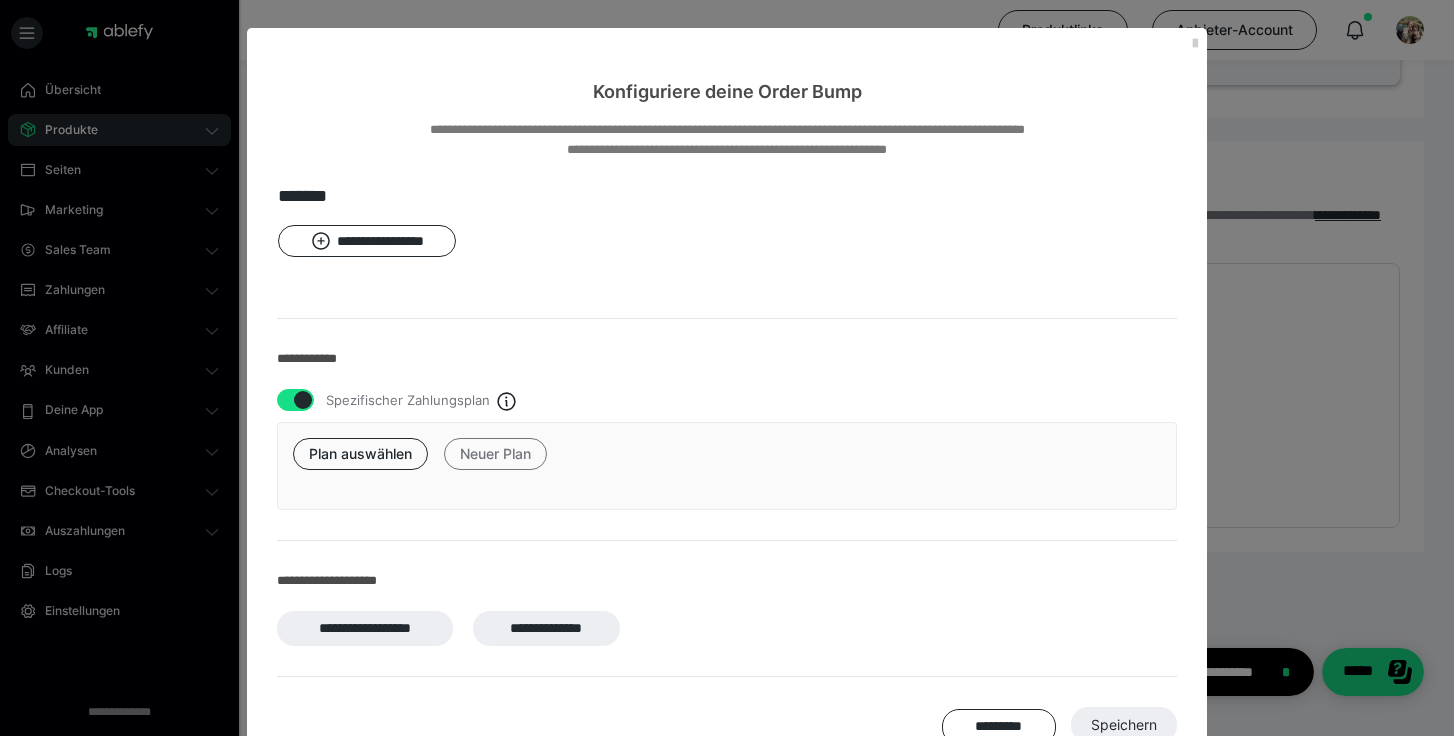 click on "Neuer Plan" at bounding box center (495, 454) 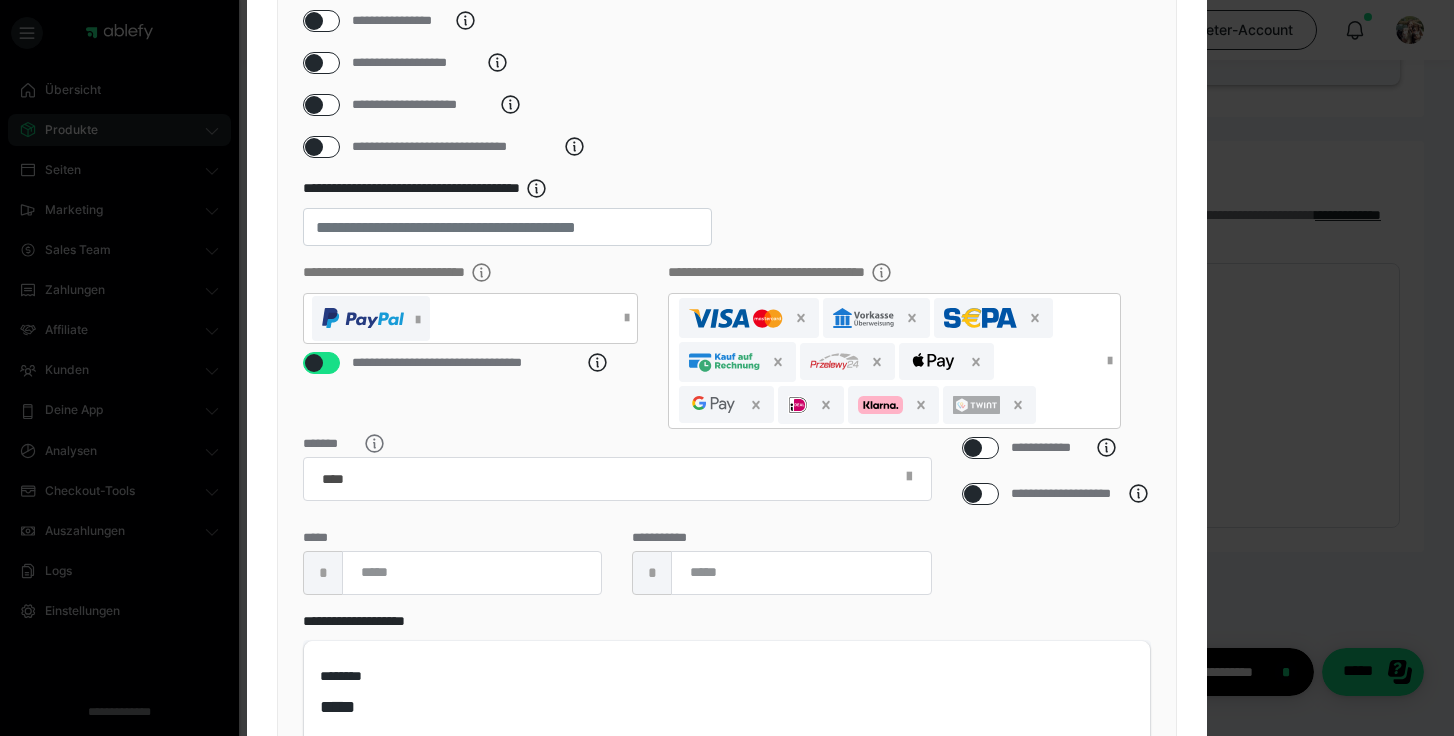 scroll, scrollTop: 322, scrollLeft: 0, axis: vertical 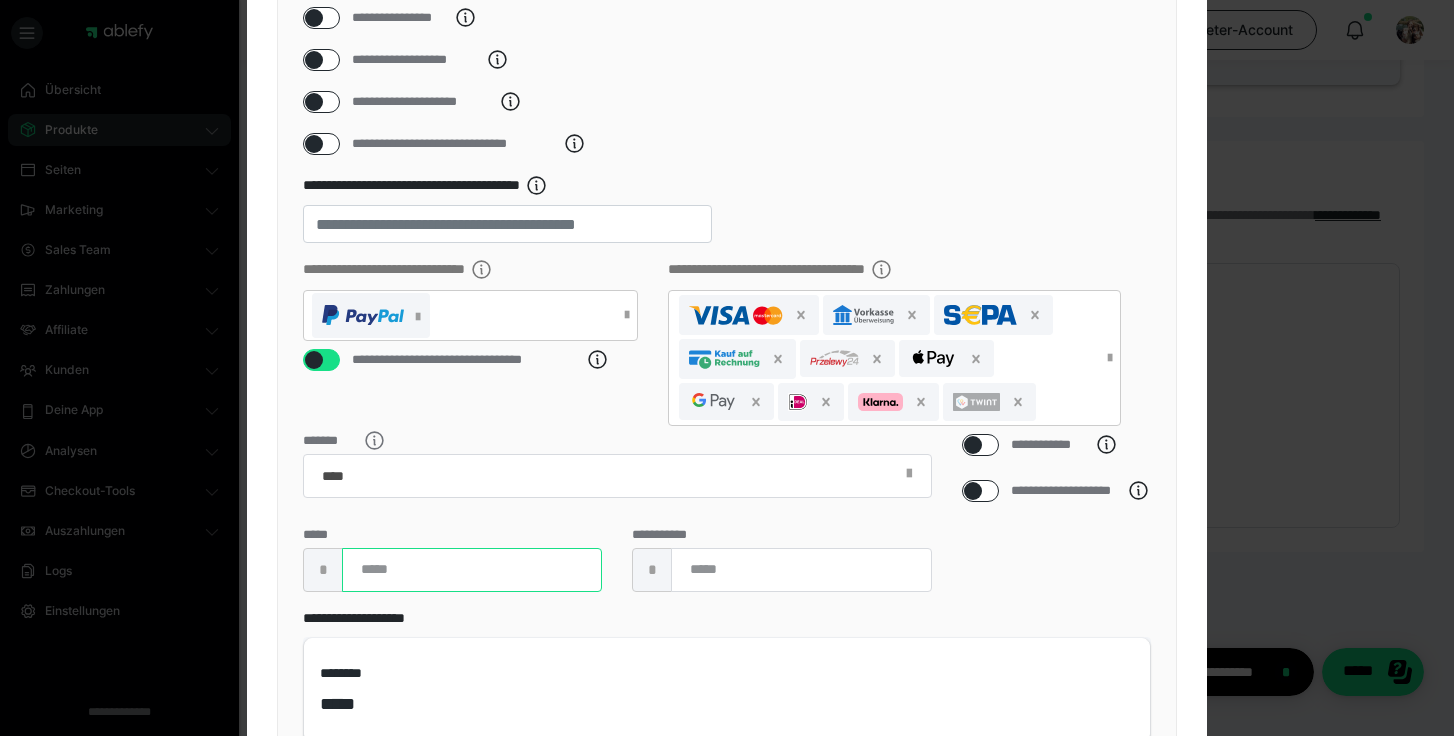 click at bounding box center [472, 570] 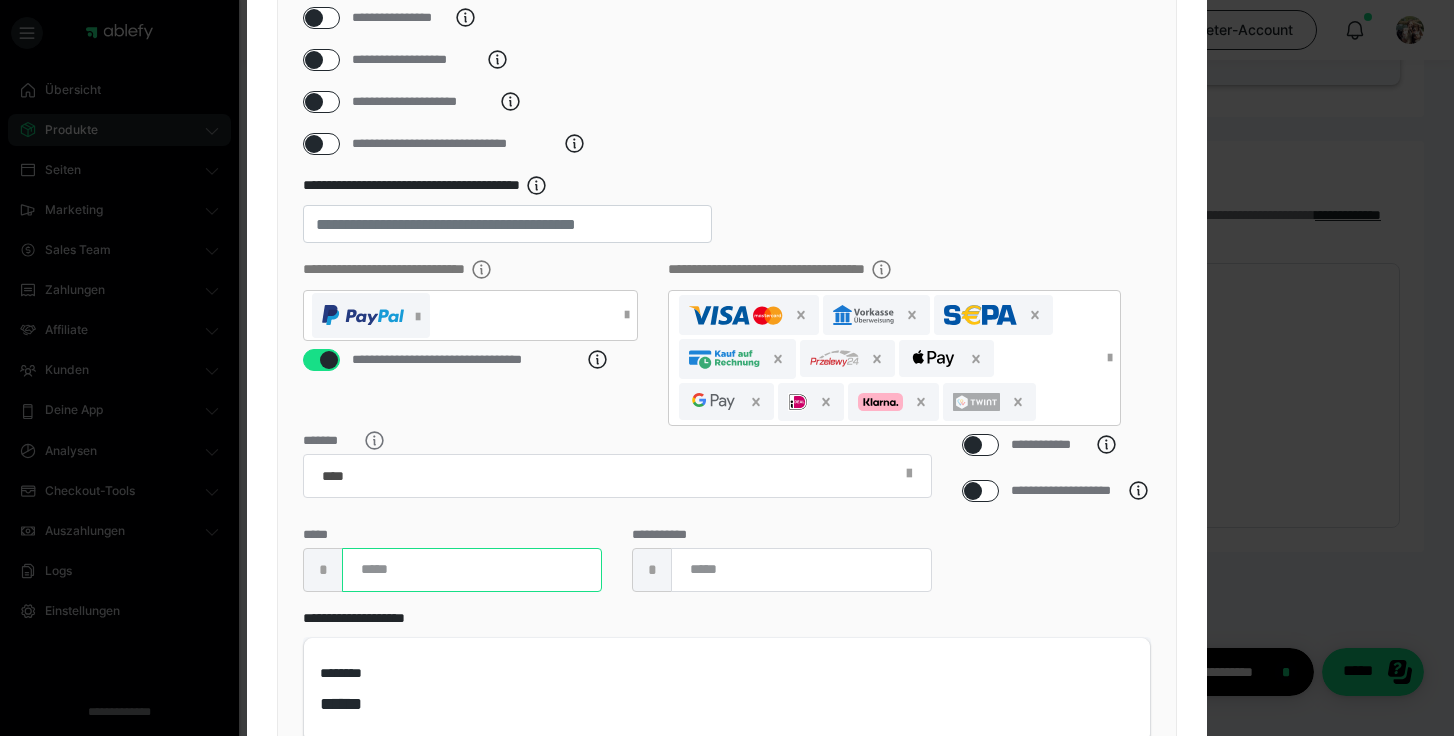 type on "**" 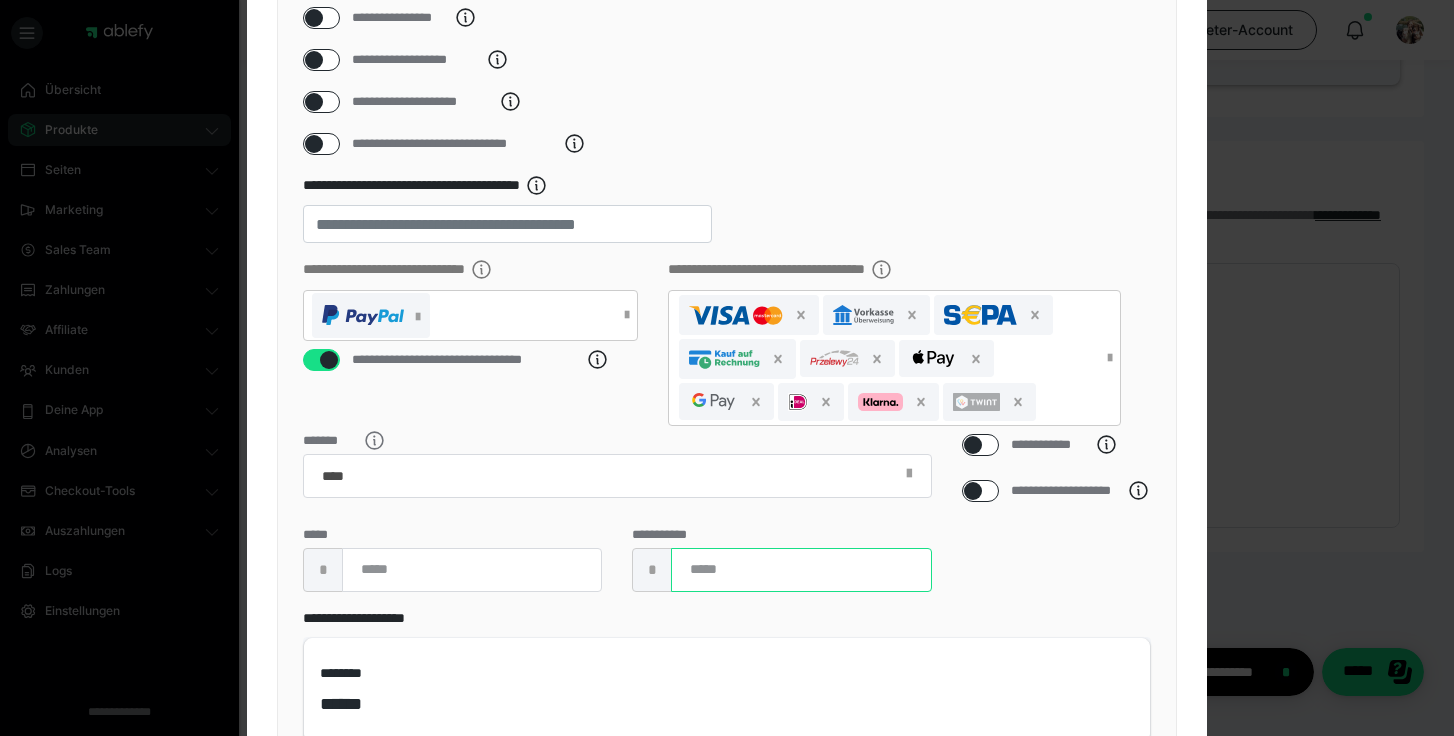 click at bounding box center (801, 570) 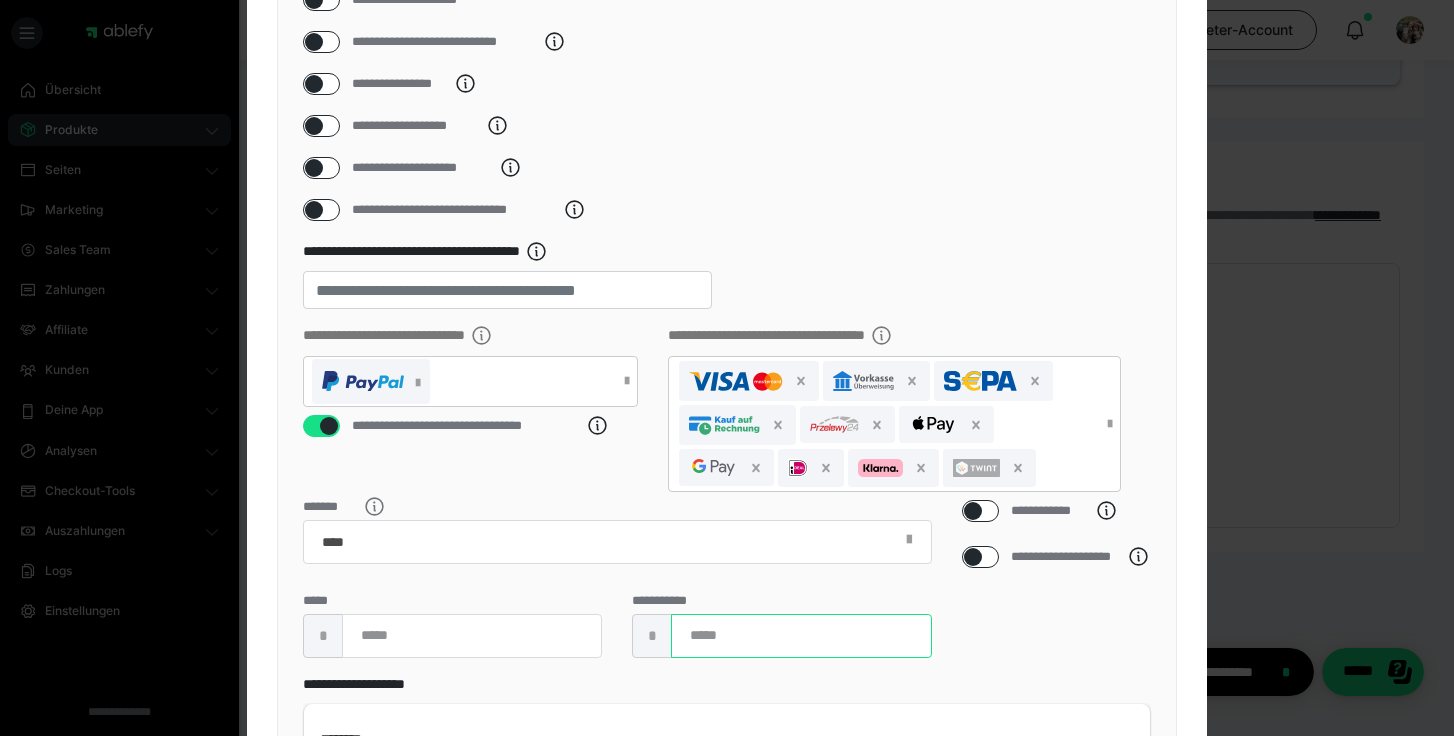 scroll, scrollTop: 224, scrollLeft: 0, axis: vertical 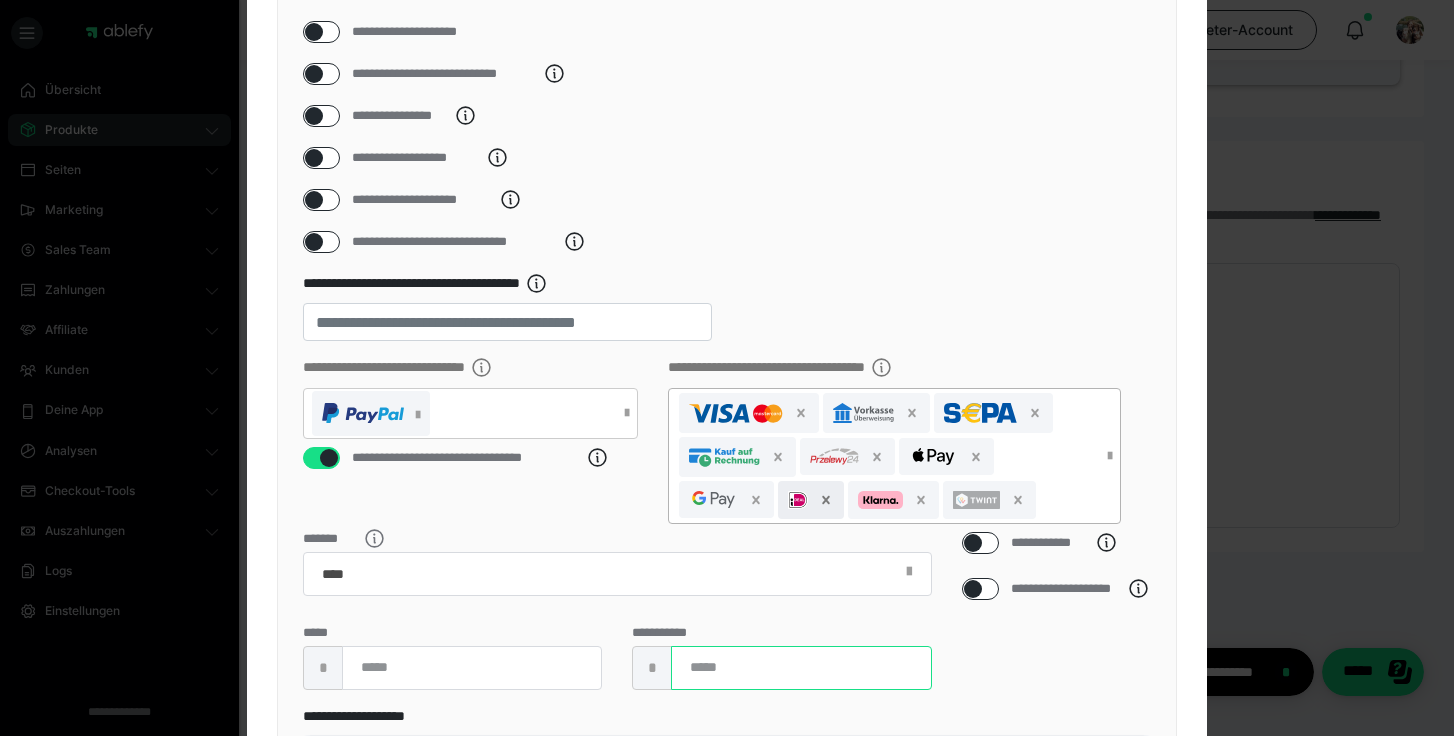 click 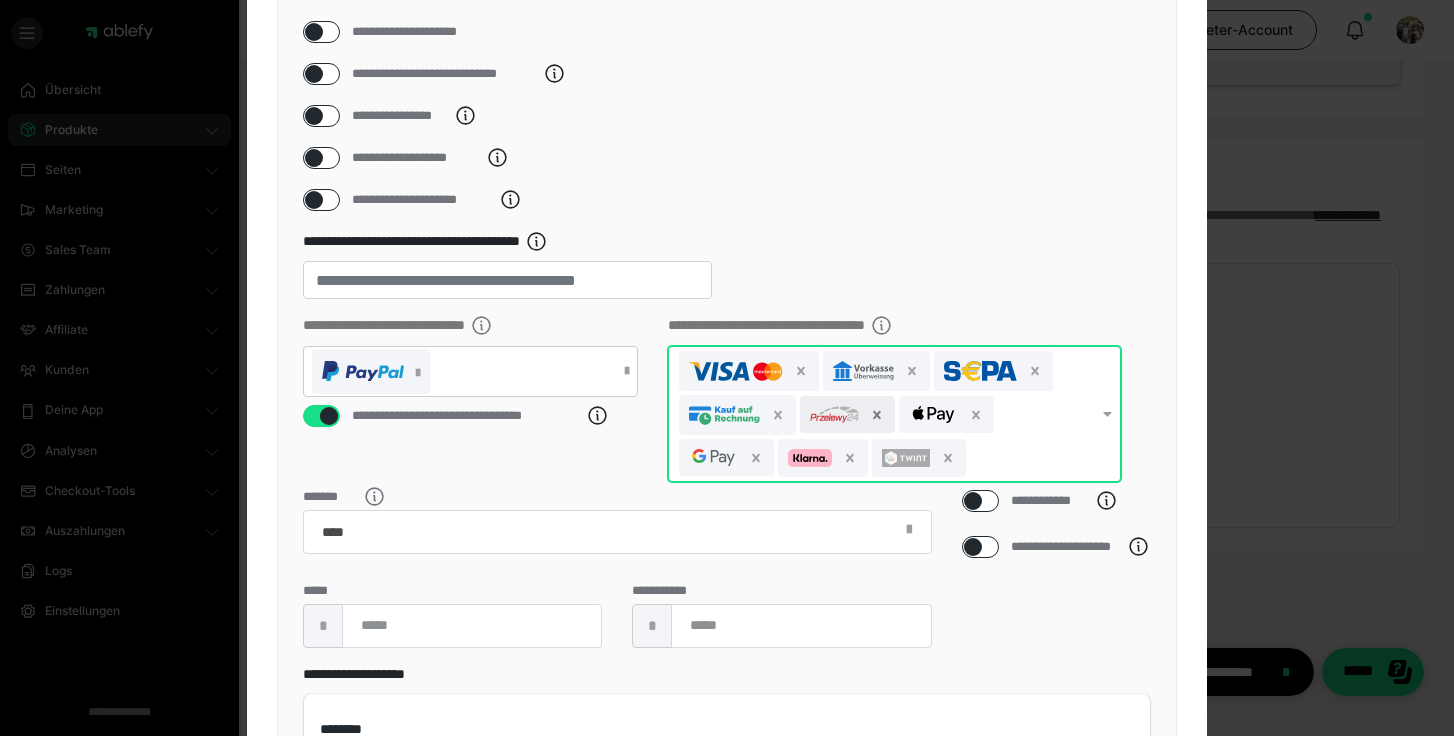 click 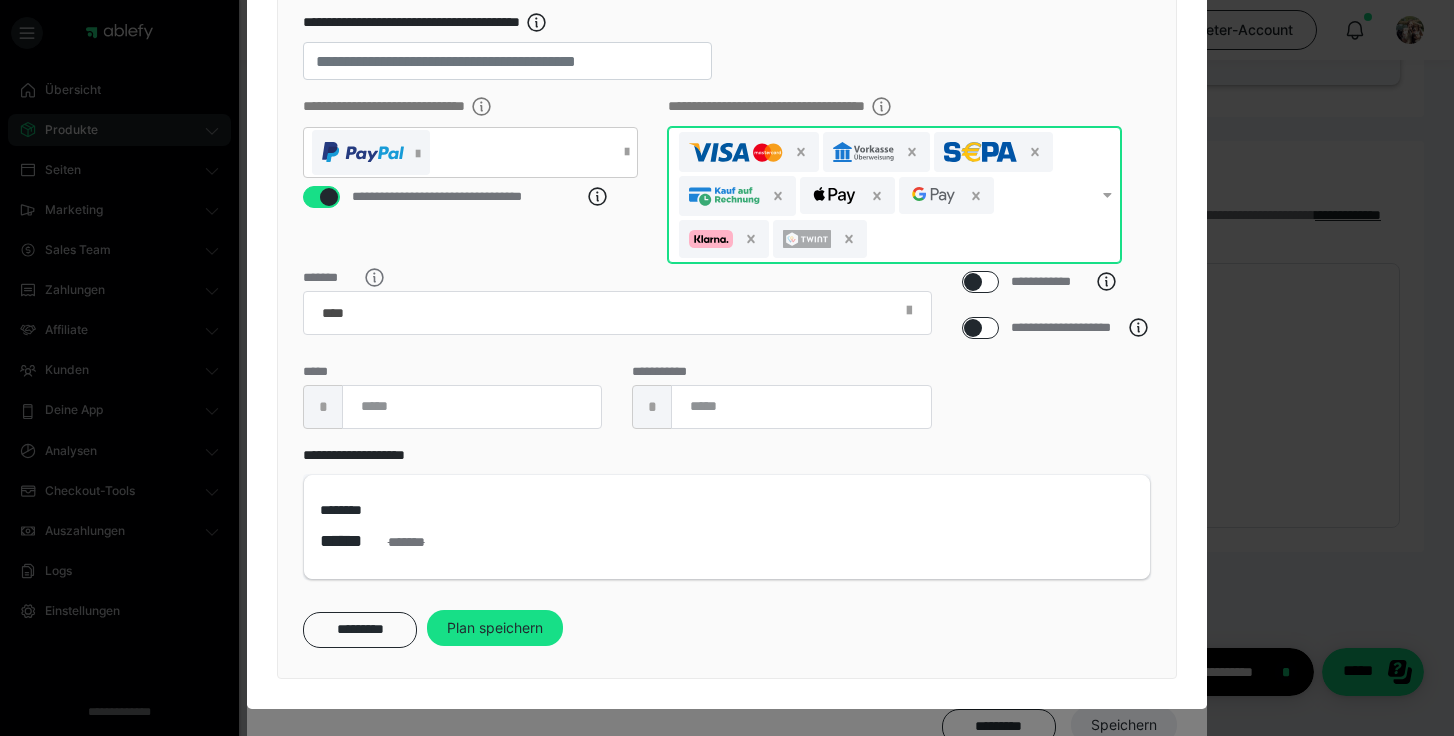 scroll, scrollTop: 470, scrollLeft: 0, axis: vertical 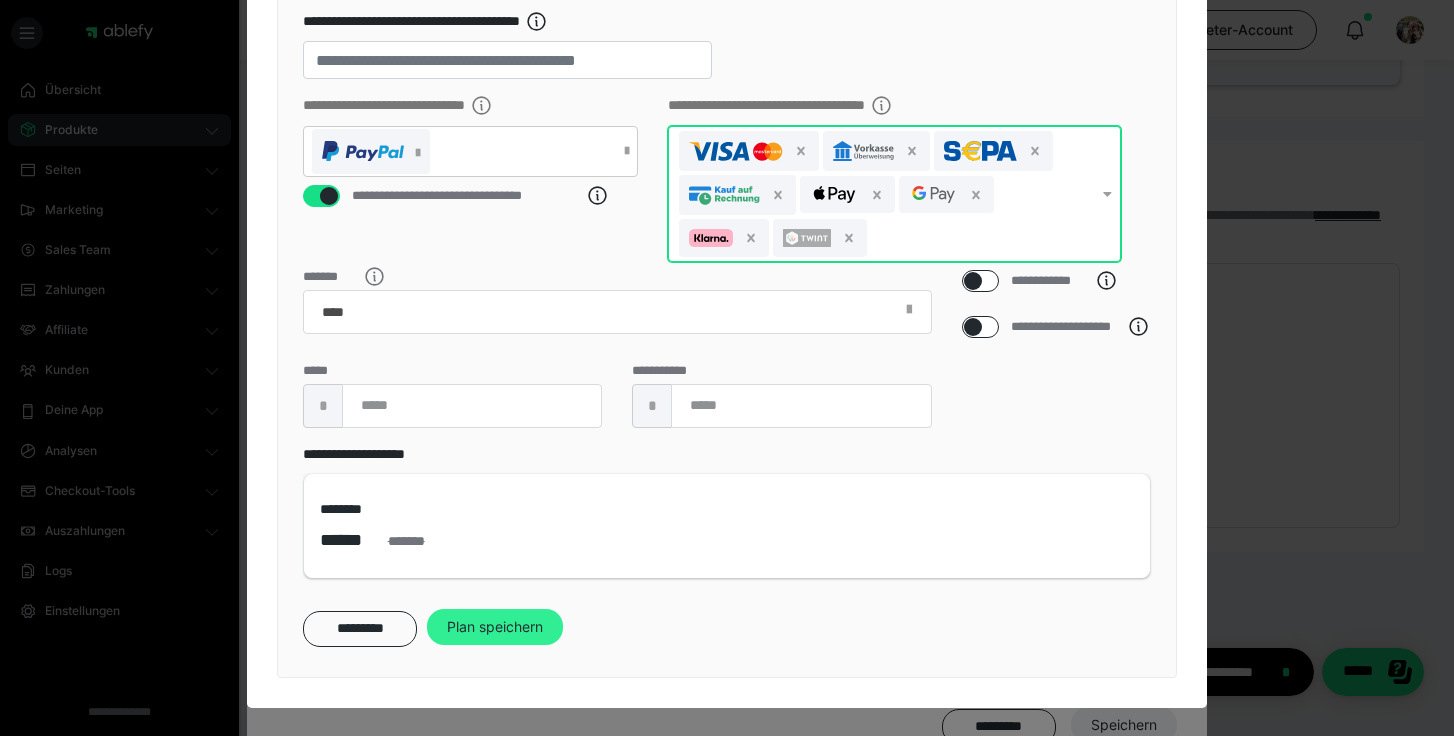 click on "Plan speichern" at bounding box center (495, 627) 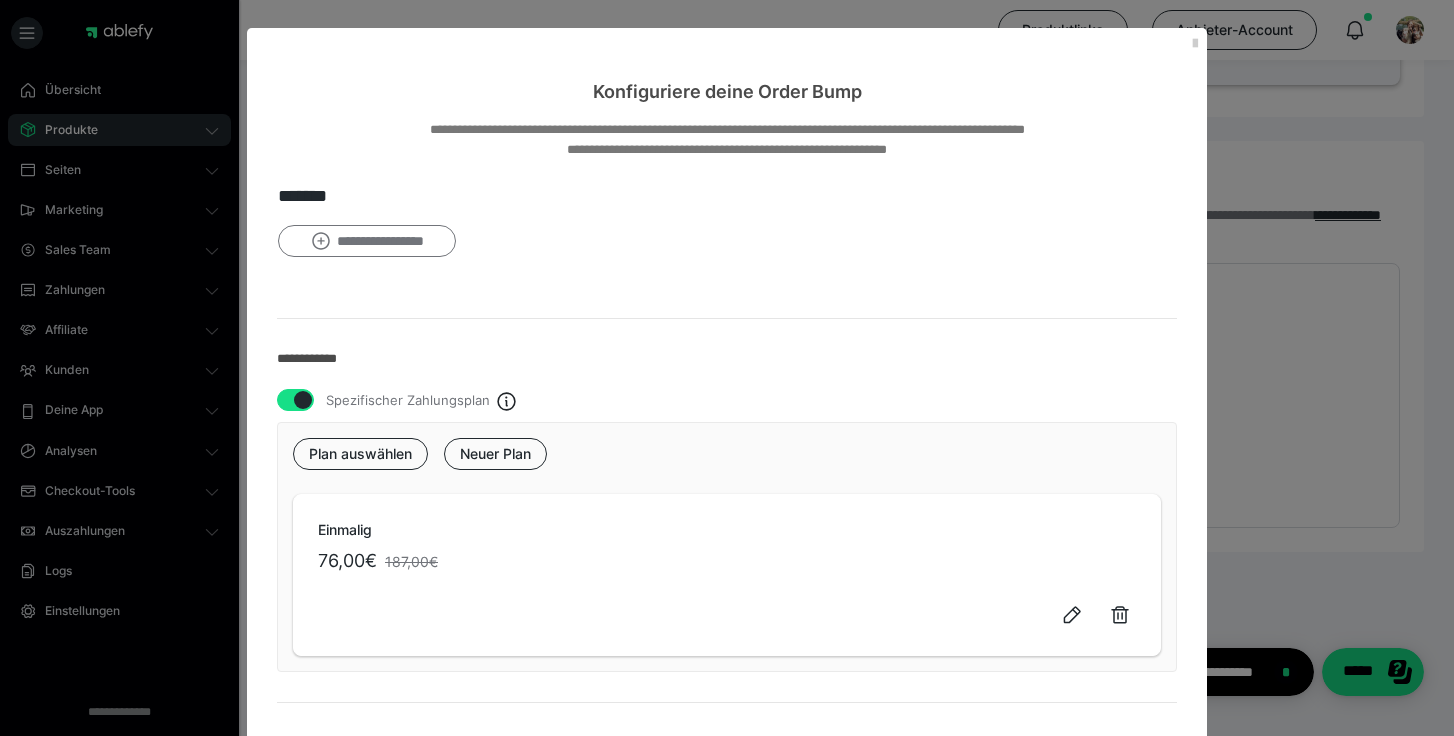 click 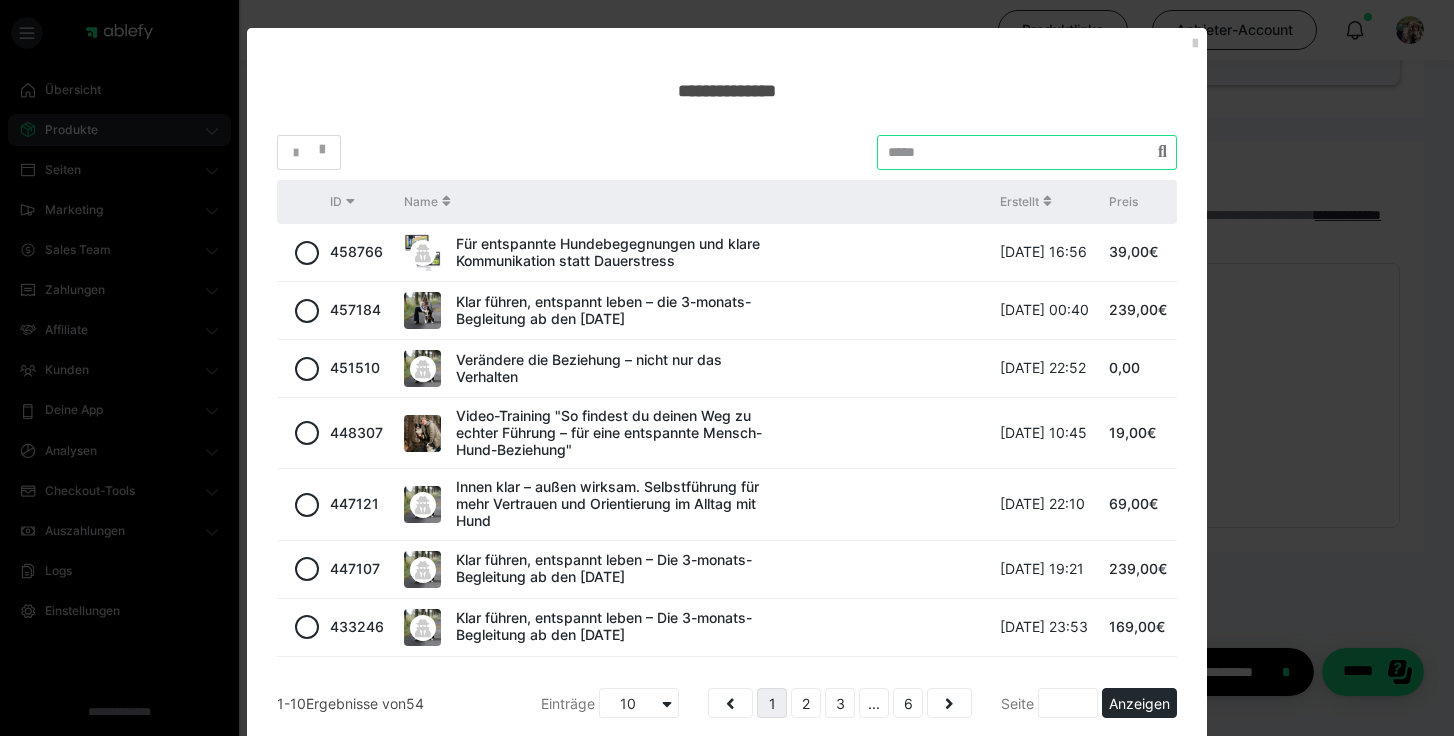 click at bounding box center (1027, 152) 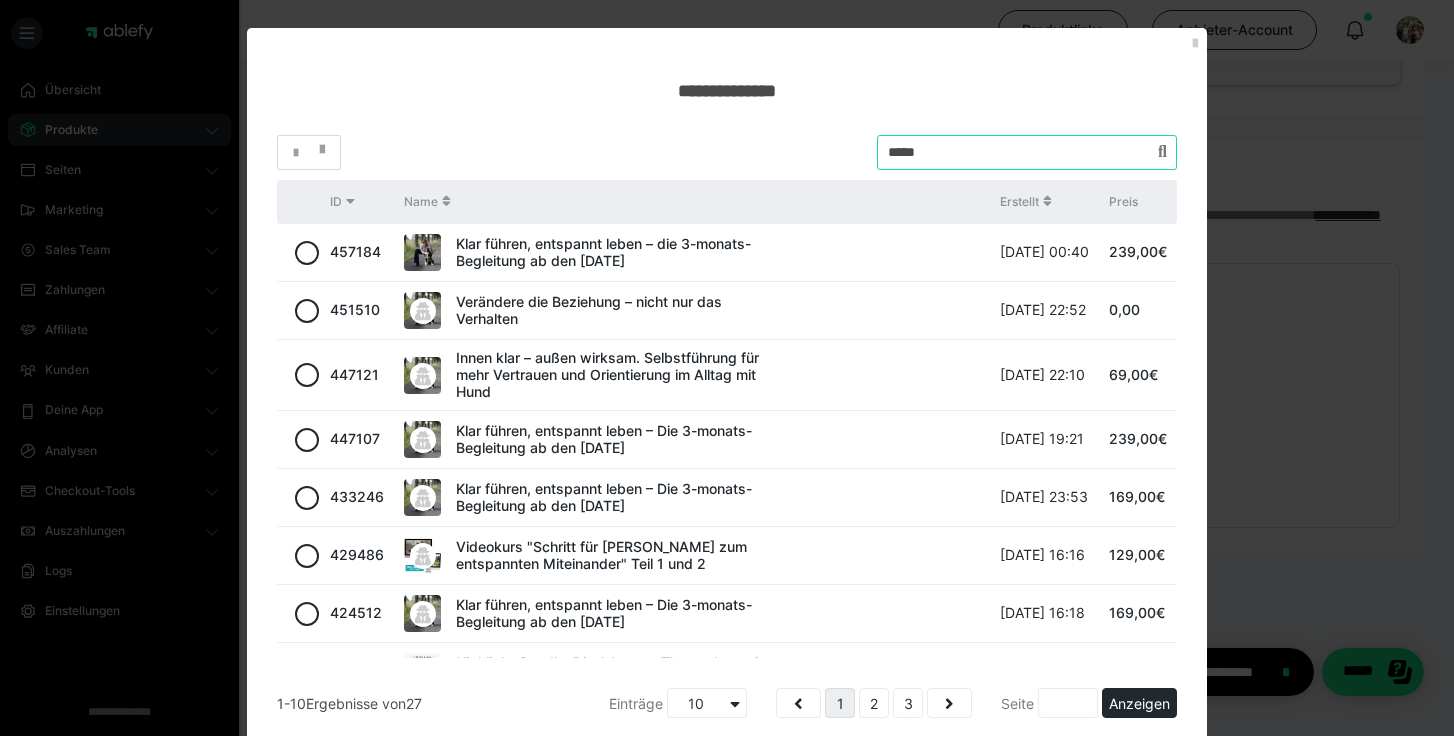 drag, startPoint x: 940, startPoint y: 161, endPoint x: 835, endPoint y: 109, distance: 117.170815 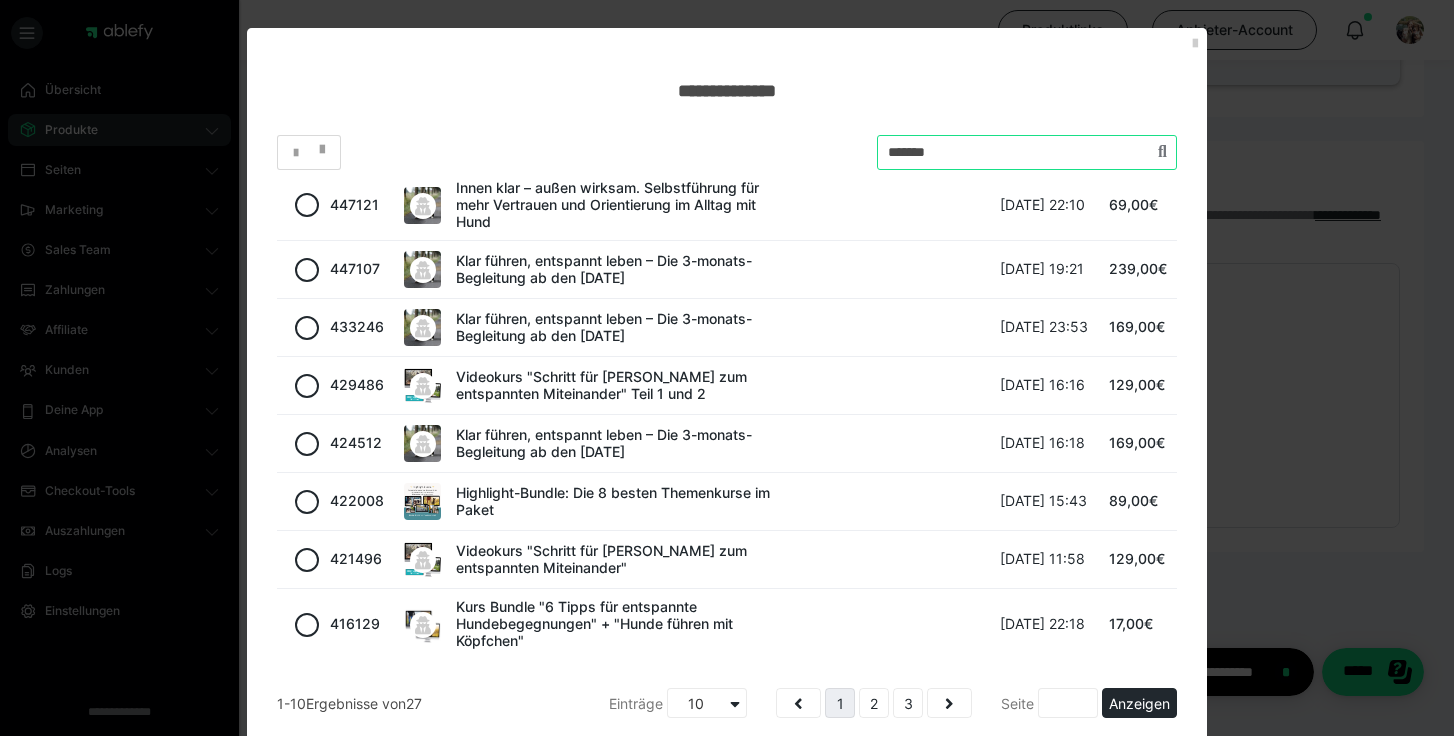 scroll, scrollTop: 173, scrollLeft: 0, axis: vertical 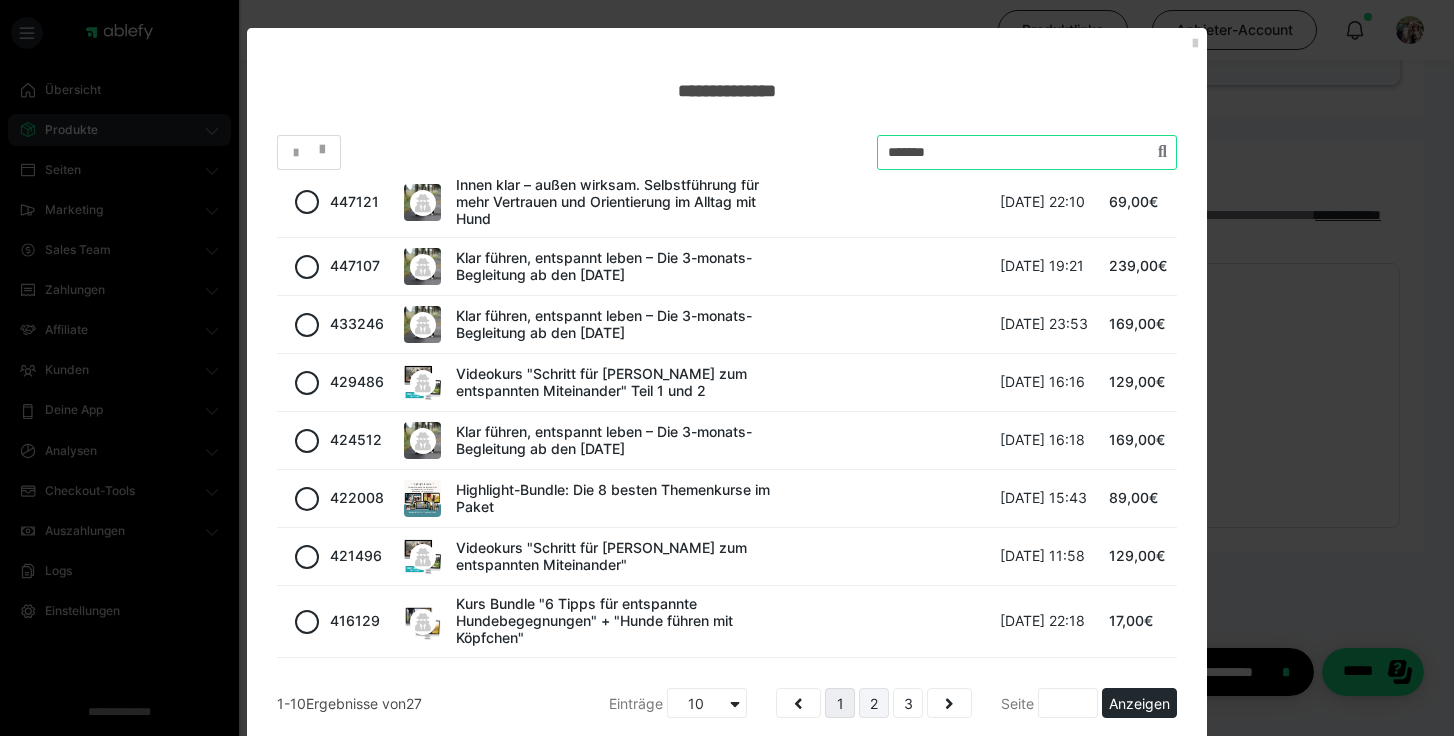 type on "*******" 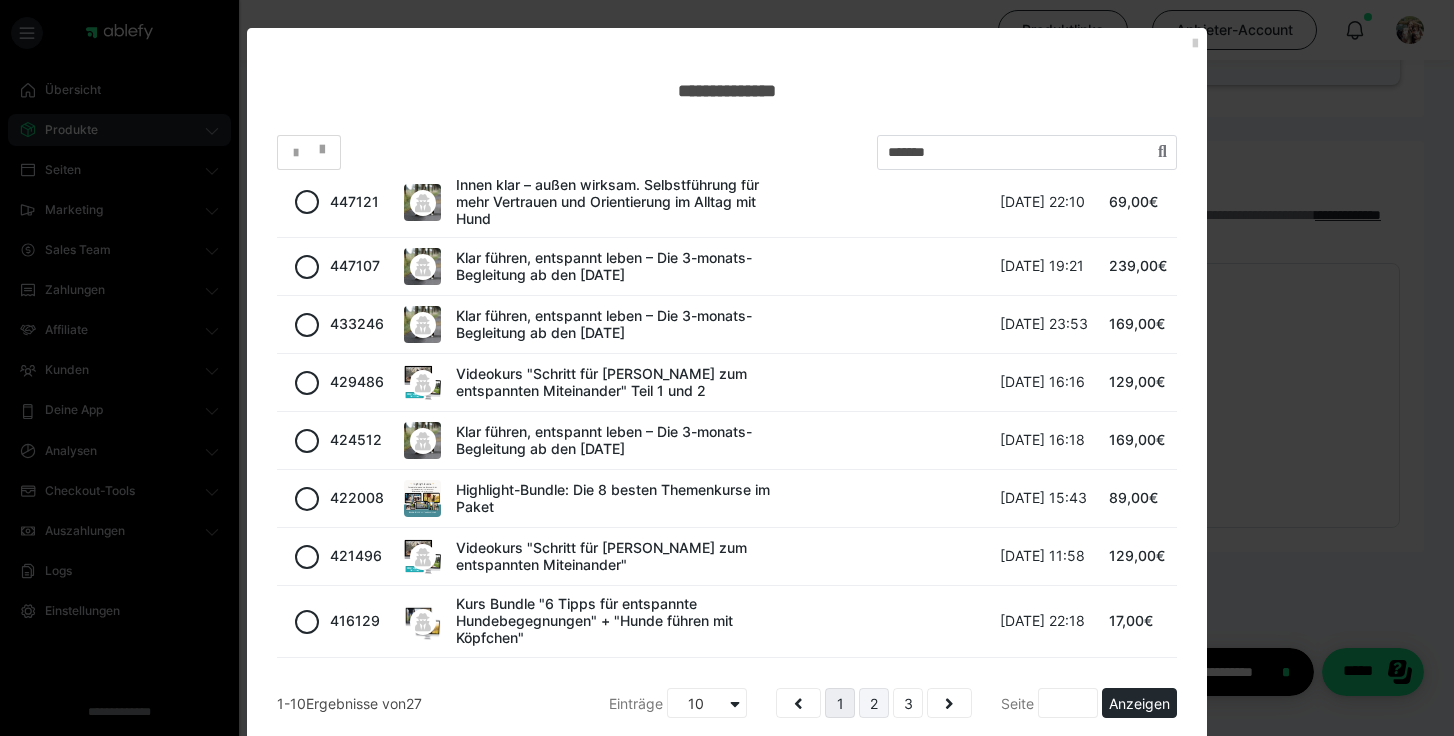 click on "2" at bounding box center (874, 703) 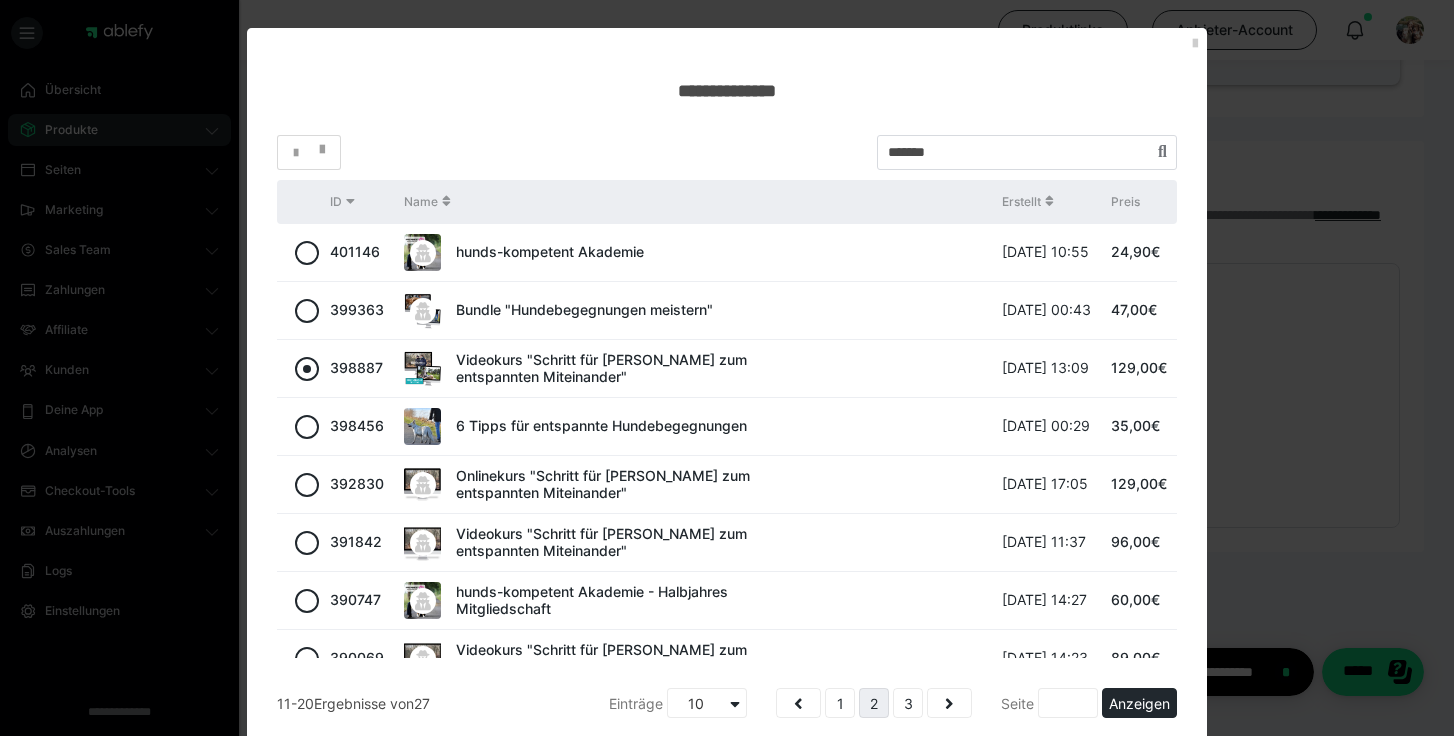 click at bounding box center (307, 369) 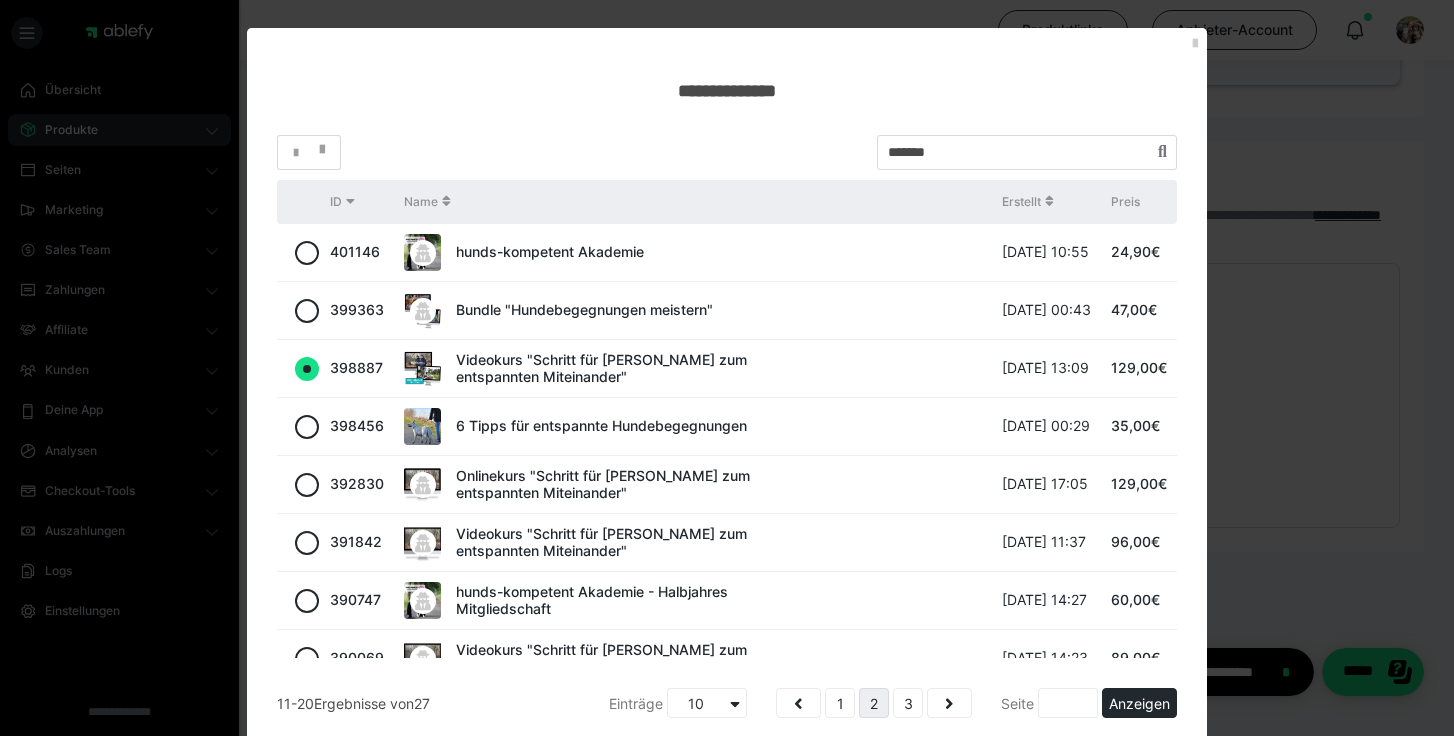 radio on "true" 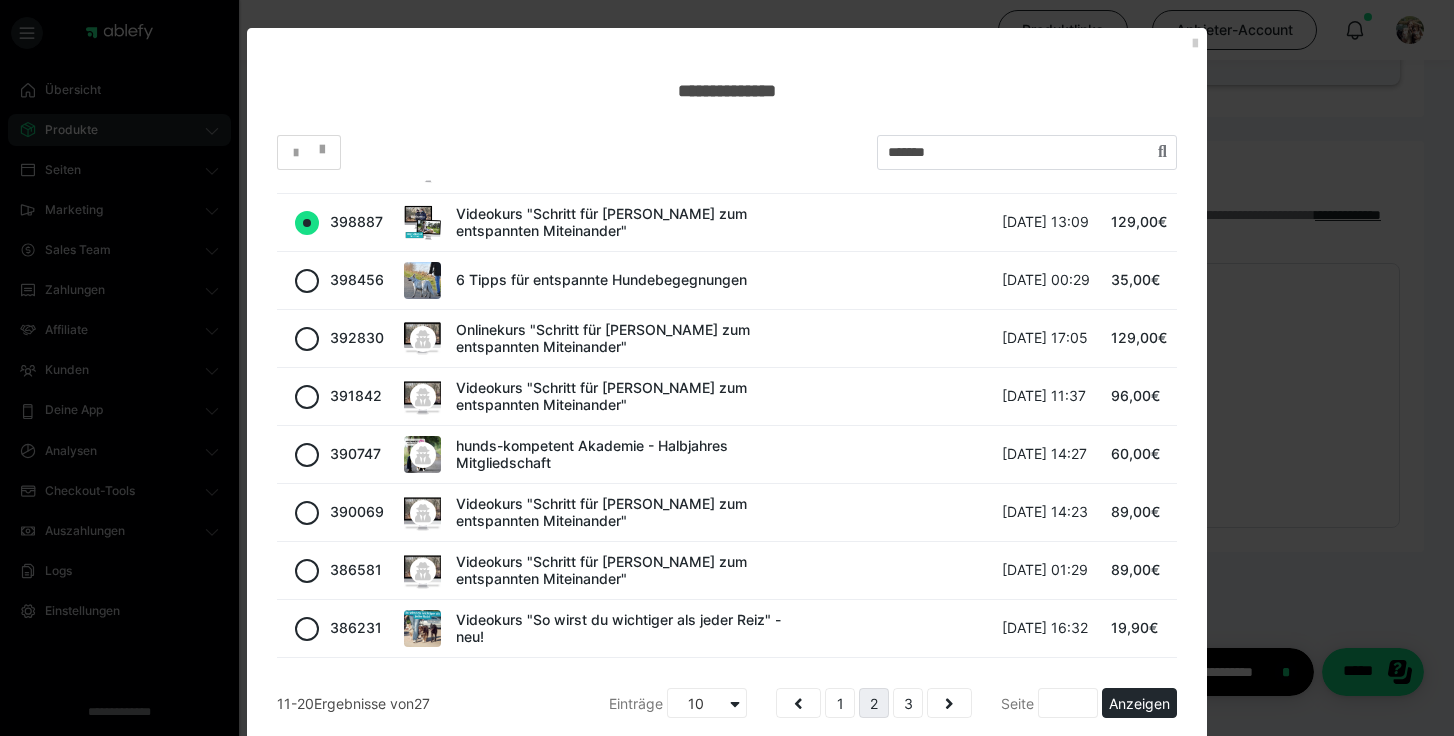 scroll, scrollTop: 106, scrollLeft: 0, axis: vertical 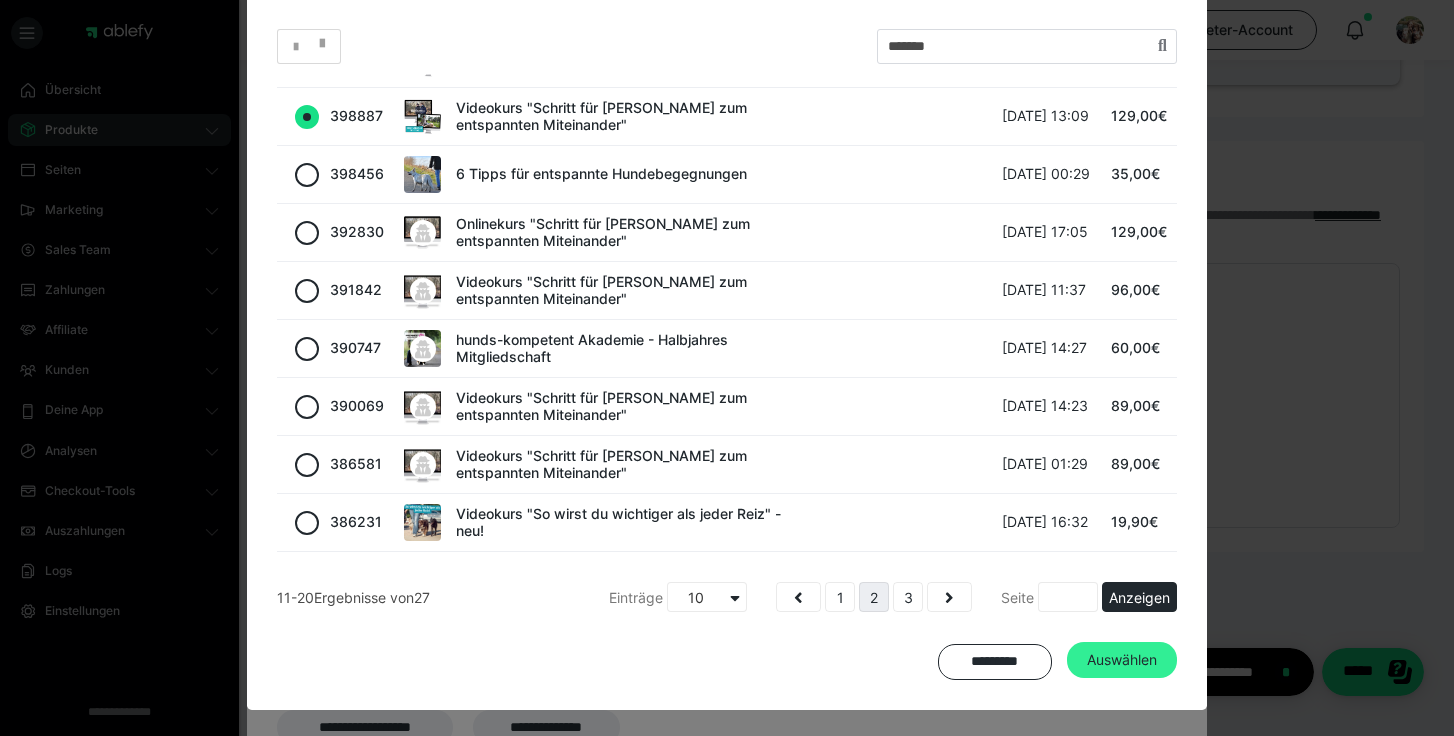 click on "Auswählen" at bounding box center [1122, 660] 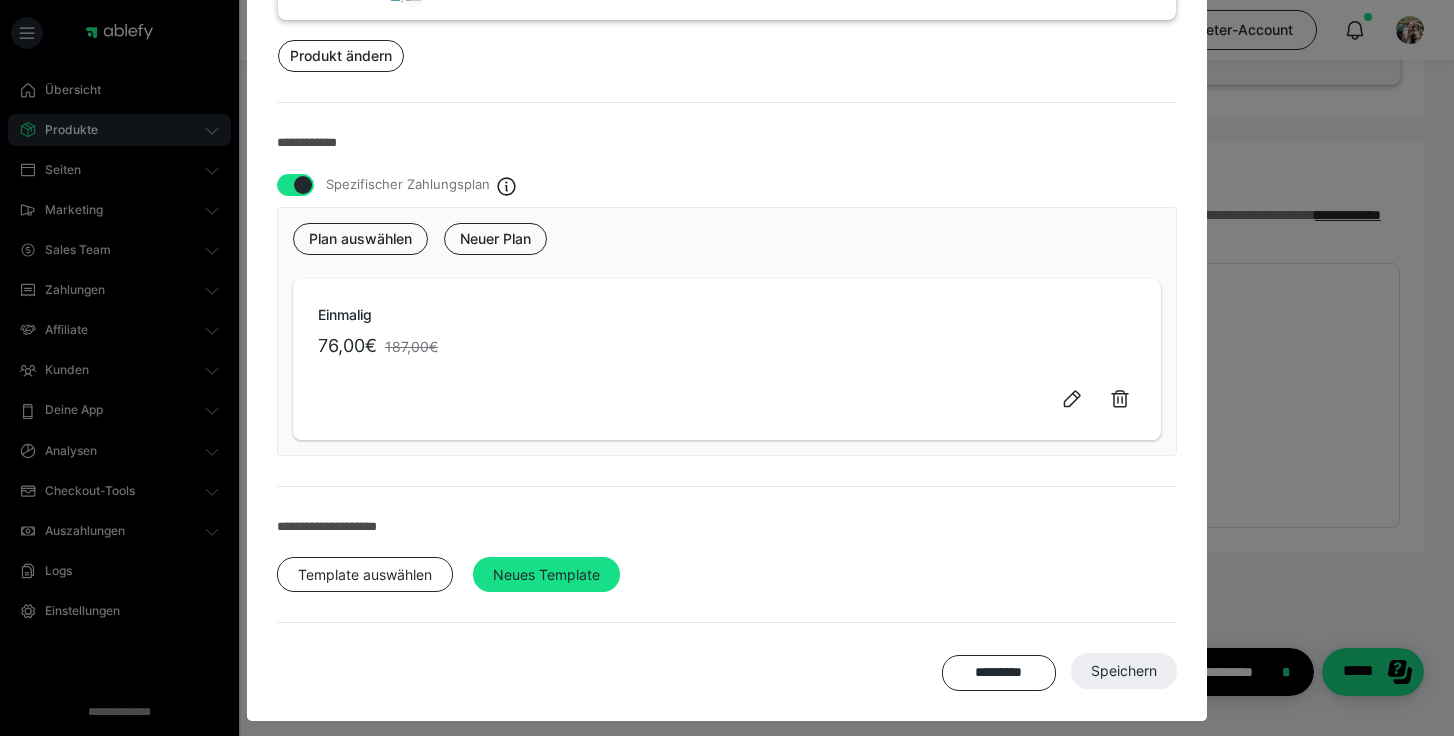 scroll, scrollTop: 280, scrollLeft: 0, axis: vertical 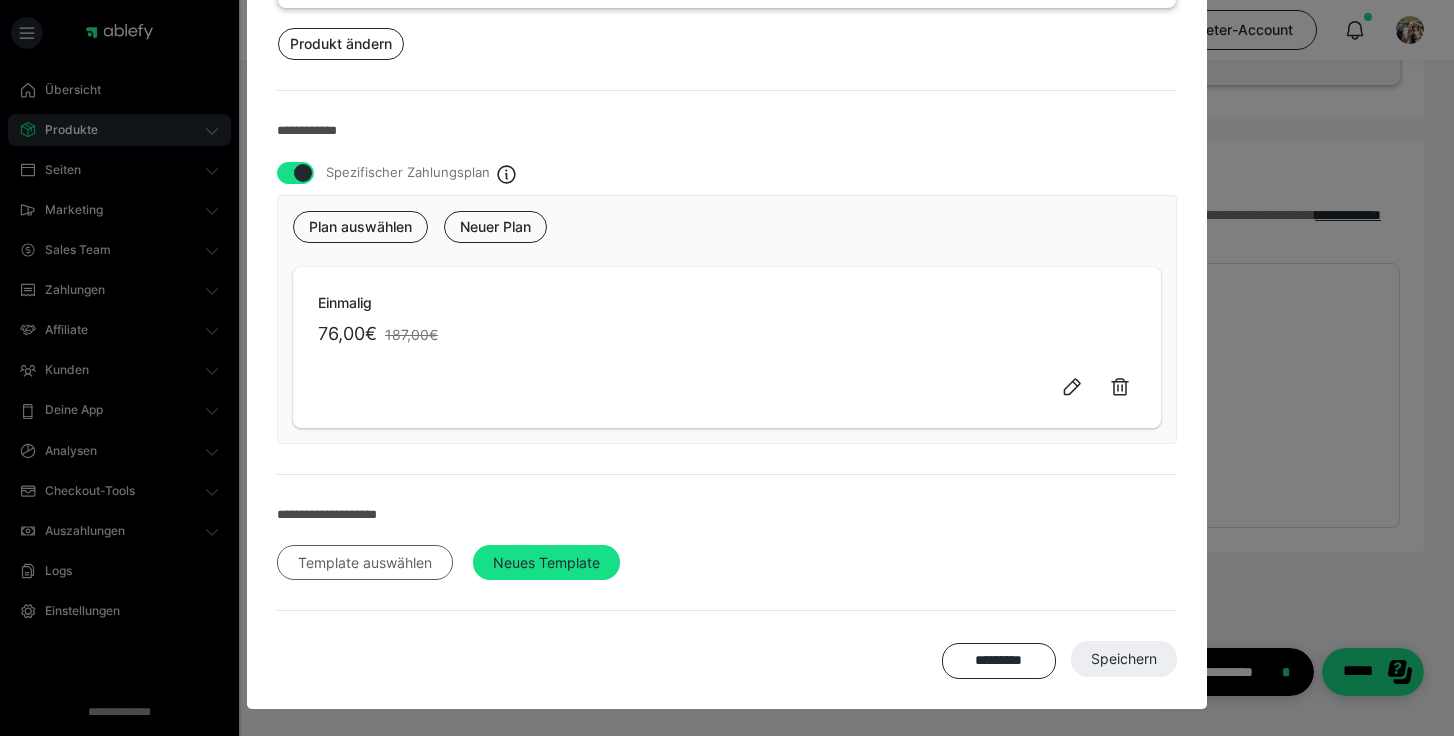 click on "Template auswählen" at bounding box center (365, 563) 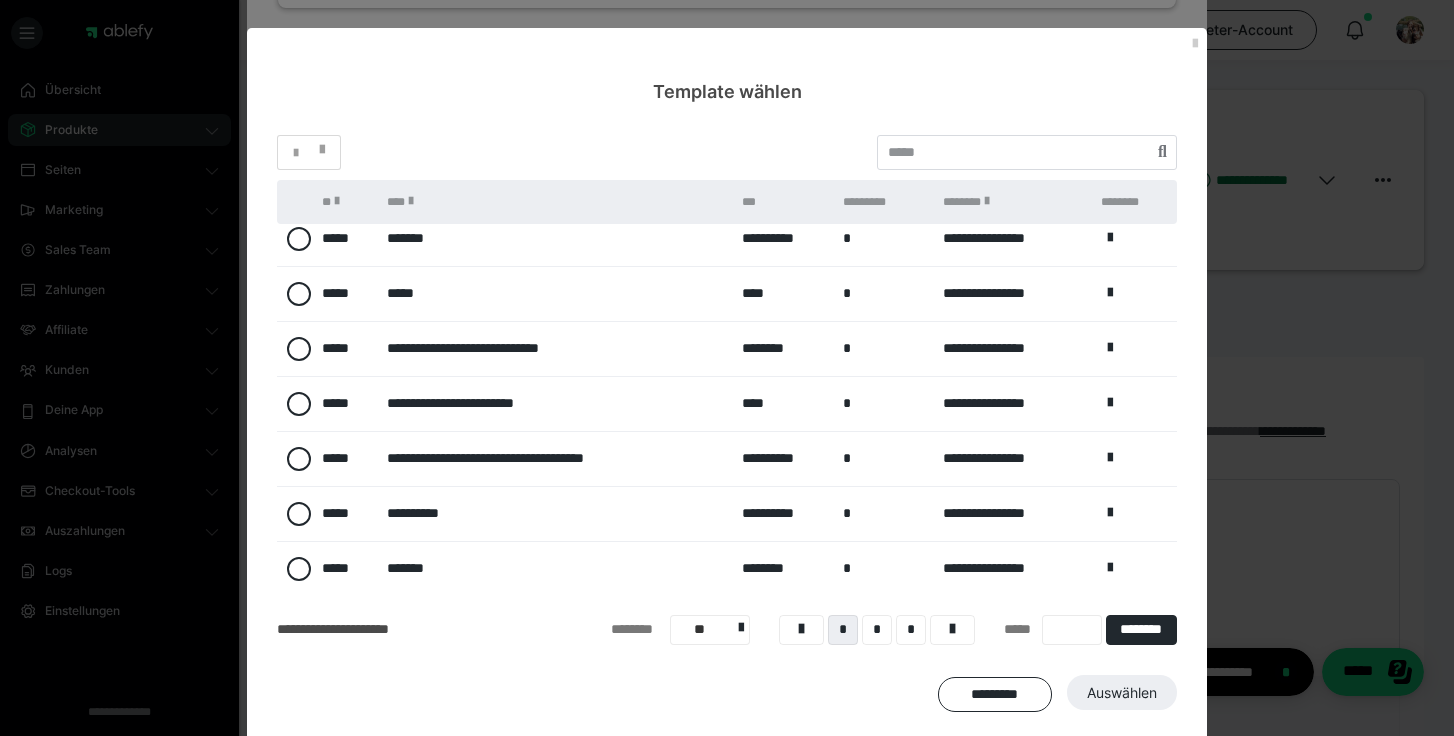 scroll, scrollTop: 190, scrollLeft: 0, axis: vertical 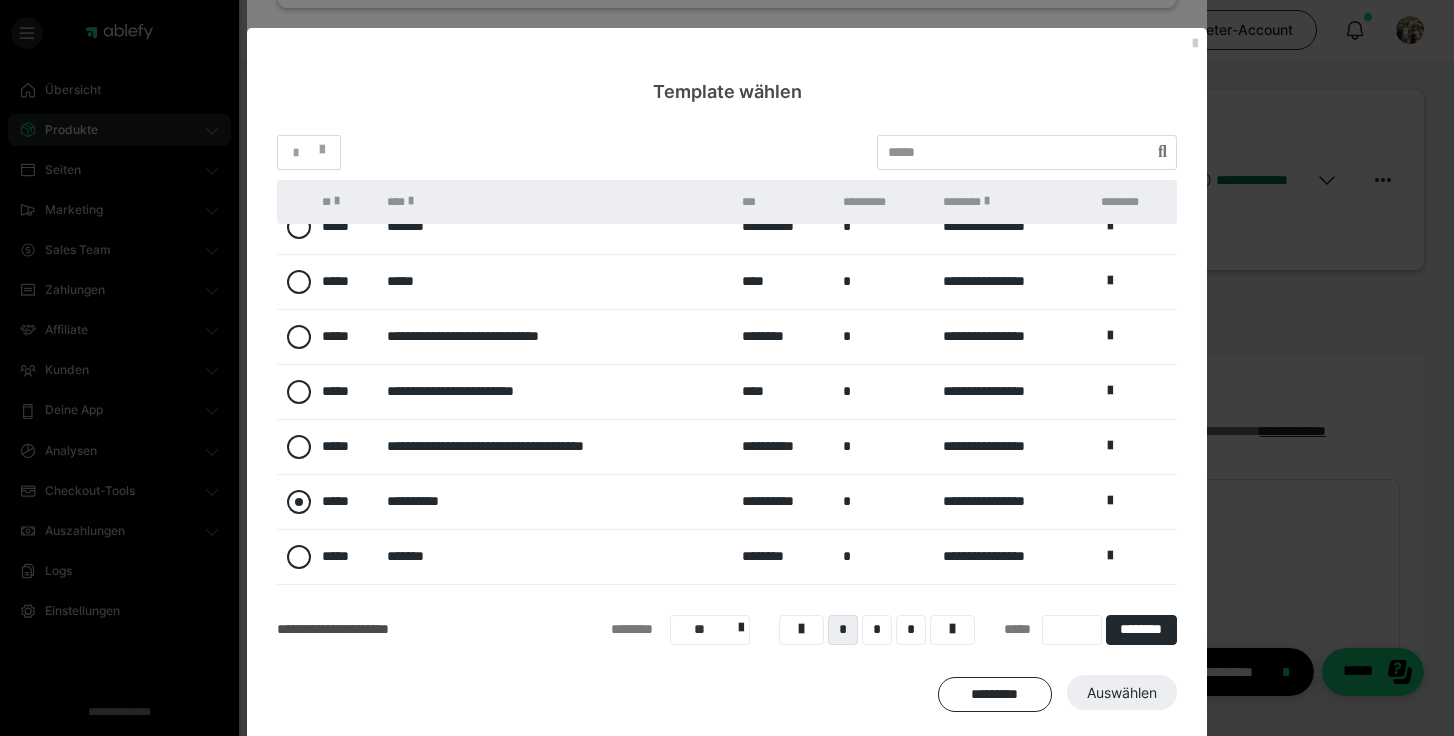 click at bounding box center (299, 502) 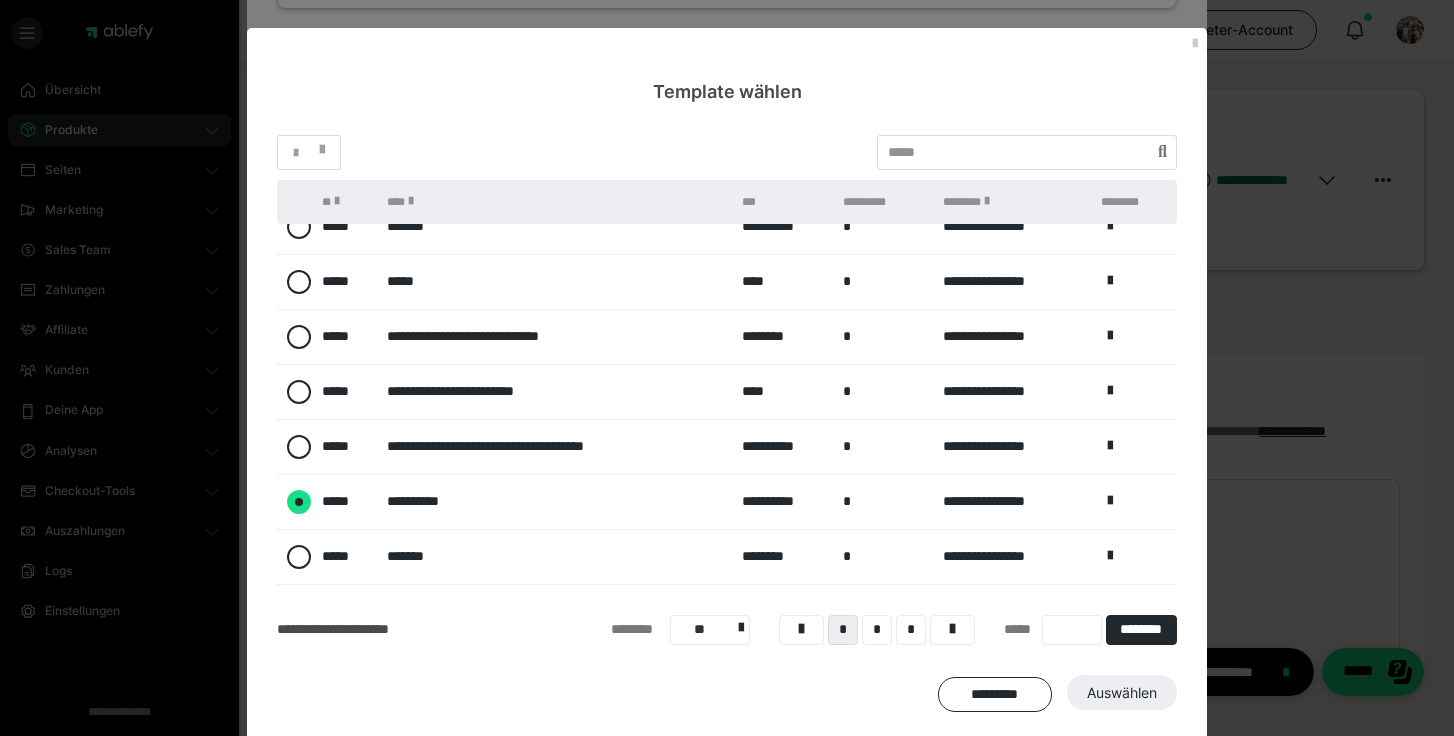 radio on "****" 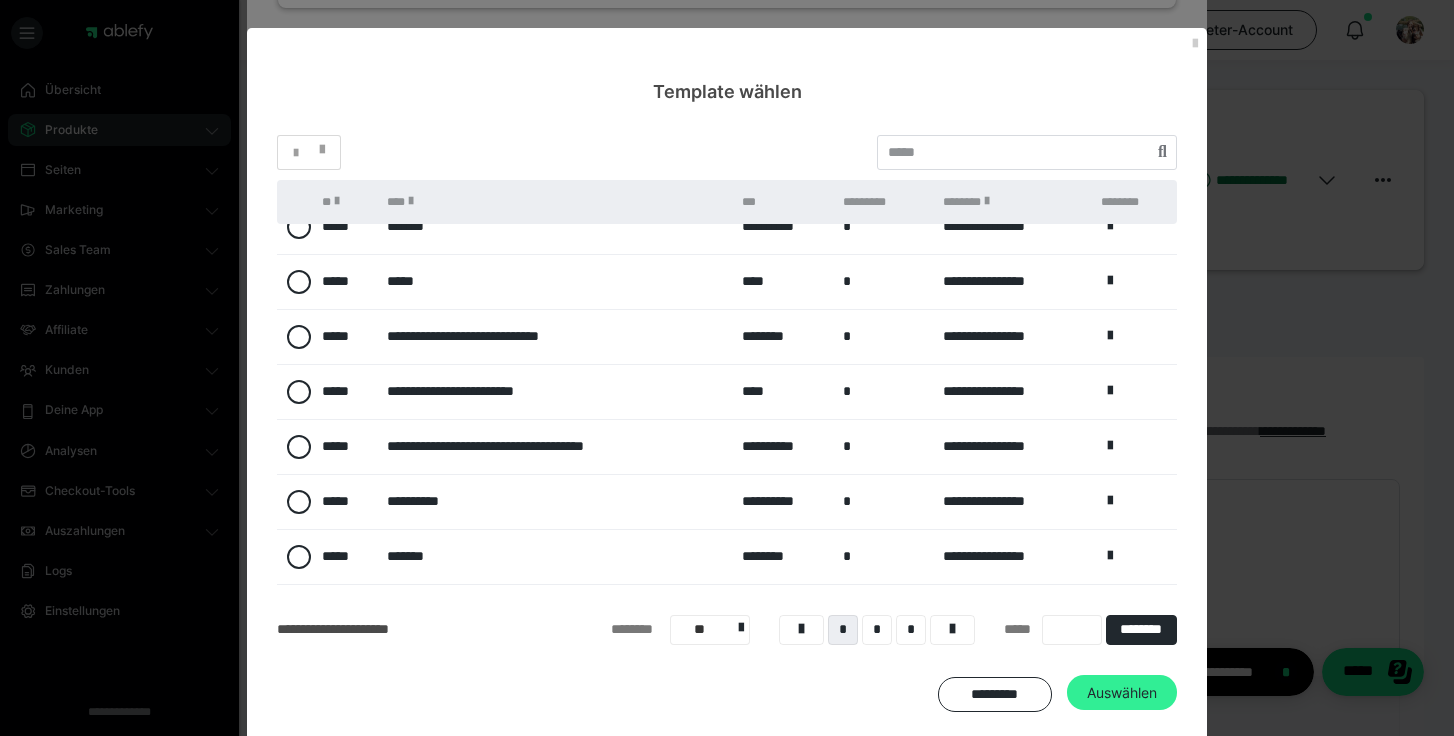 click on "Auswählen" at bounding box center [1124, 659] 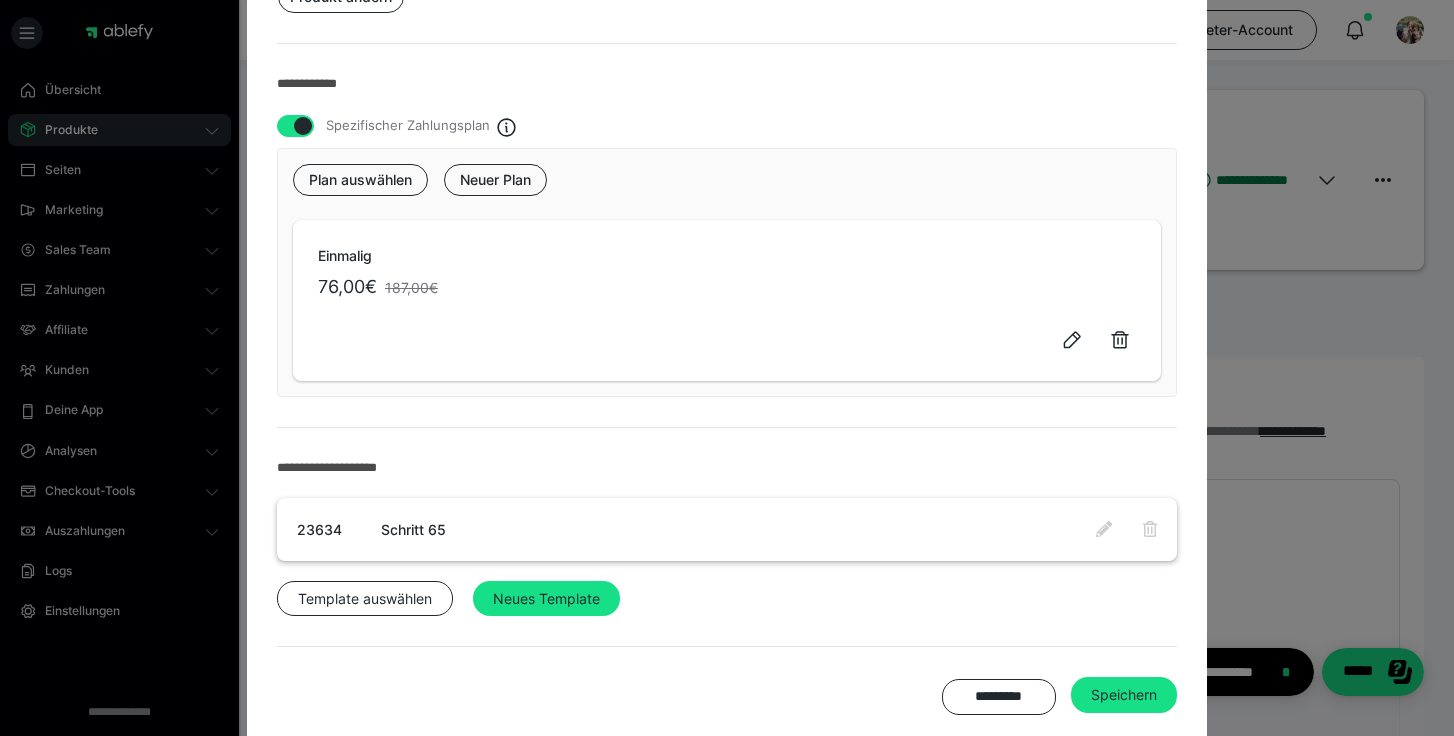 scroll, scrollTop: 363, scrollLeft: 0, axis: vertical 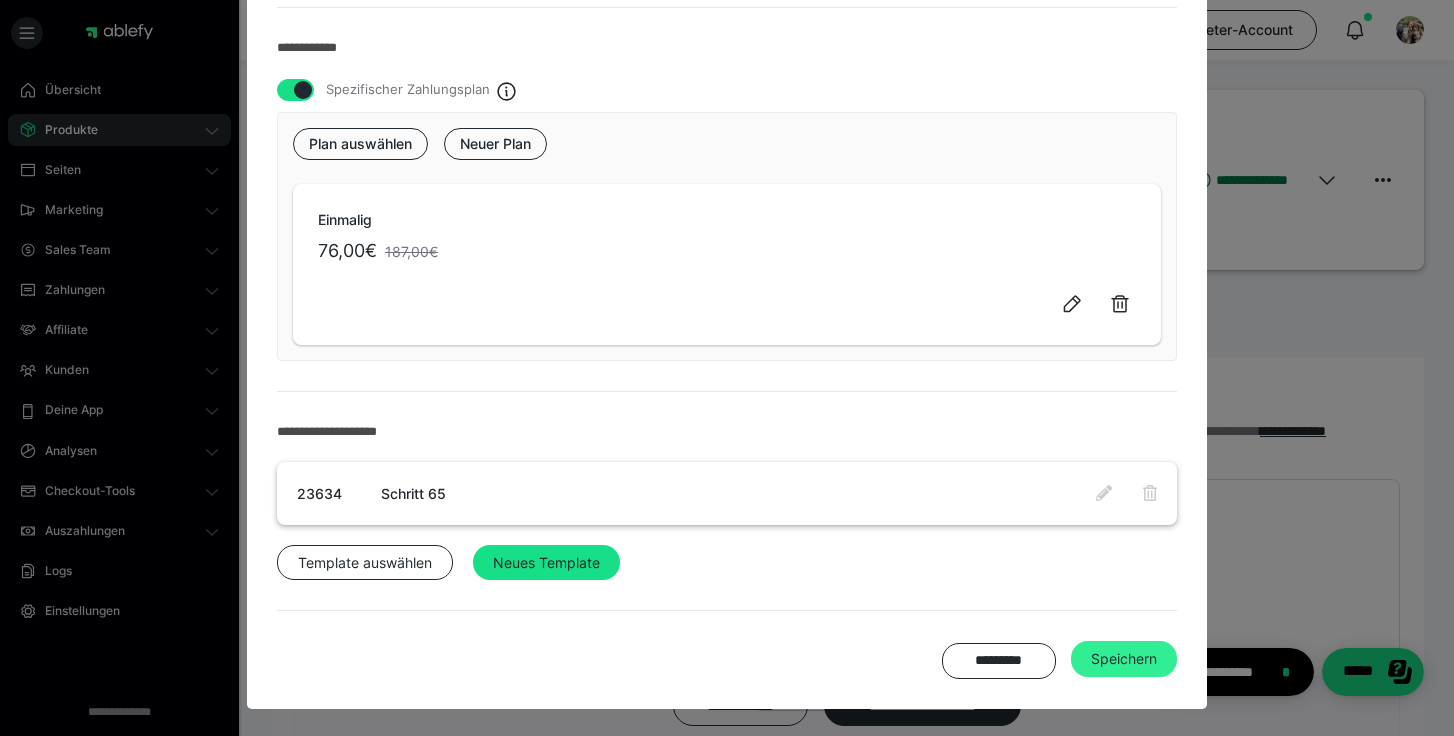 click on "Speichern" at bounding box center (1124, 659) 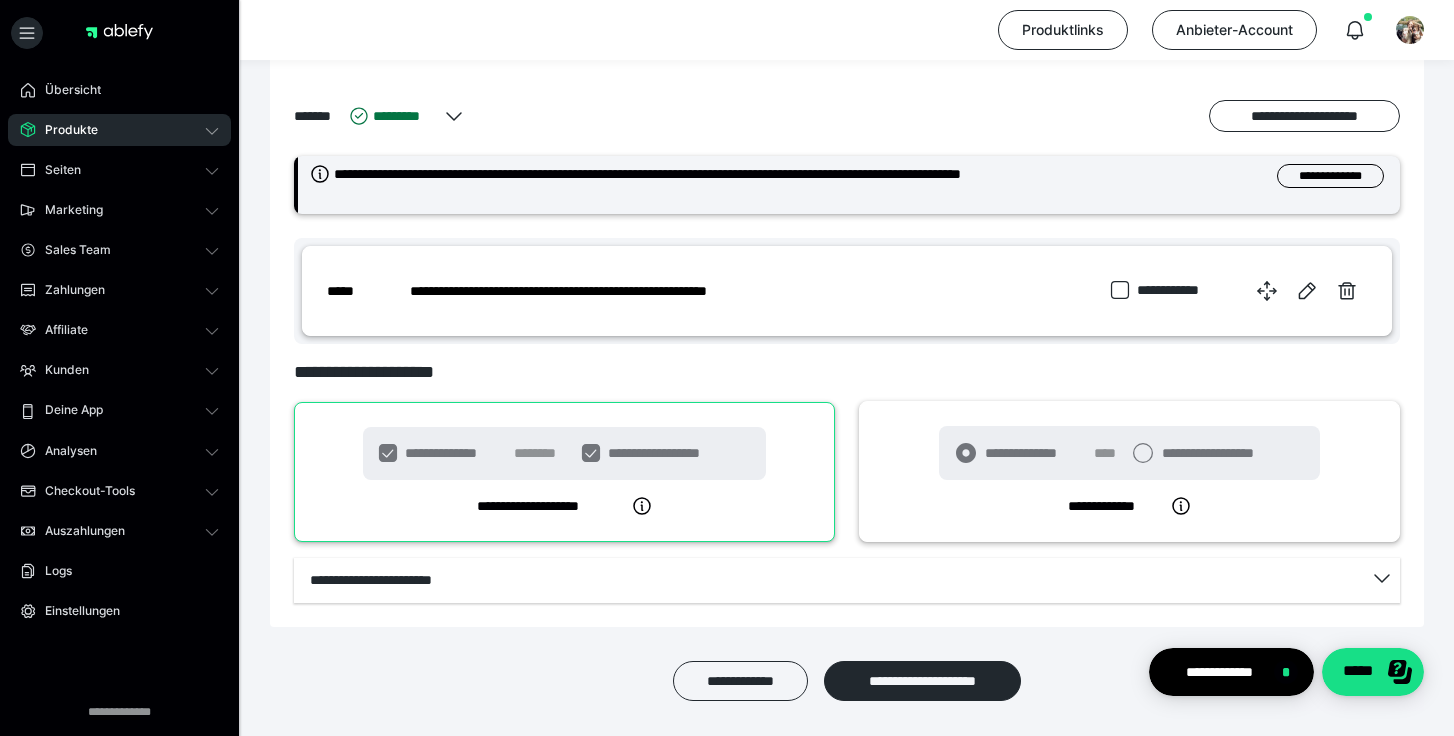 scroll, scrollTop: 981, scrollLeft: 0, axis: vertical 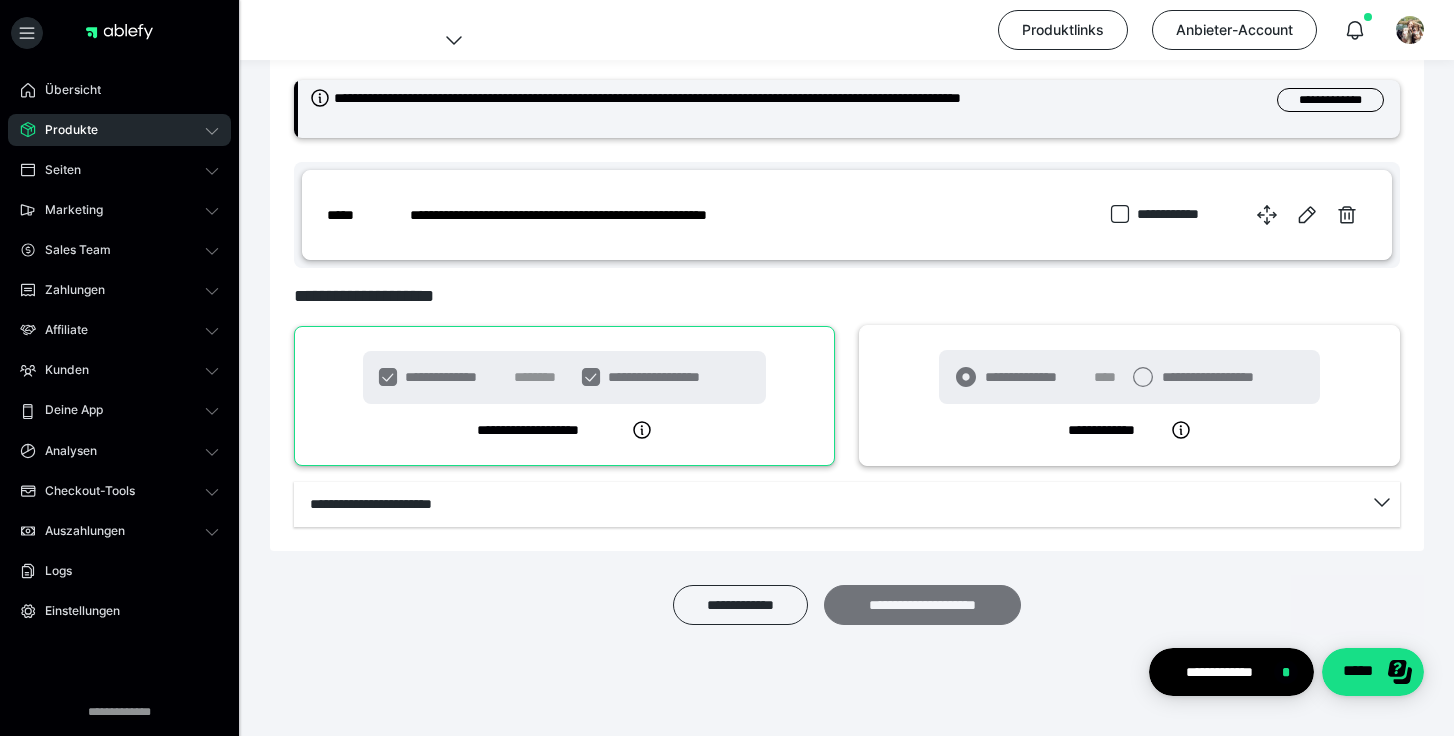 click on "**********" at bounding box center [922, 605] 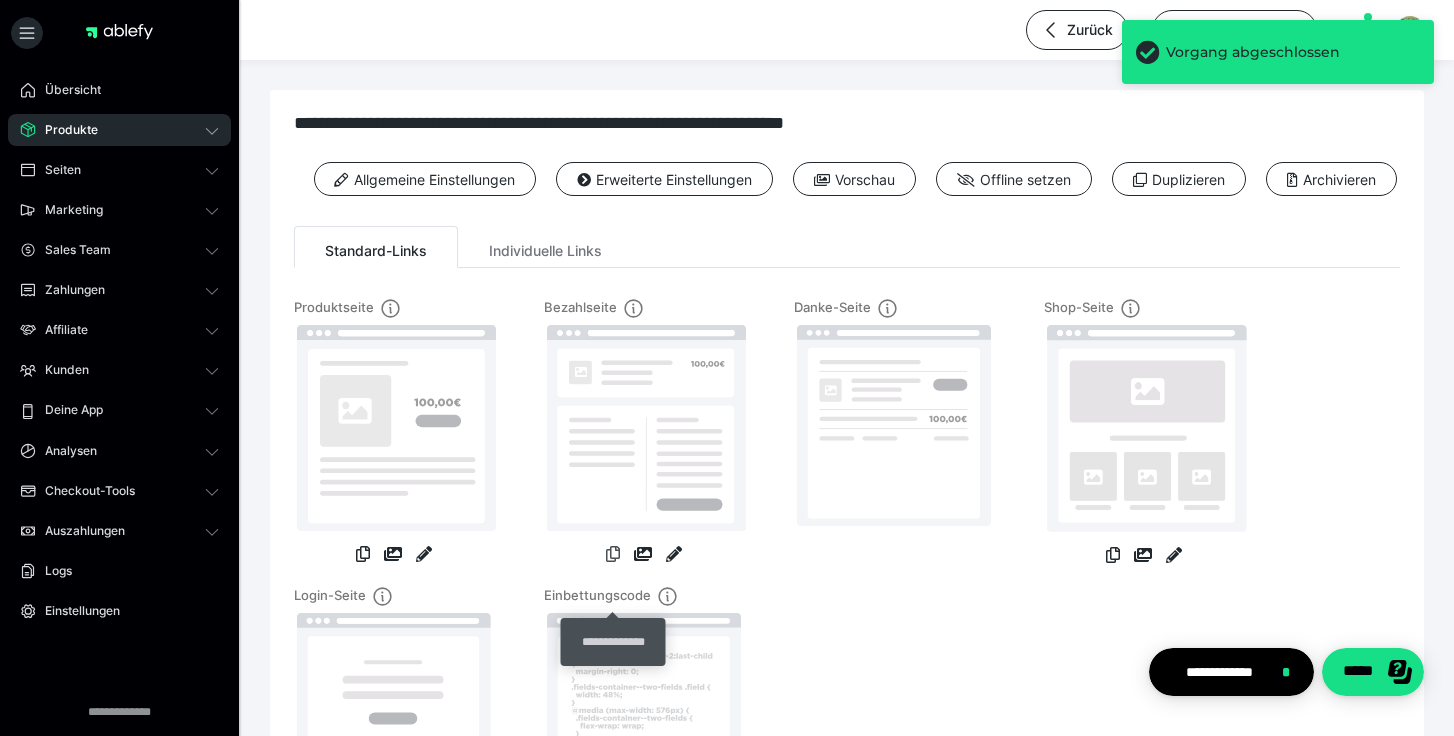 click at bounding box center [613, 554] 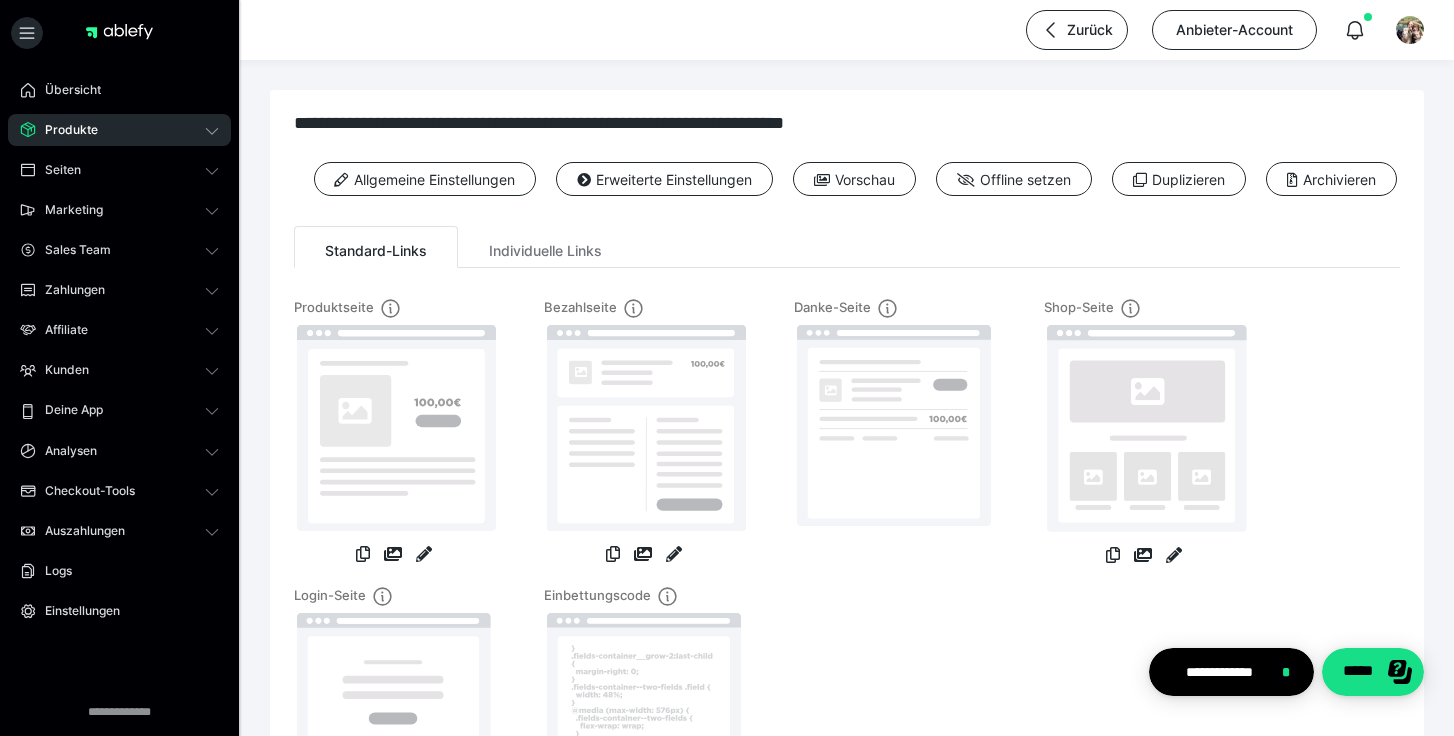 click on "Übersicht Produkte Alle Produkte Produkt-Kategorien Online-Kurs-Themes Mediathek Seiten Shop-Themes Membership-Themes ableSHARE Marketing Gutscheincodes Marketing-Tools Live-Stream-Events Content-IDs Upsell-Funnels Order Bumps Tracking-Codes E-Mail-Schnittstellen Webhooks Sales Team Sales Team Zahlungen Bestellungen Fälligkeiten Transaktionen Rechnungen & Storno-Rechnungen Teilzahlungen ablefy CONNECT Mahnwesen & Inkasso Affiliate Affiliate-Programme Marktplatz Affiliates Statistiken Landingpages Kunden Kunden Kurs-Zugänge Membership-Zugänge E-Ticket-Bestellungen Awards Lizenzschlüssel Deine App Einstellungen IAP-Produkte Mitteilungen App-Themes Analysen Analysen Analysen 3.0 Checkout-Tools Bezahlseiten-Templates Zahlungspläne Zusatzkosten Widerrufskonditionen Zusatzfelder Zusatzfeld-Antworten Auszahlungen Auszahlungen Logs Einstellungen" at bounding box center (119, 410) 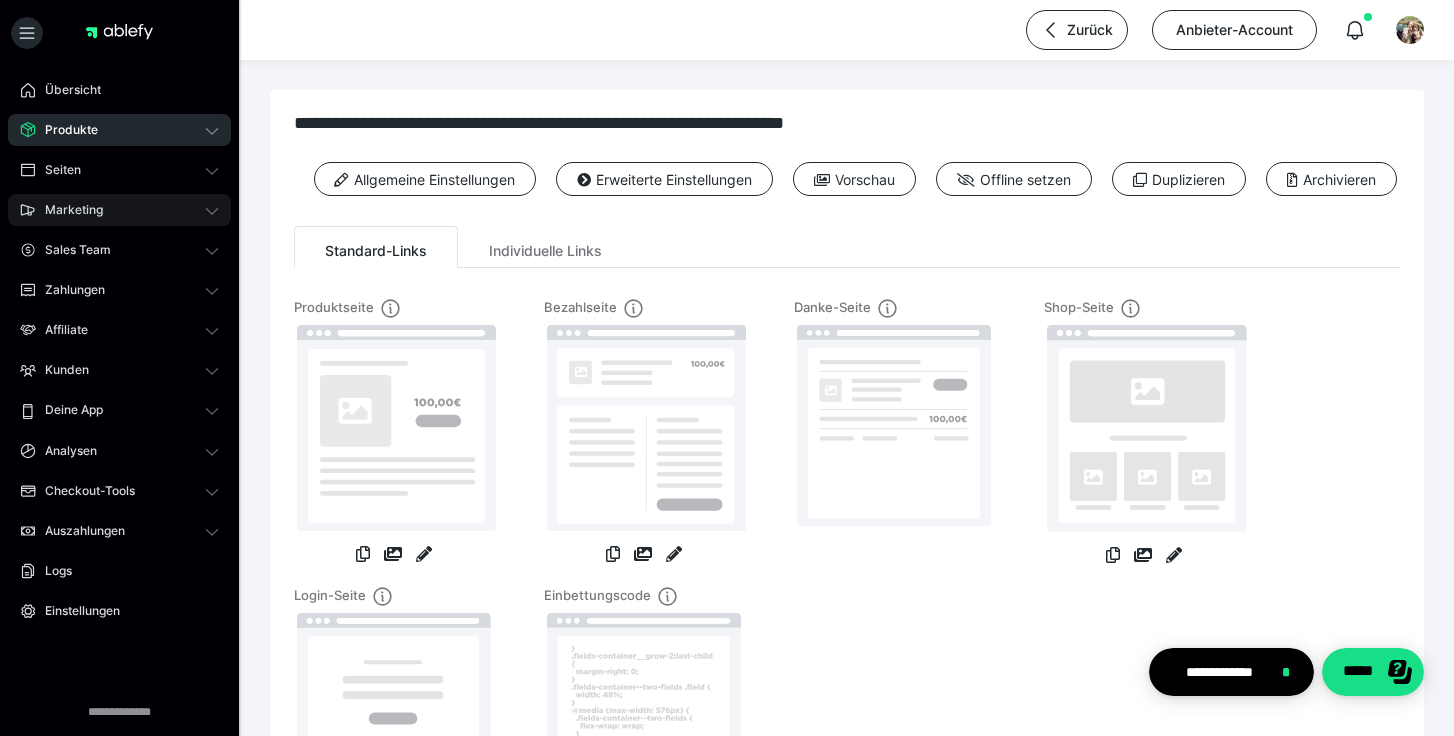 click on "Marketing" at bounding box center [119, 210] 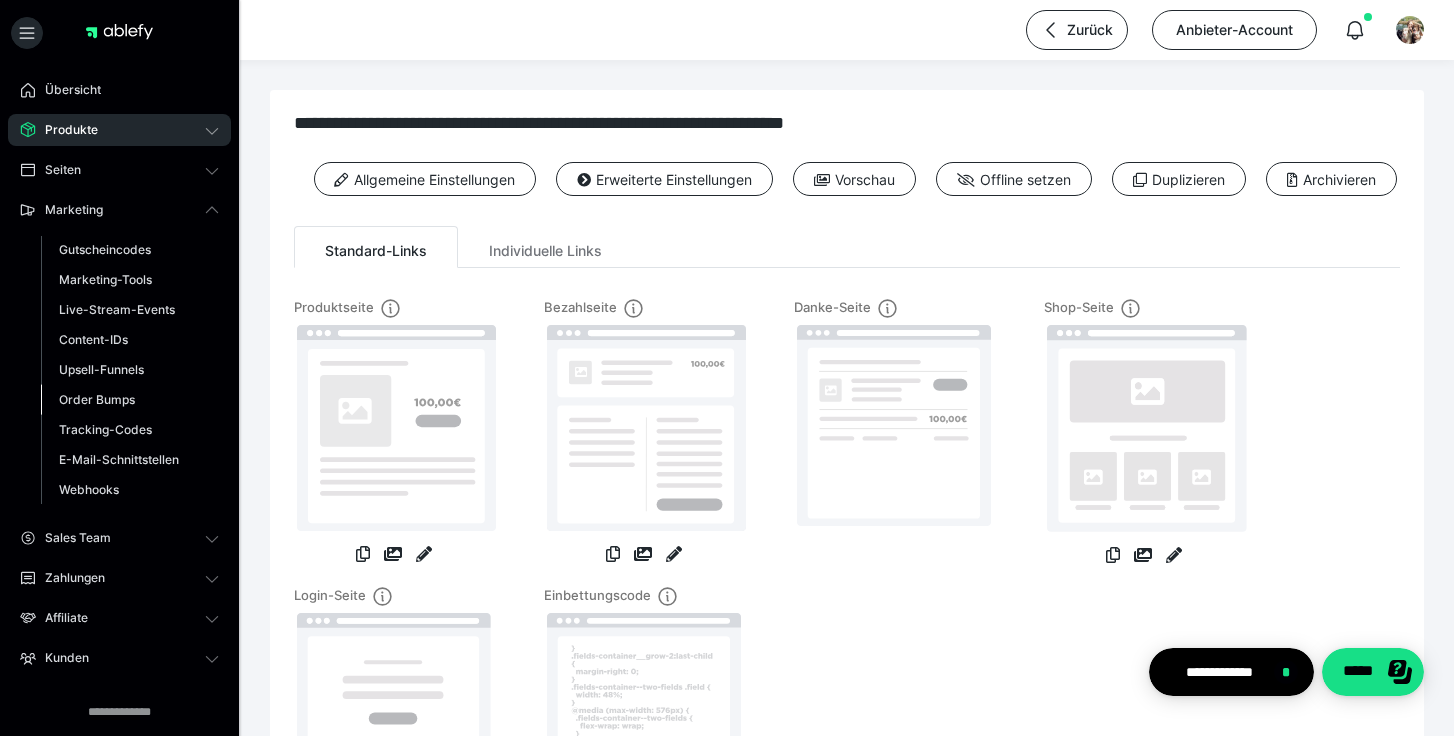 click on "Order Bumps" at bounding box center [97, 399] 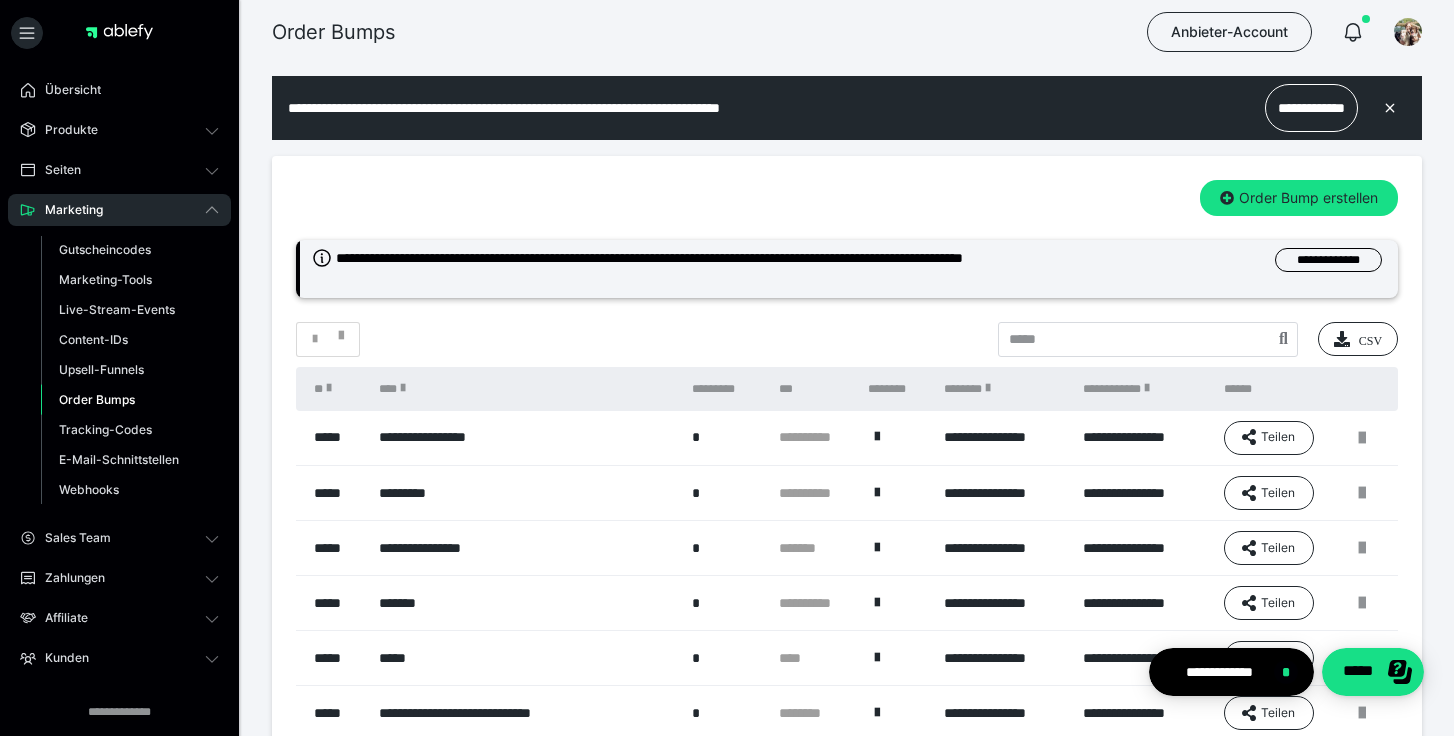 scroll, scrollTop: 0, scrollLeft: 0, axis: both 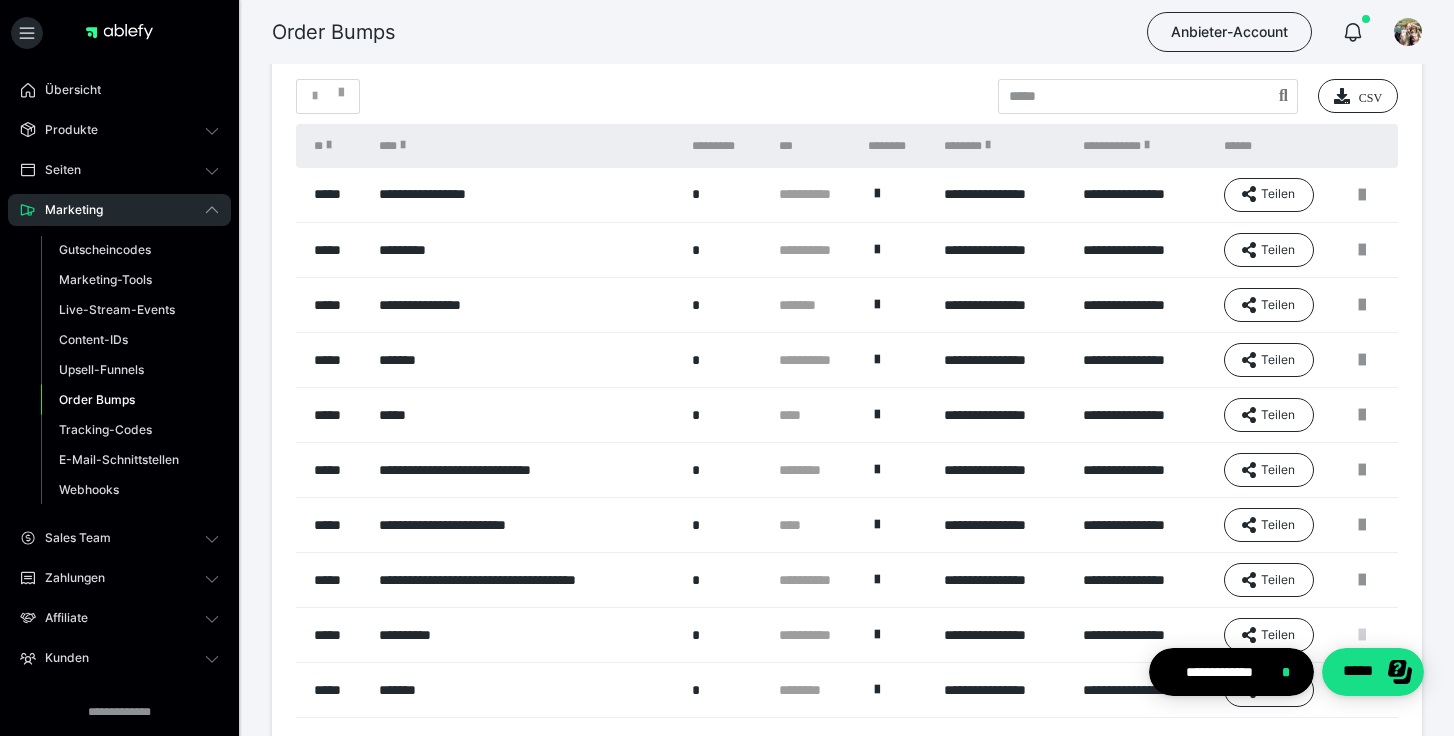 click at bounding box center [1362, 635] 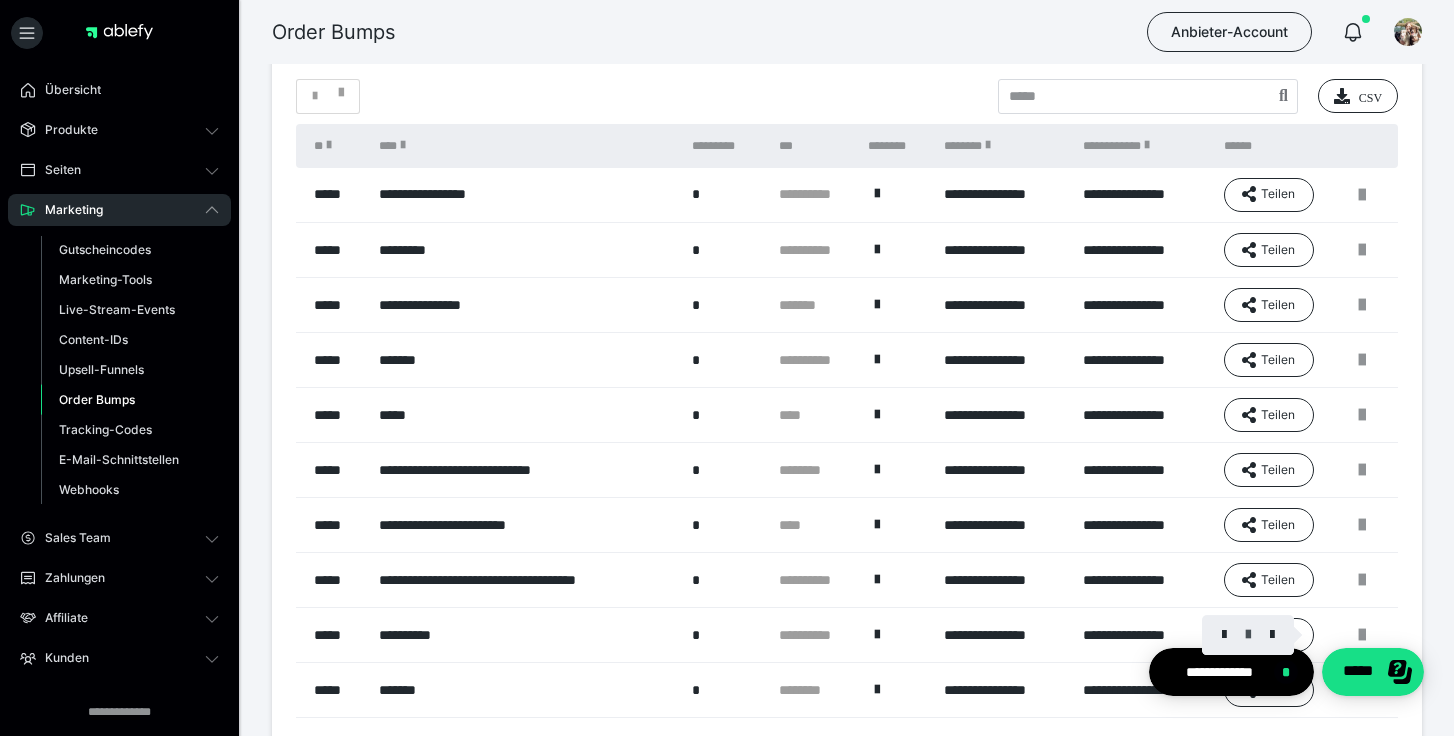 click at bounding box center [1248, 635] 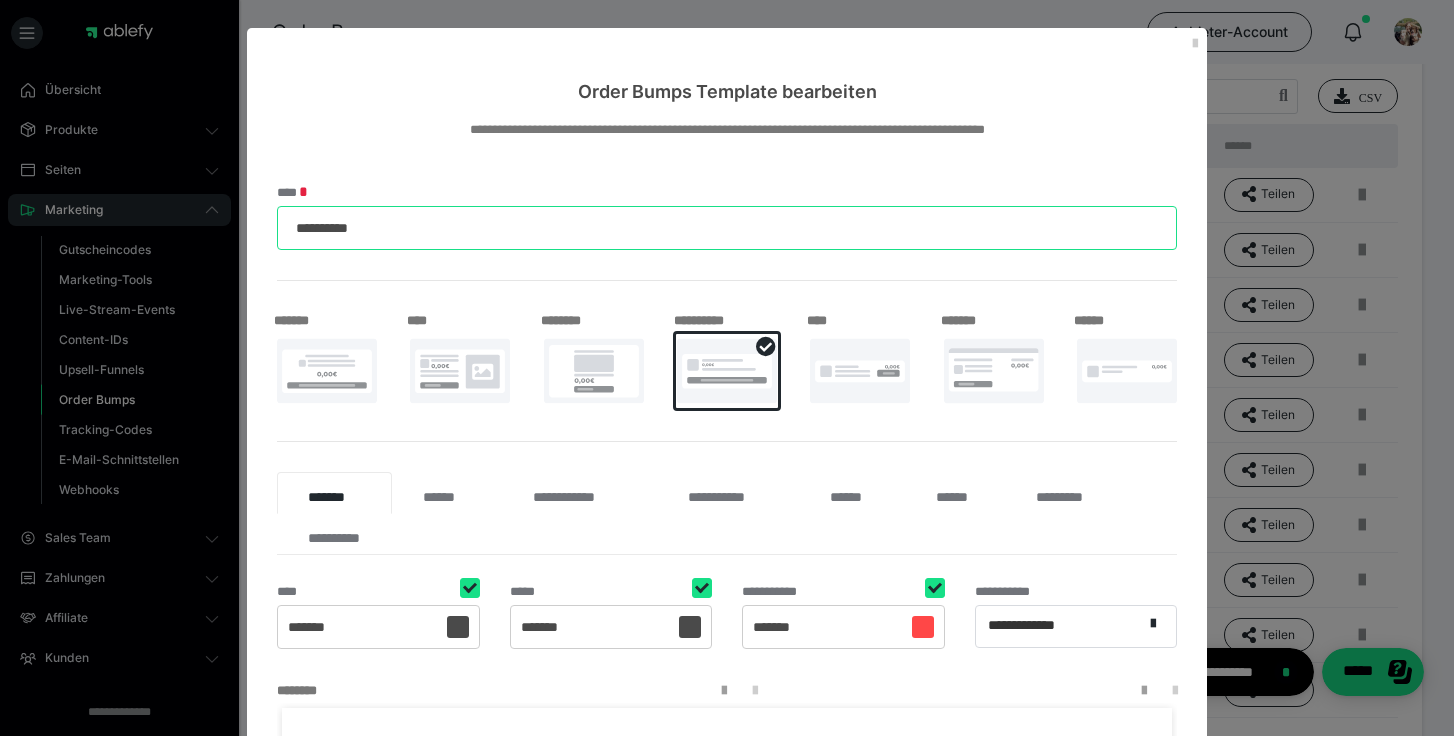 click on "**********" at bounding box center (727, 228) 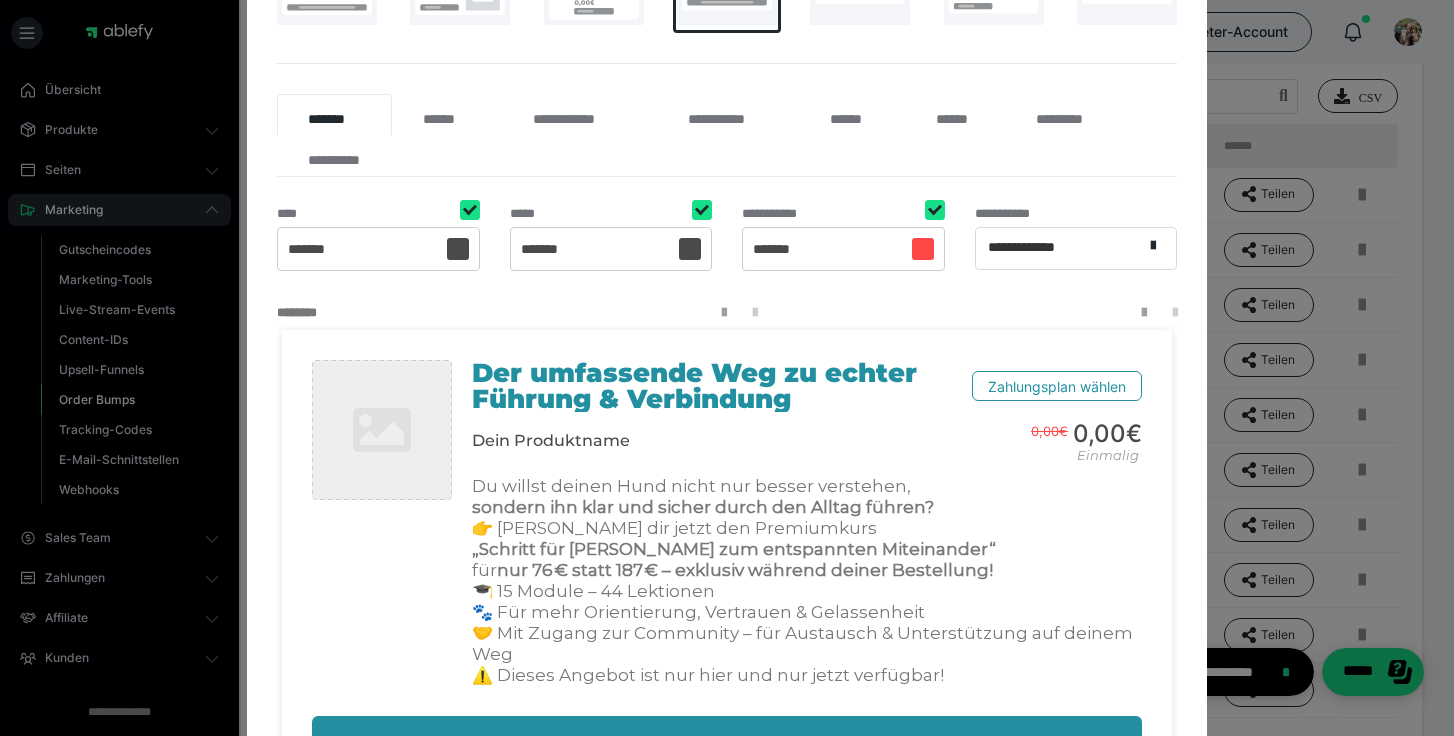 scroll, scrollTop: 360, scrollLeft: 0, axis: vertical 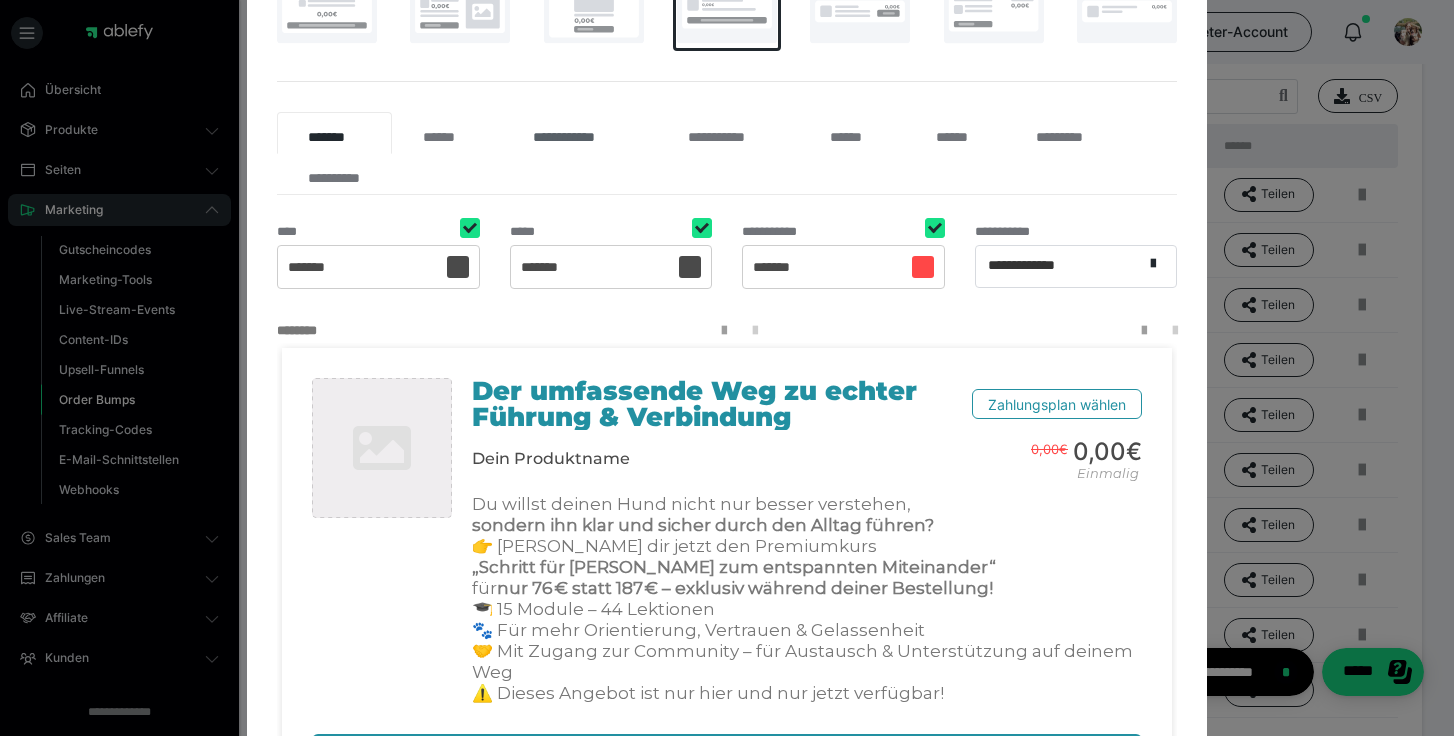 type on "**********" 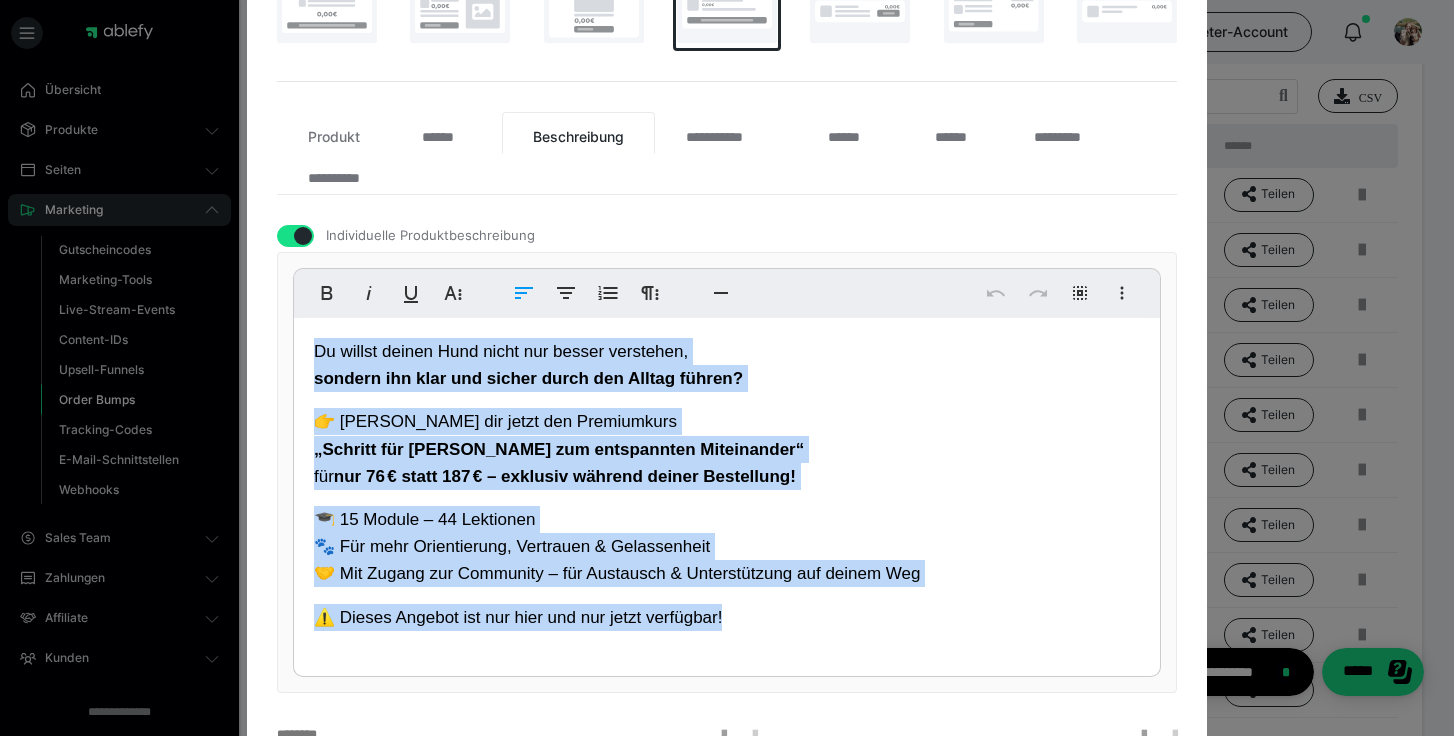 drag, startPoint x: 772, startPoint y: 623, endPoint x: 303, endPoint y: 337, distance: 549.32416 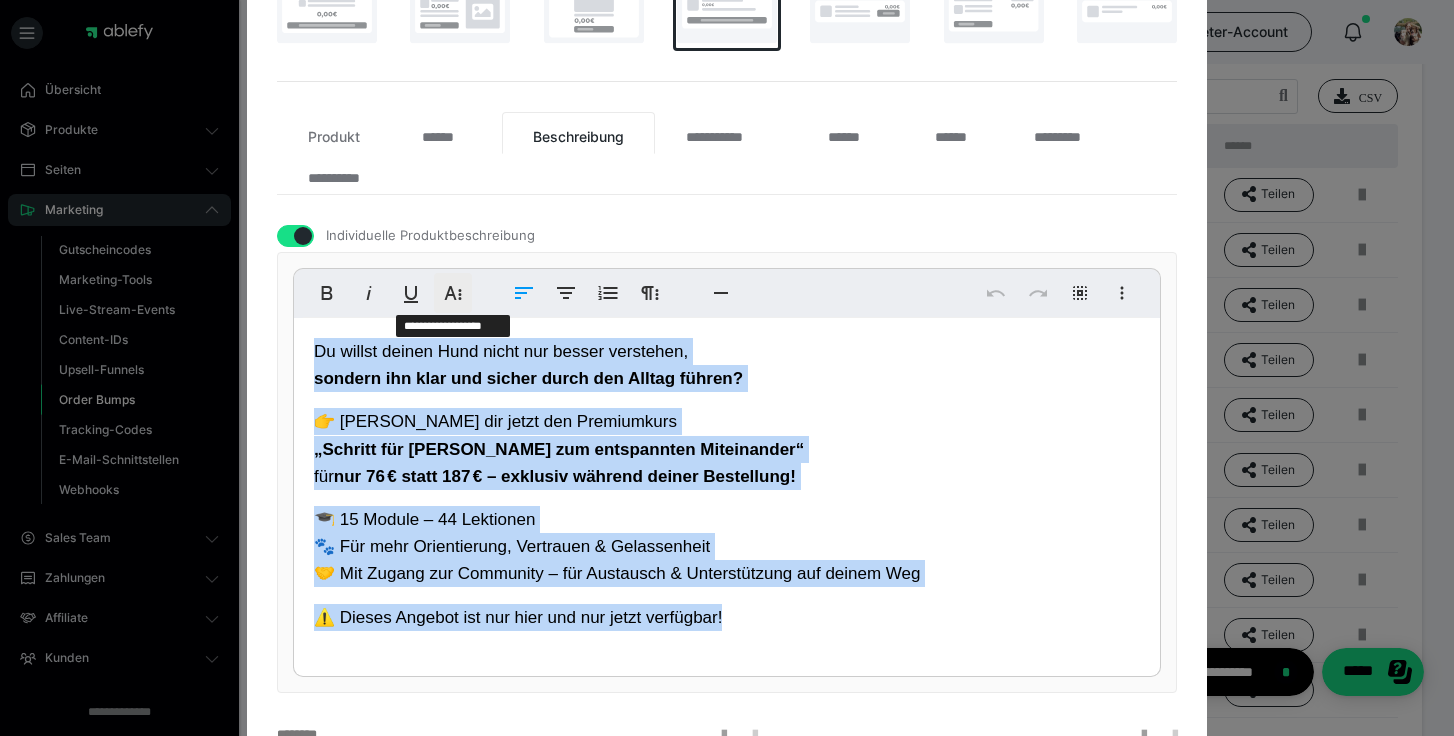 click 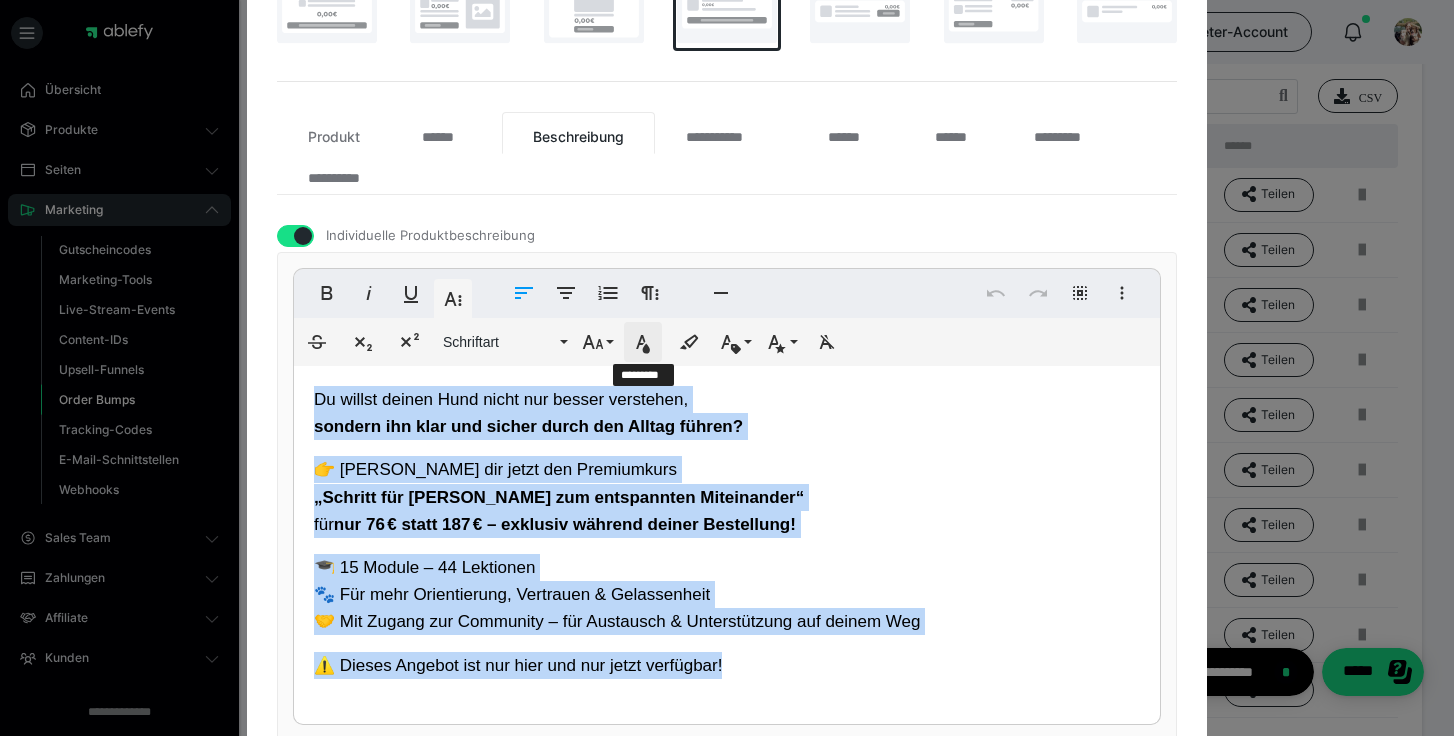 click 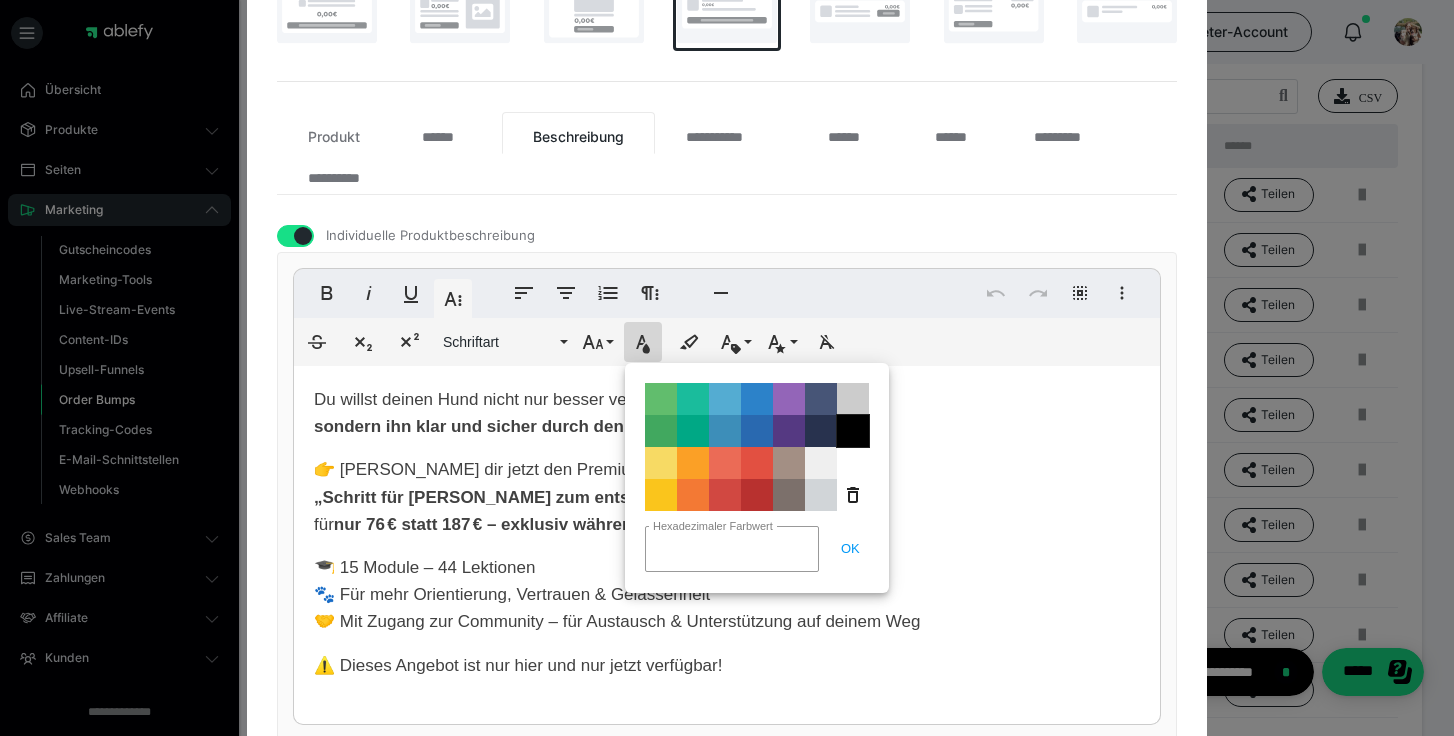 click on "Color#000000" at bounding box center [853, 431] 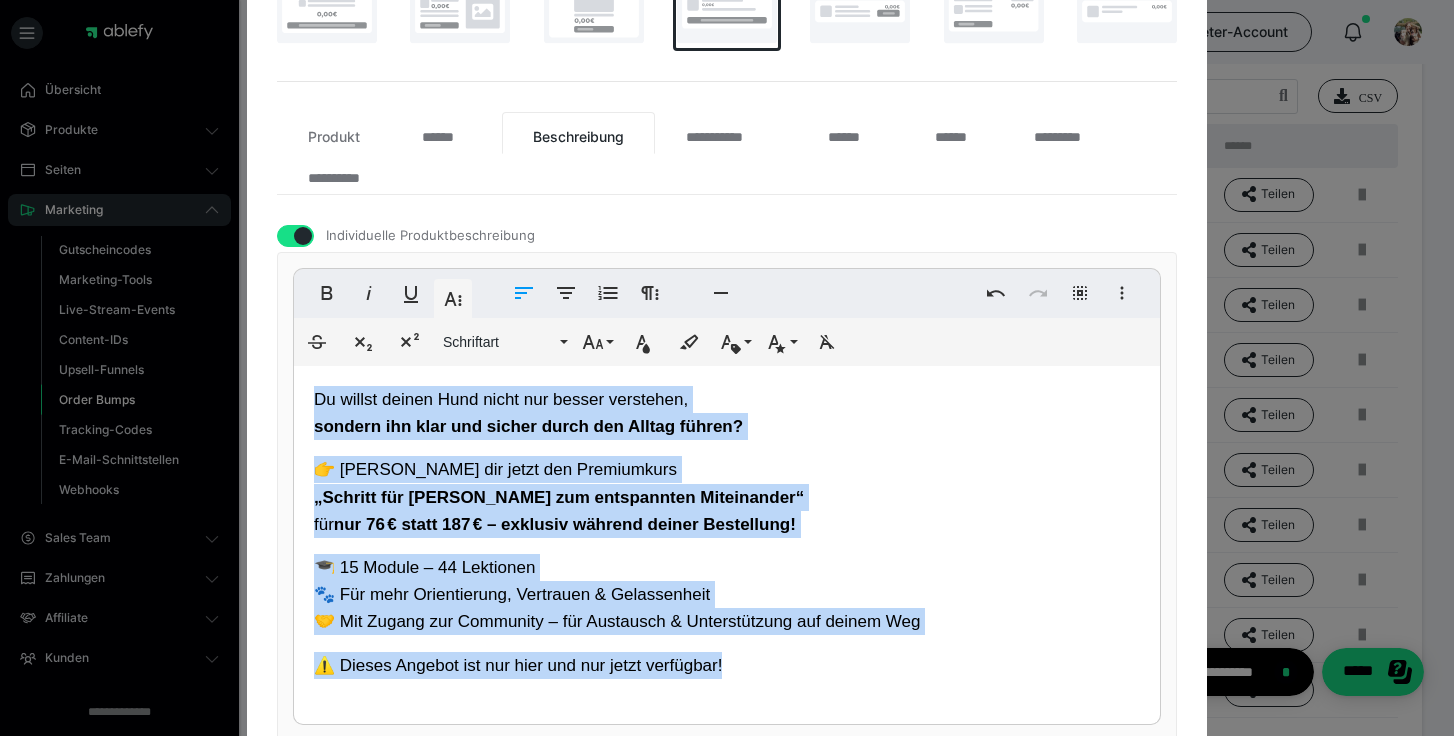 click on "🎓 15 Module – 44 Lektionen 🐾 Für mehr Orientierung, Vertrauen & Gelassenheit 🤝 Mit Zugang zur Community – für Austausch & Unterstützung auf deinem Weg" at bounding box center (727, 595) 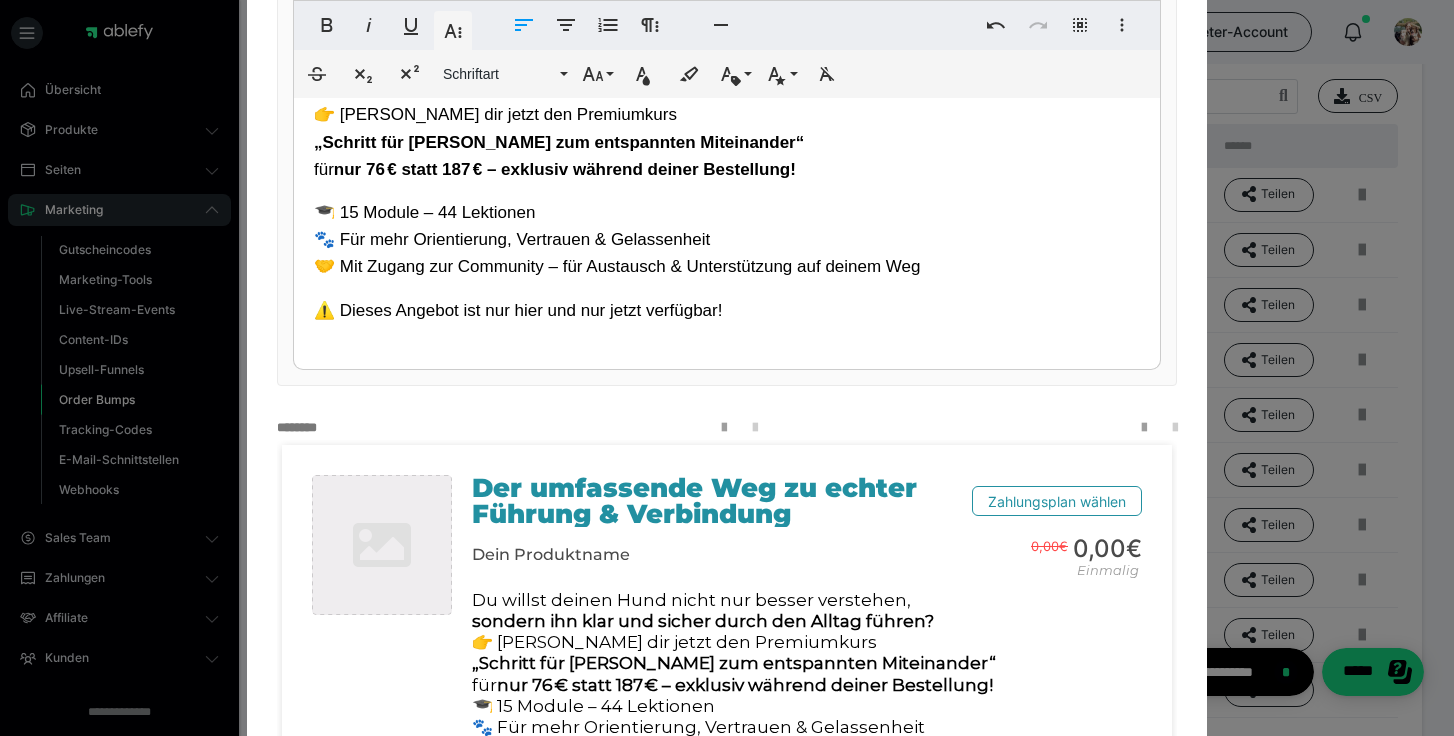scroll, scrollTop: 1041, scrollLeft: 0, axis: vertical 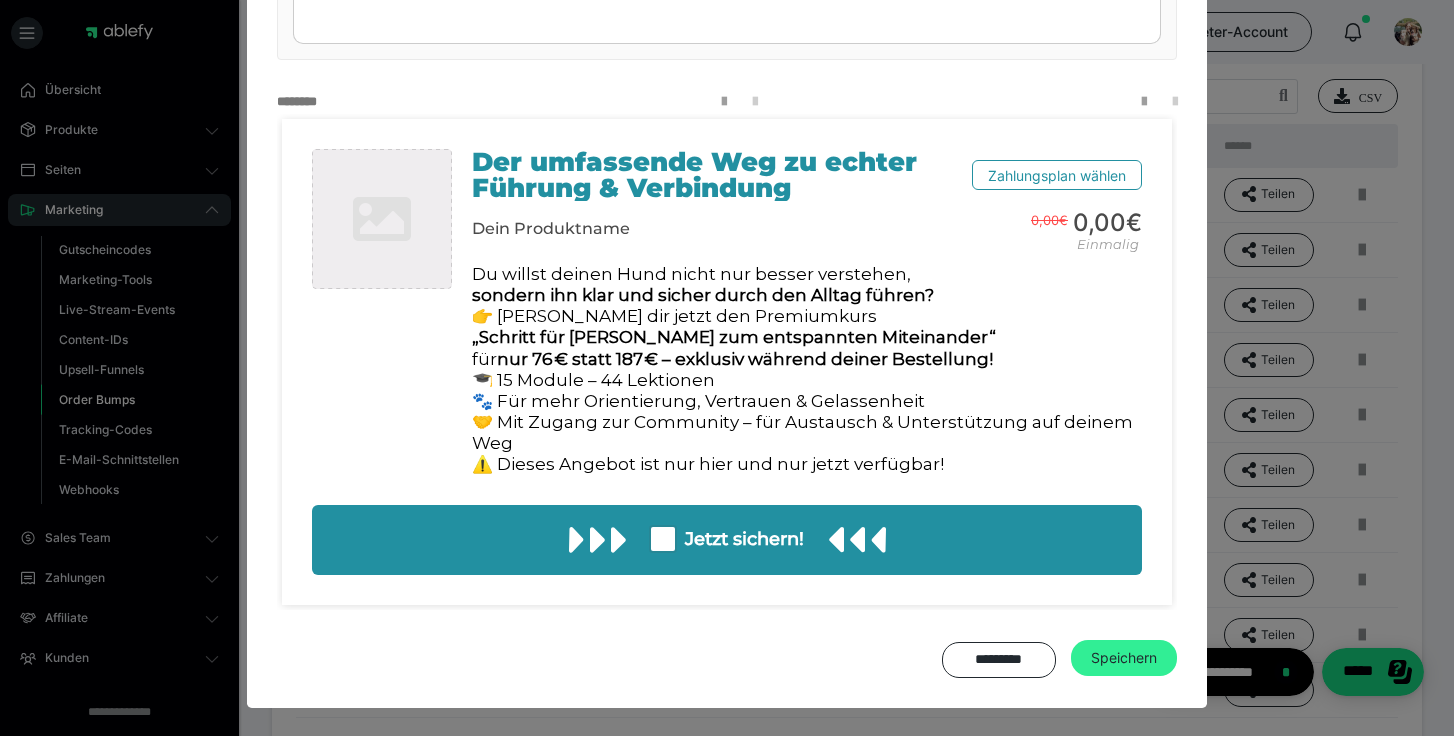 click on "Speichern" at bounding box center [1124, 658] 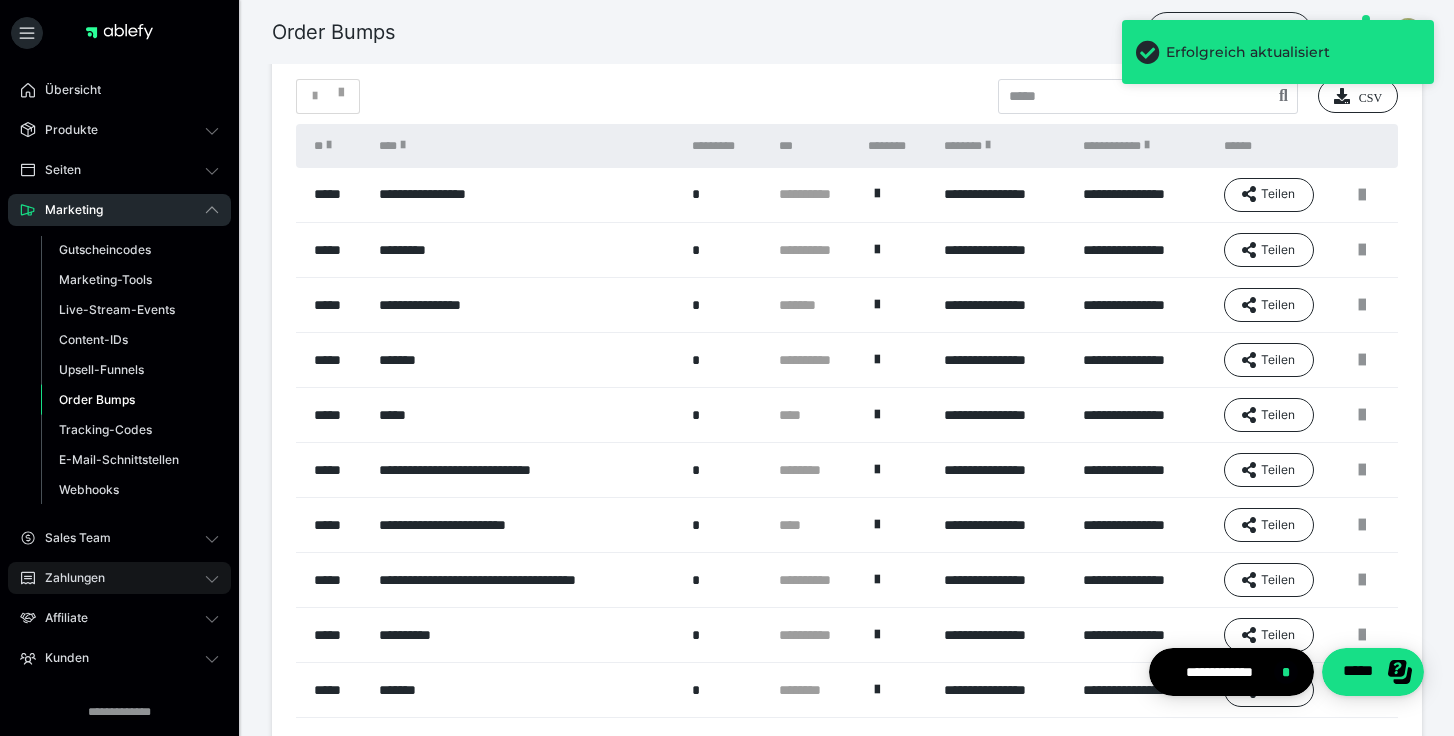 click on "Zahlungen" at bounding box center (119, 578) 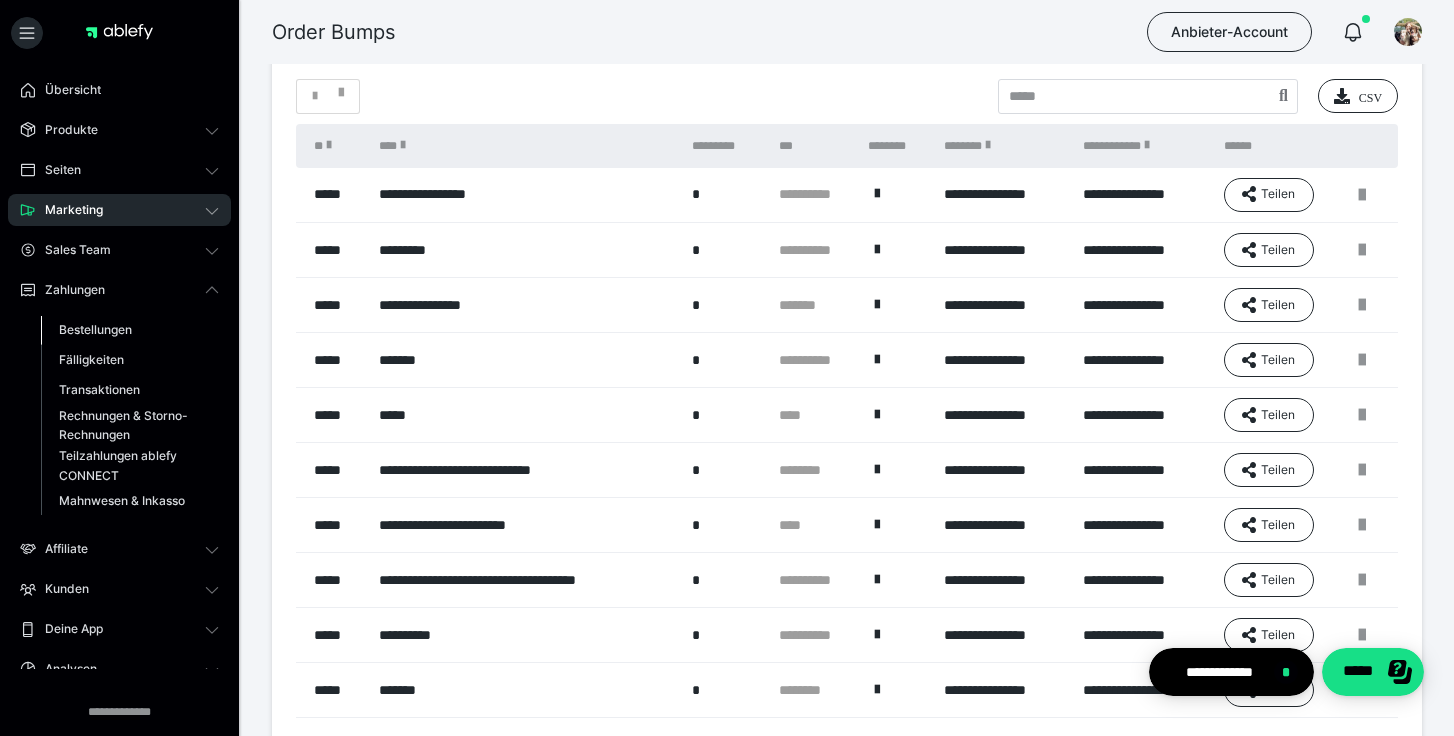 click on "Bestellungen" at bounding box center [130, 330] 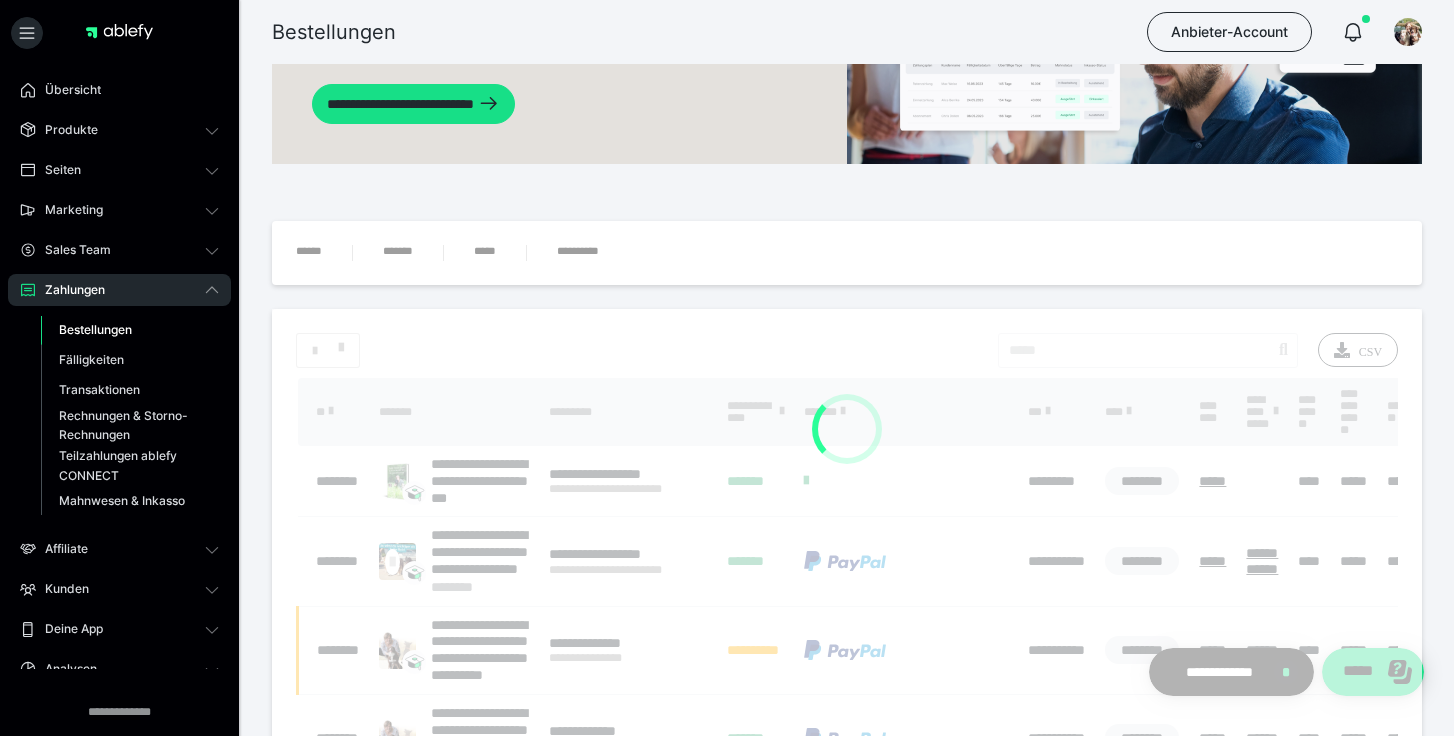 scroll, scrollTop: 0, scrollLeft: 0, axis: both 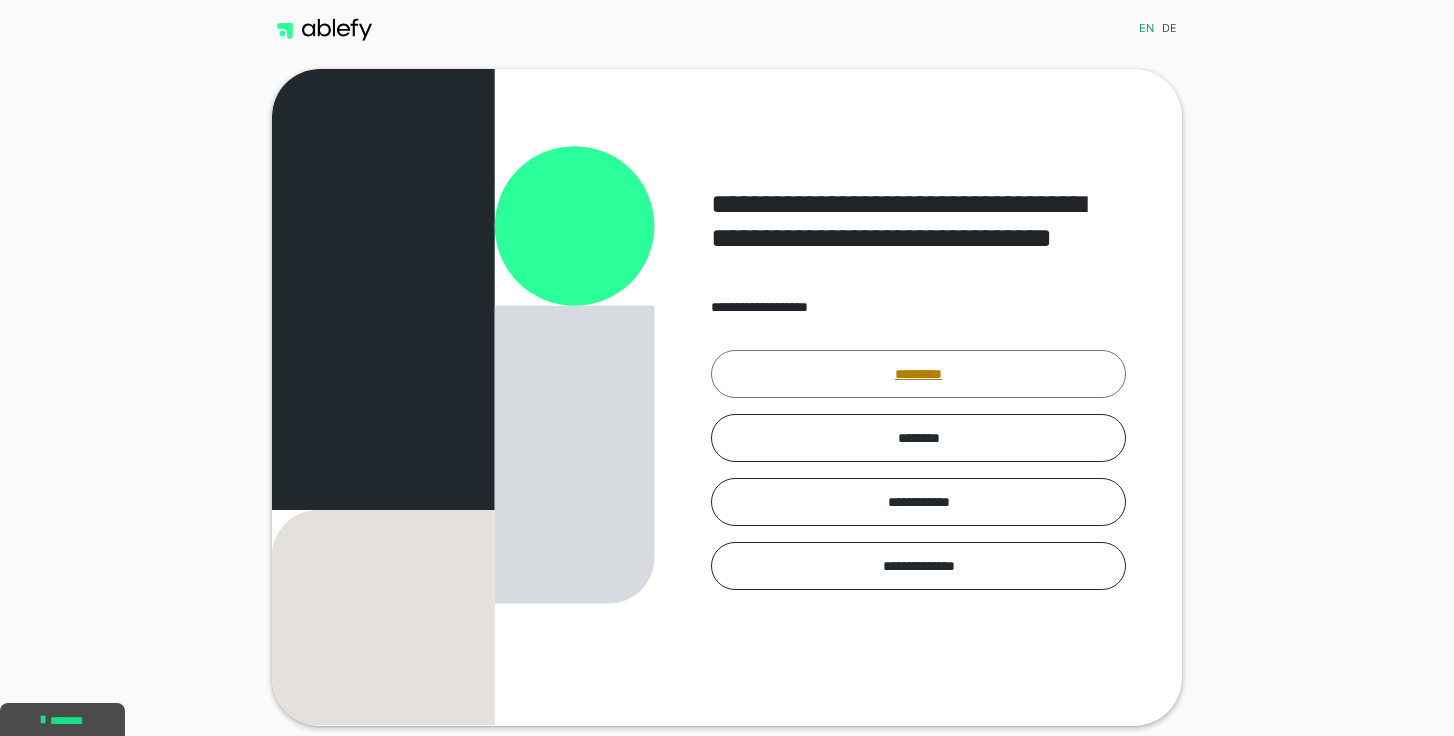click on "*********" at bounding box center (918, 374) 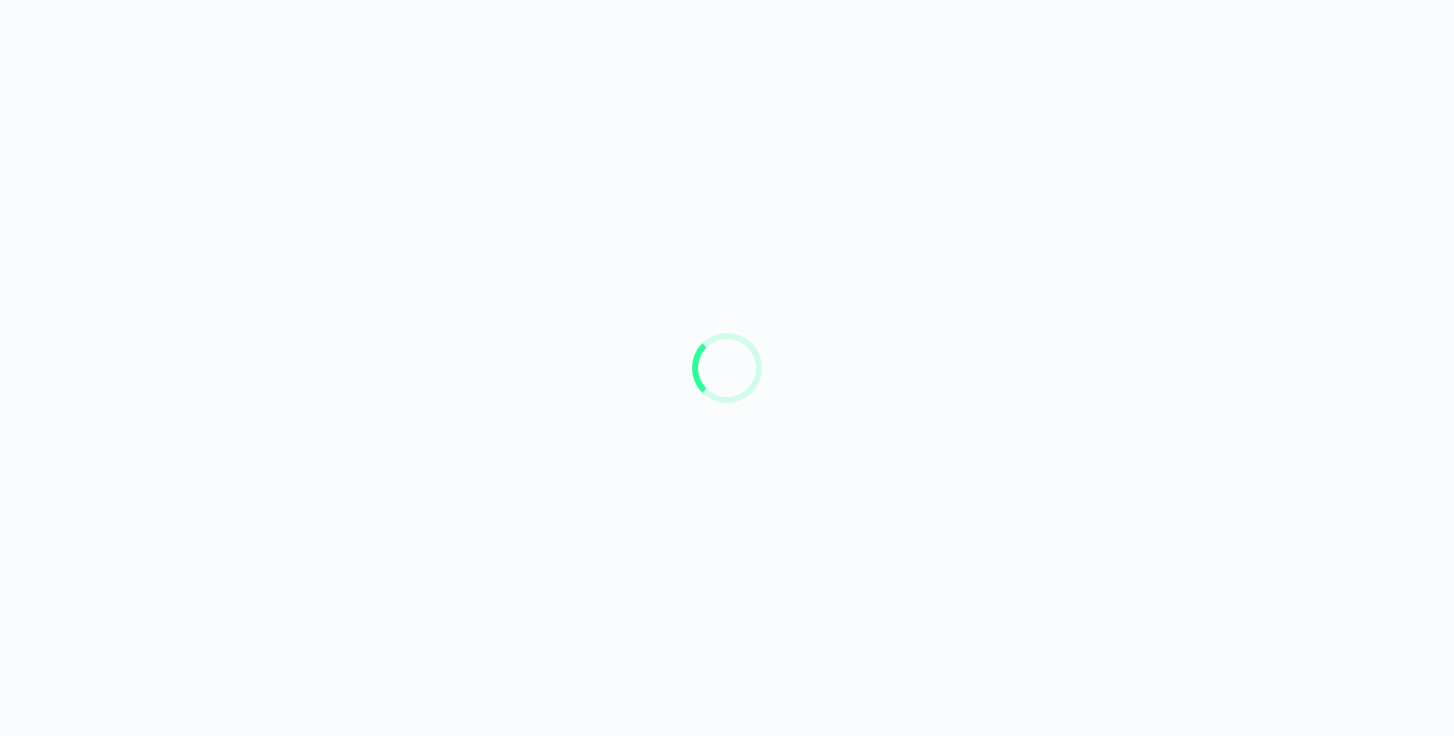 scroll, scrollTop: 0, scrollLeft: 0, axis: both 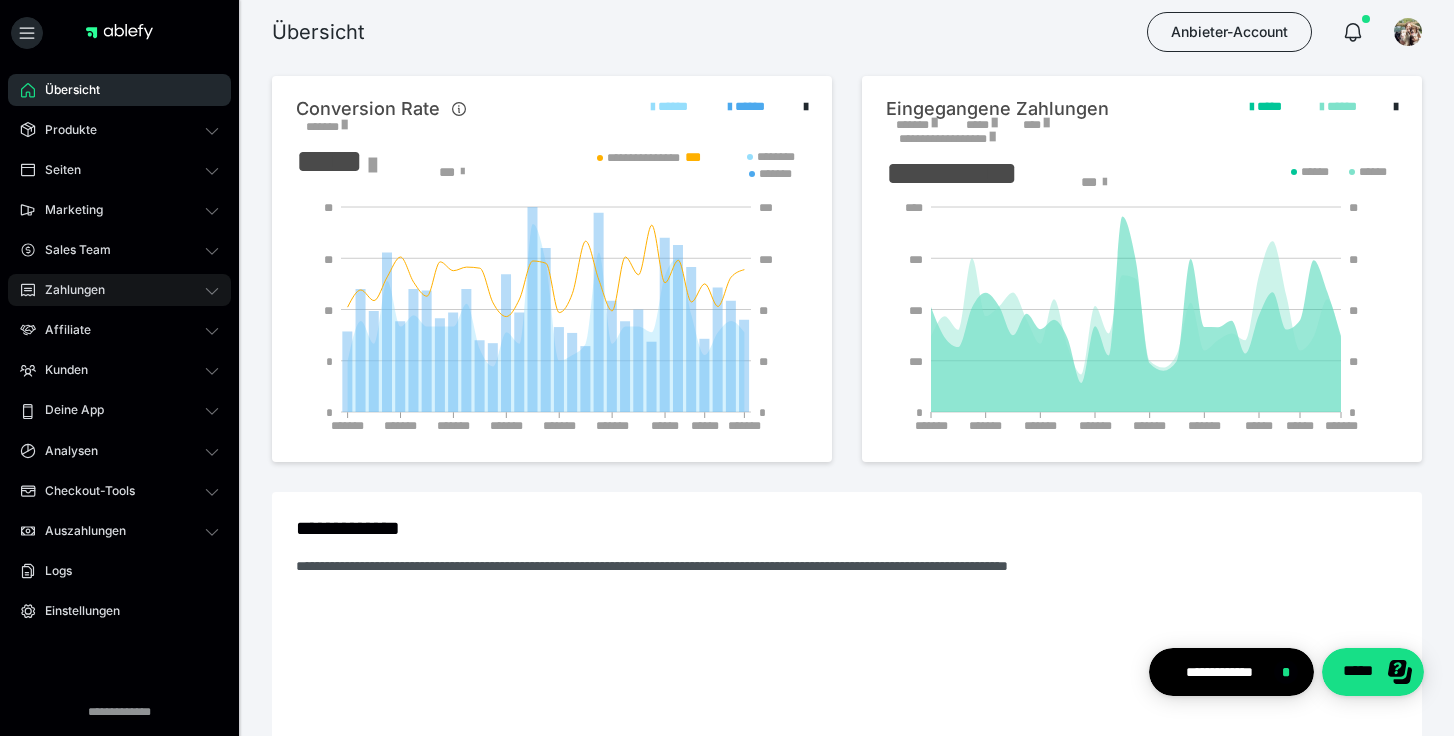 click on "Zahlungen" at bounding box center (119, 290) 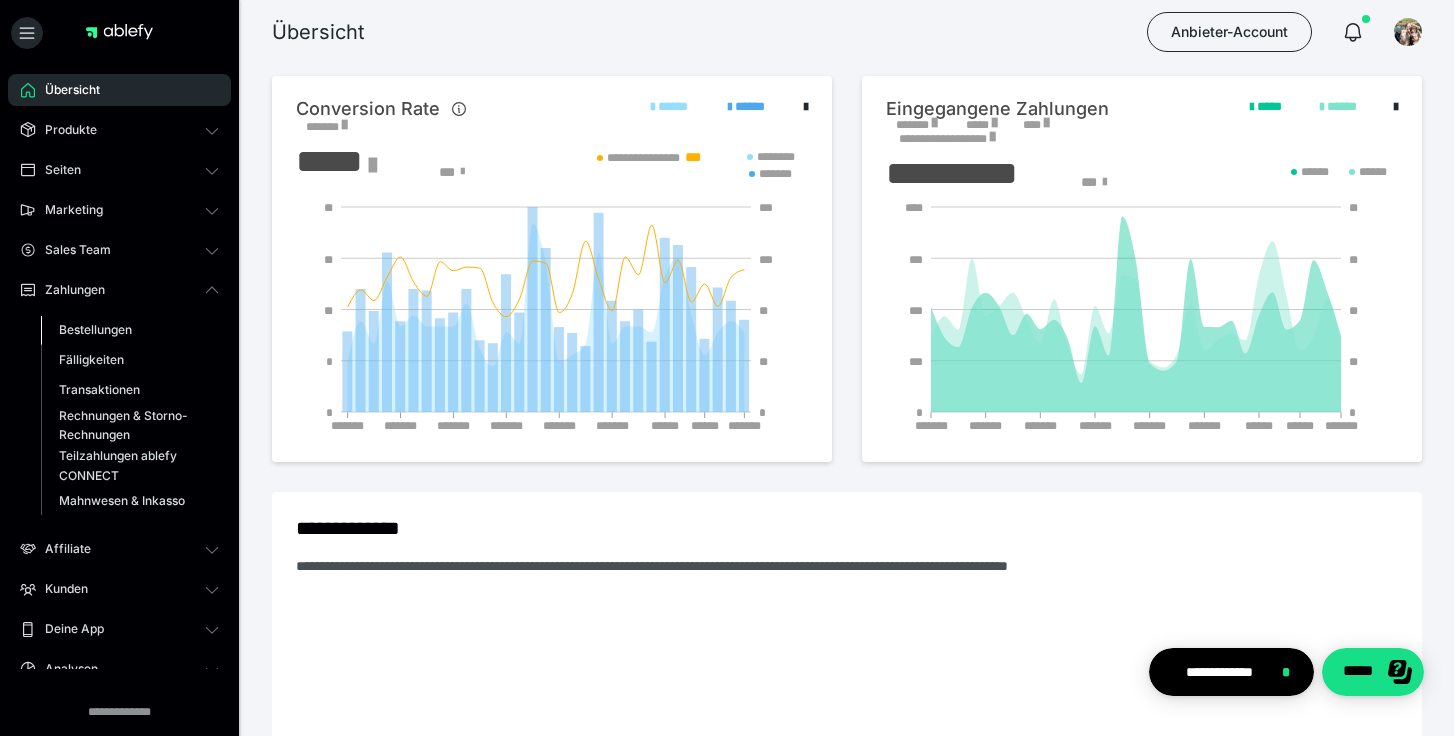 click on "Bestellungen" at bounding box center (95, 329) 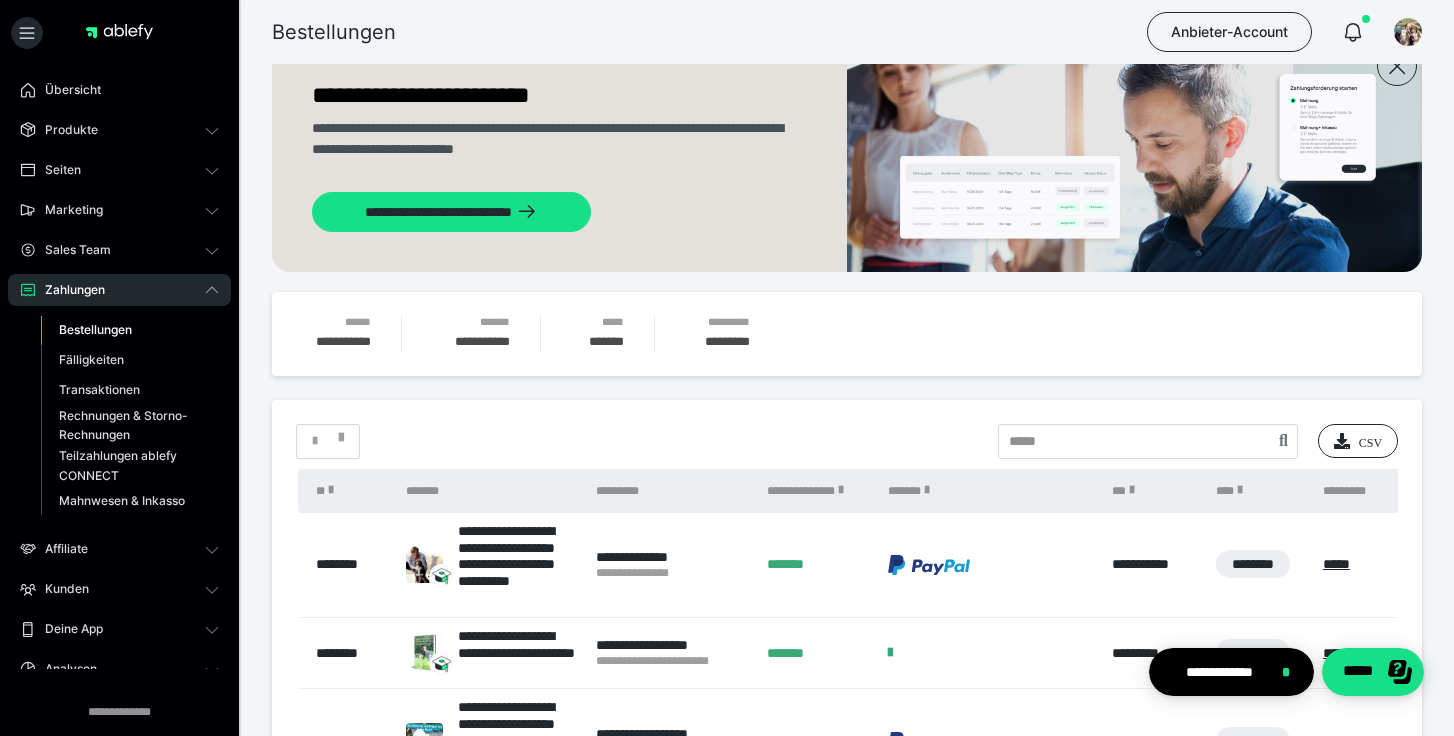 scroll, scrollTop: 63, scrollLeft: 0, axis: vertical 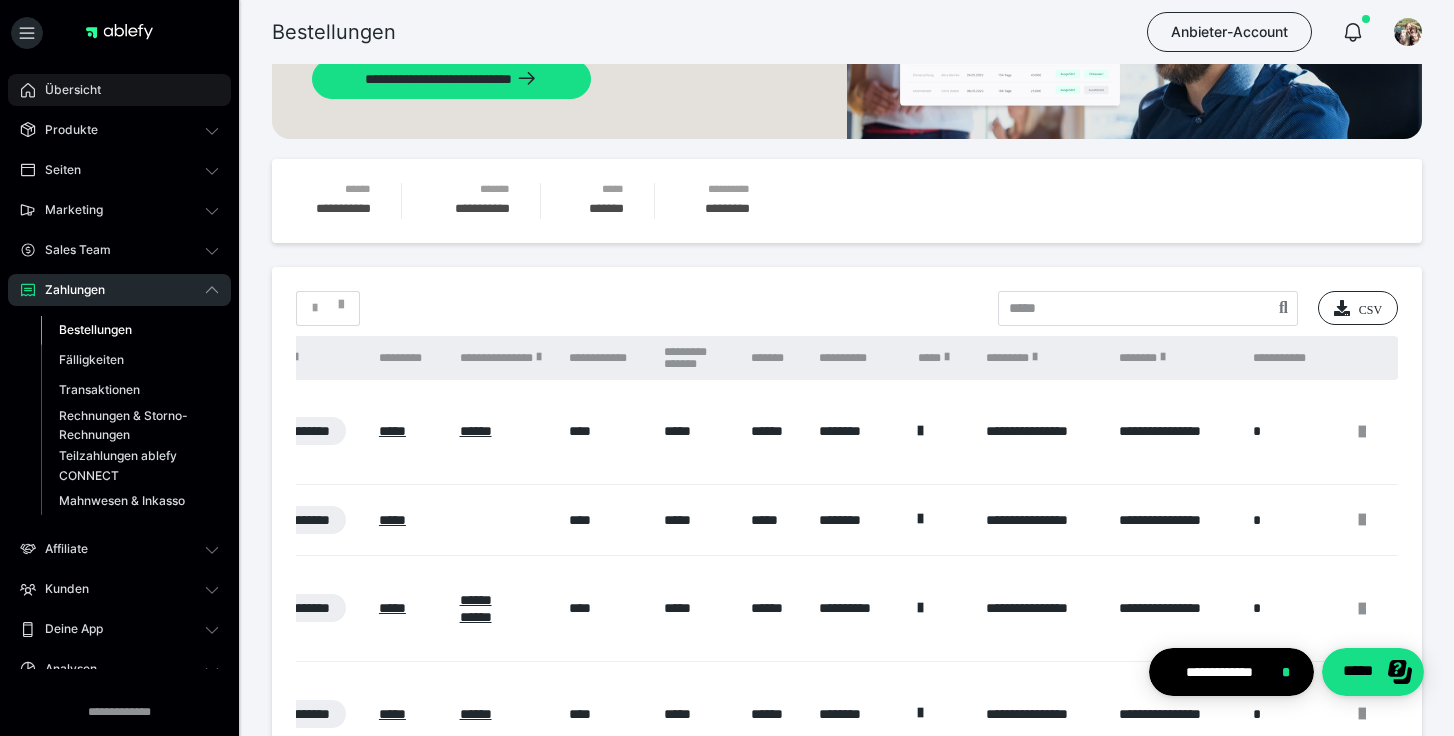 click on "Übersicht" at bounding box center (66, 90) 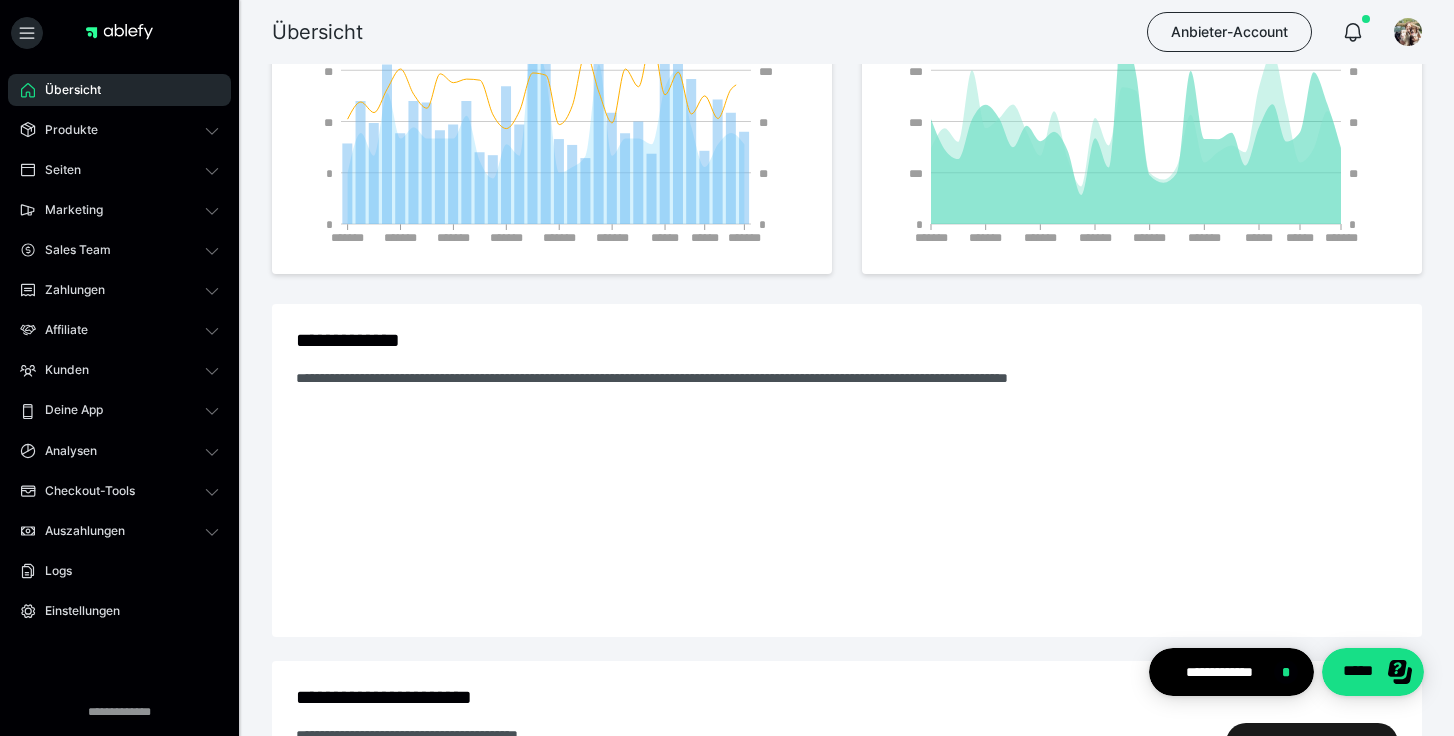 scroll, scrollTop: 0, scrollLeft: 0, axis: both 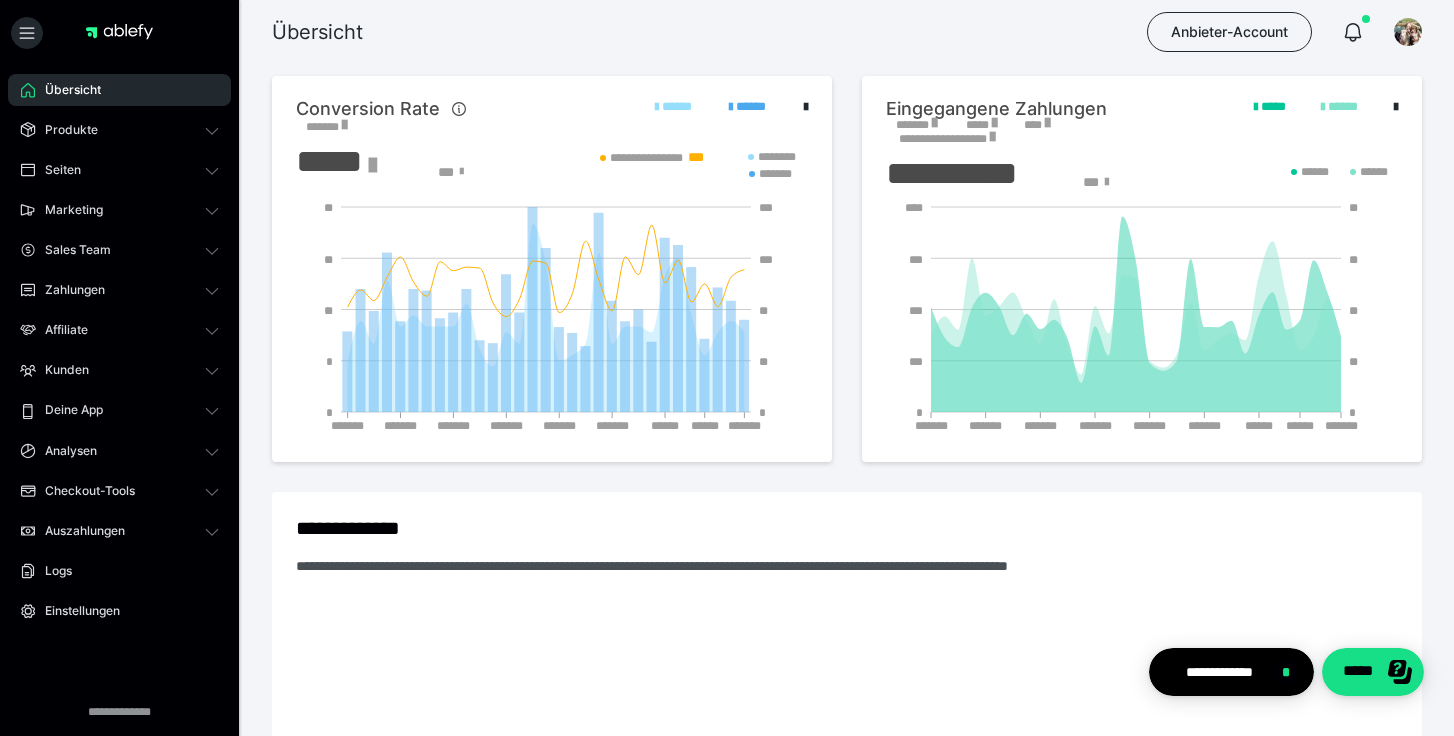 click on "*******" at bounding box center (916, 125) 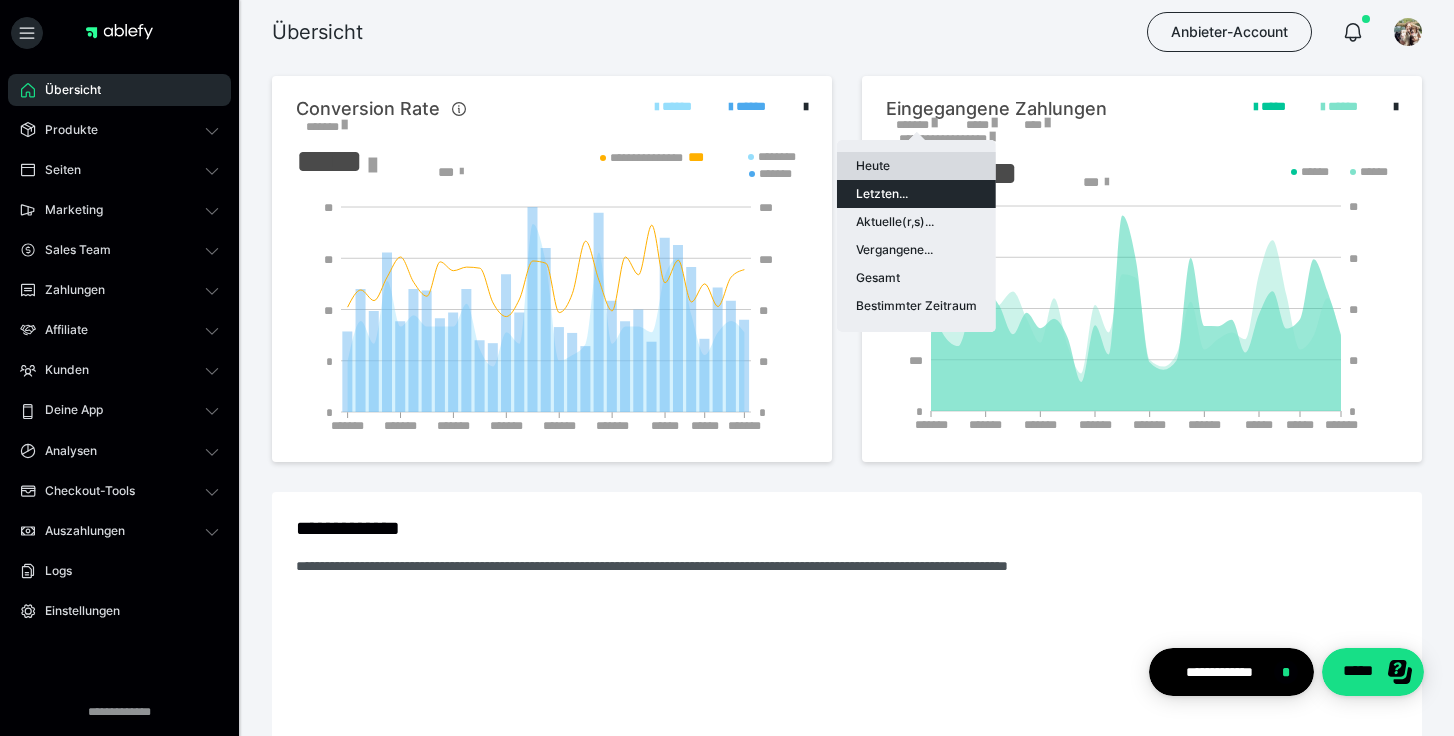 click on "Heute" at bounding box center [916, 166] 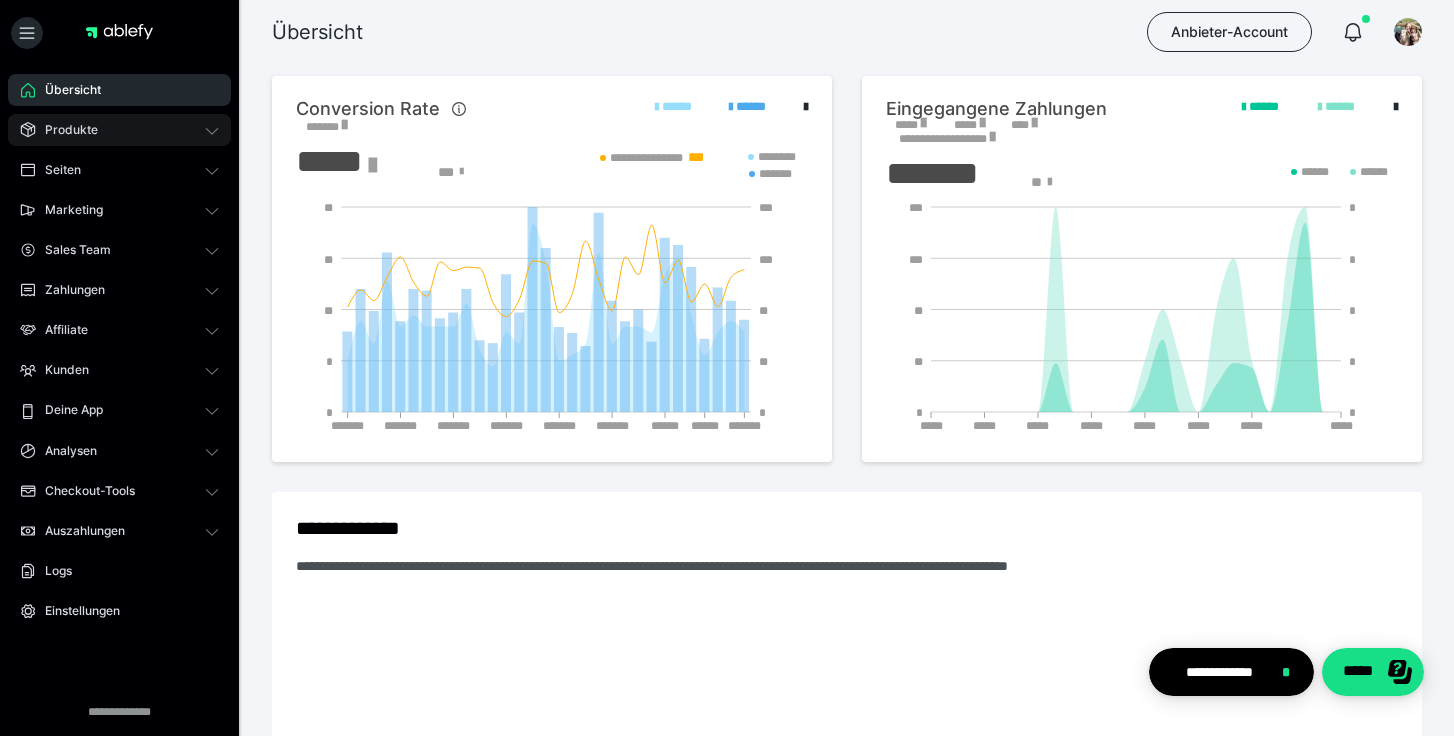 click on "Produkte" at bounding box center [64, 130] 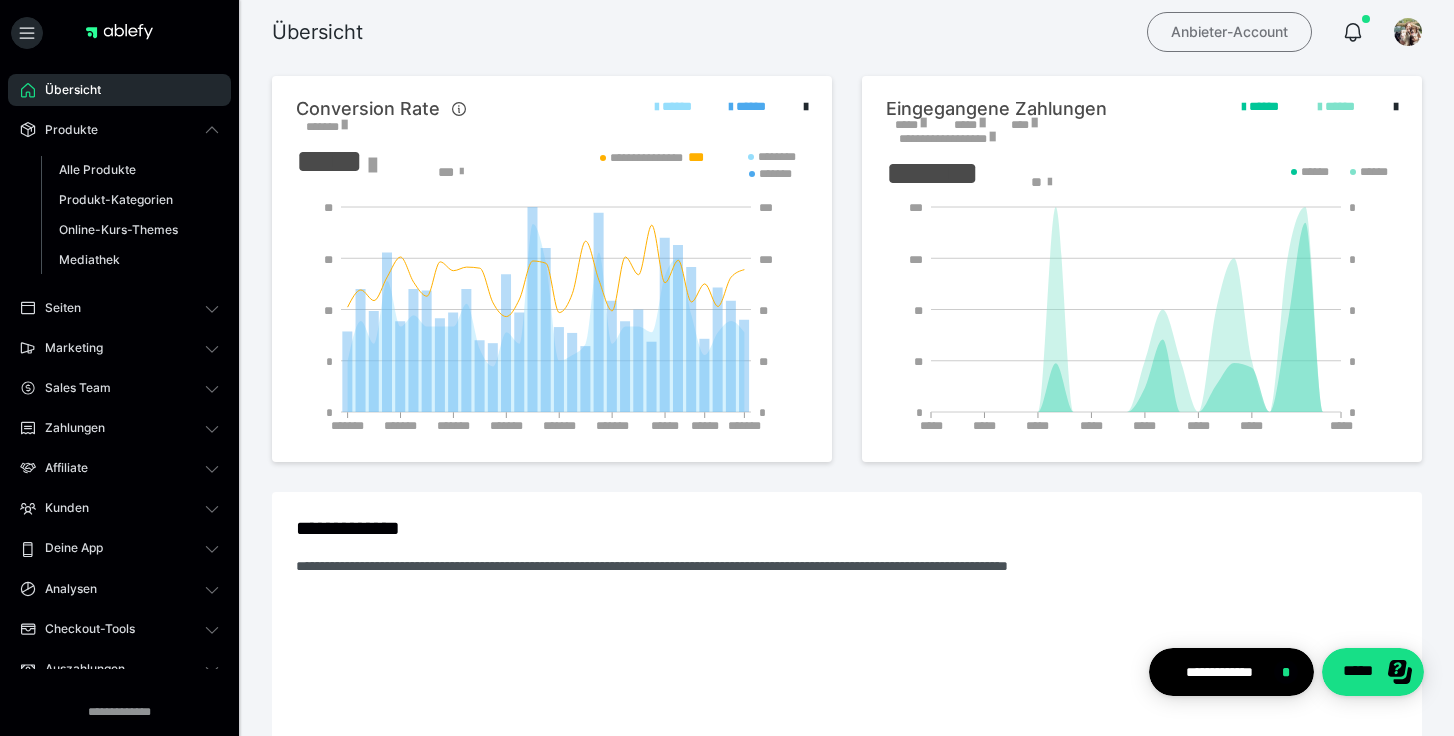 click on "Anbieter-Account" at bounding box center [1229, 32] 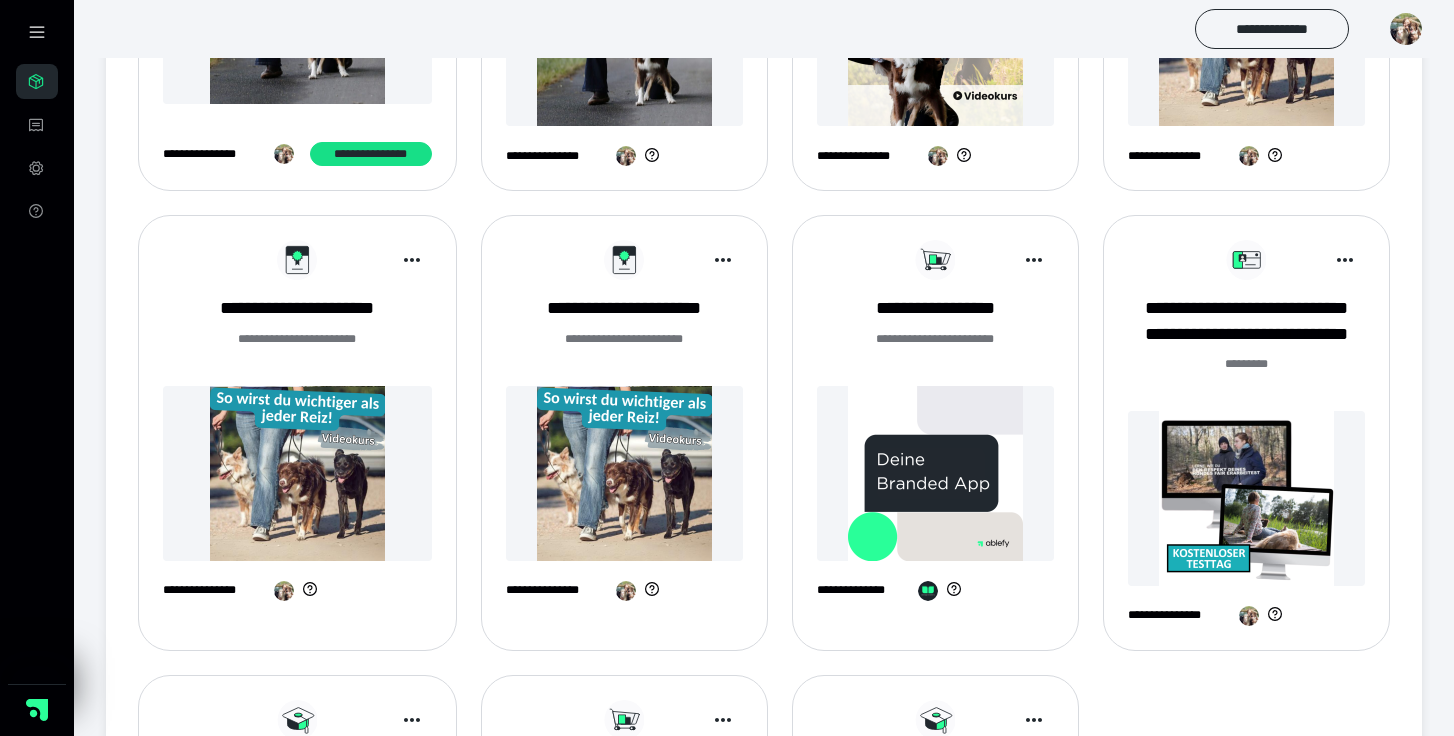 scroll, scrollTop: 569, scrollLeft: 0, axis: vertical 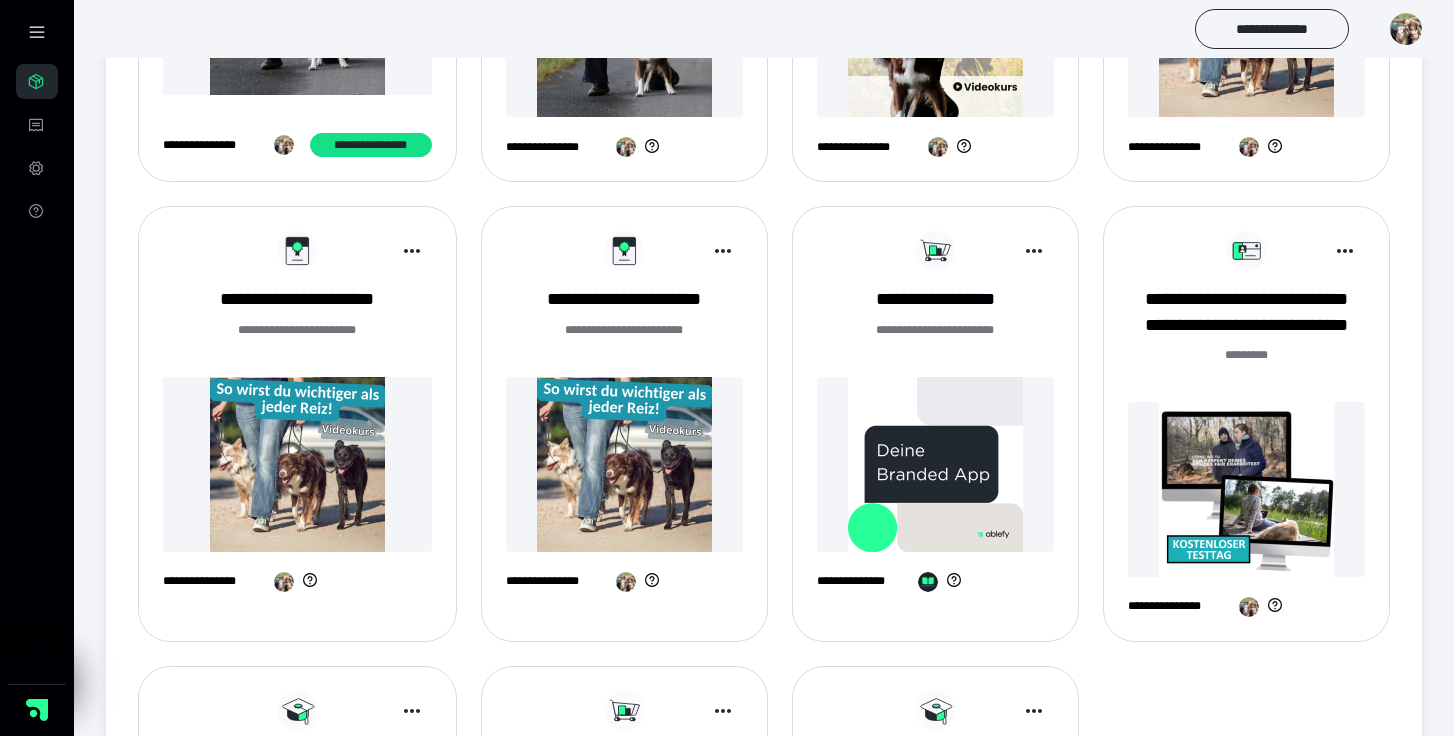 click at bounding box center [1246, 489] 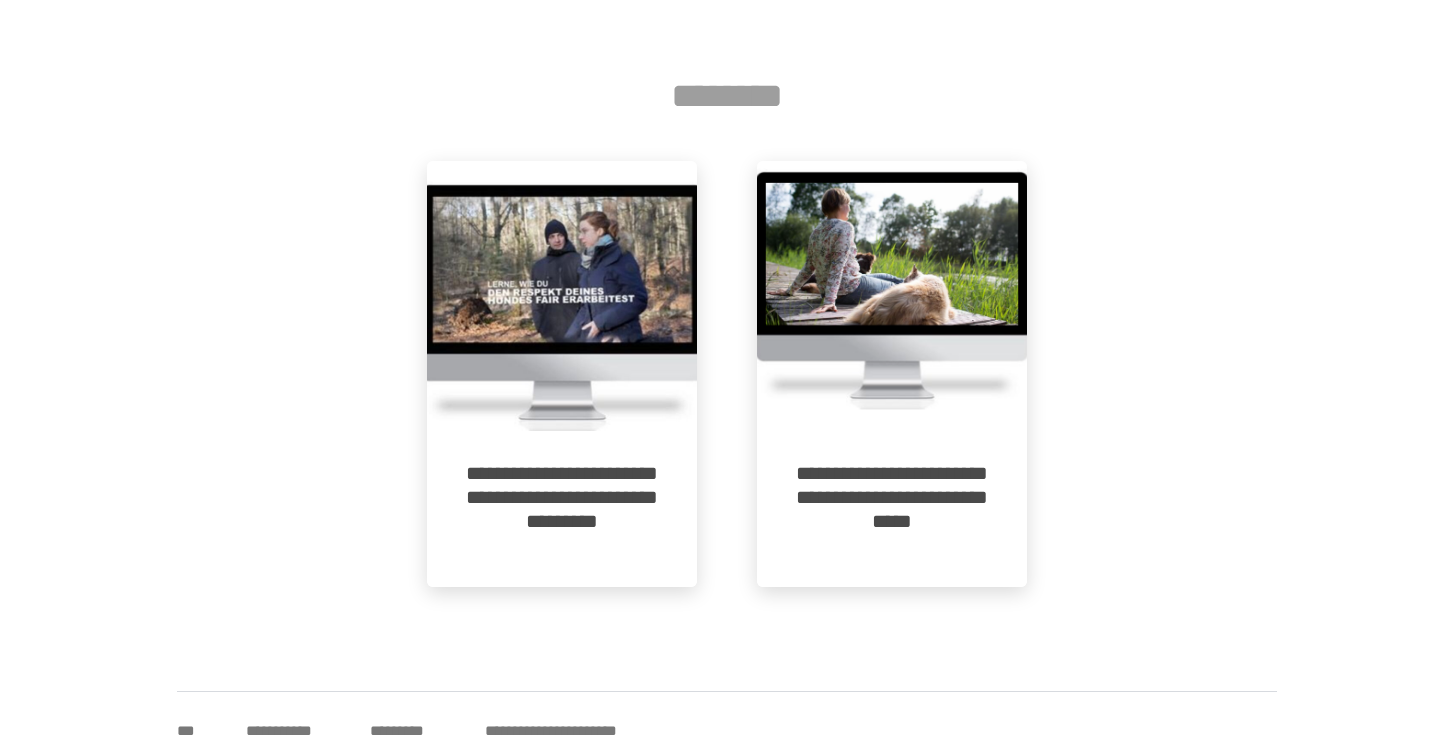 scroll, scrollTop: 739, scrollLeft: 0, axis: vertical 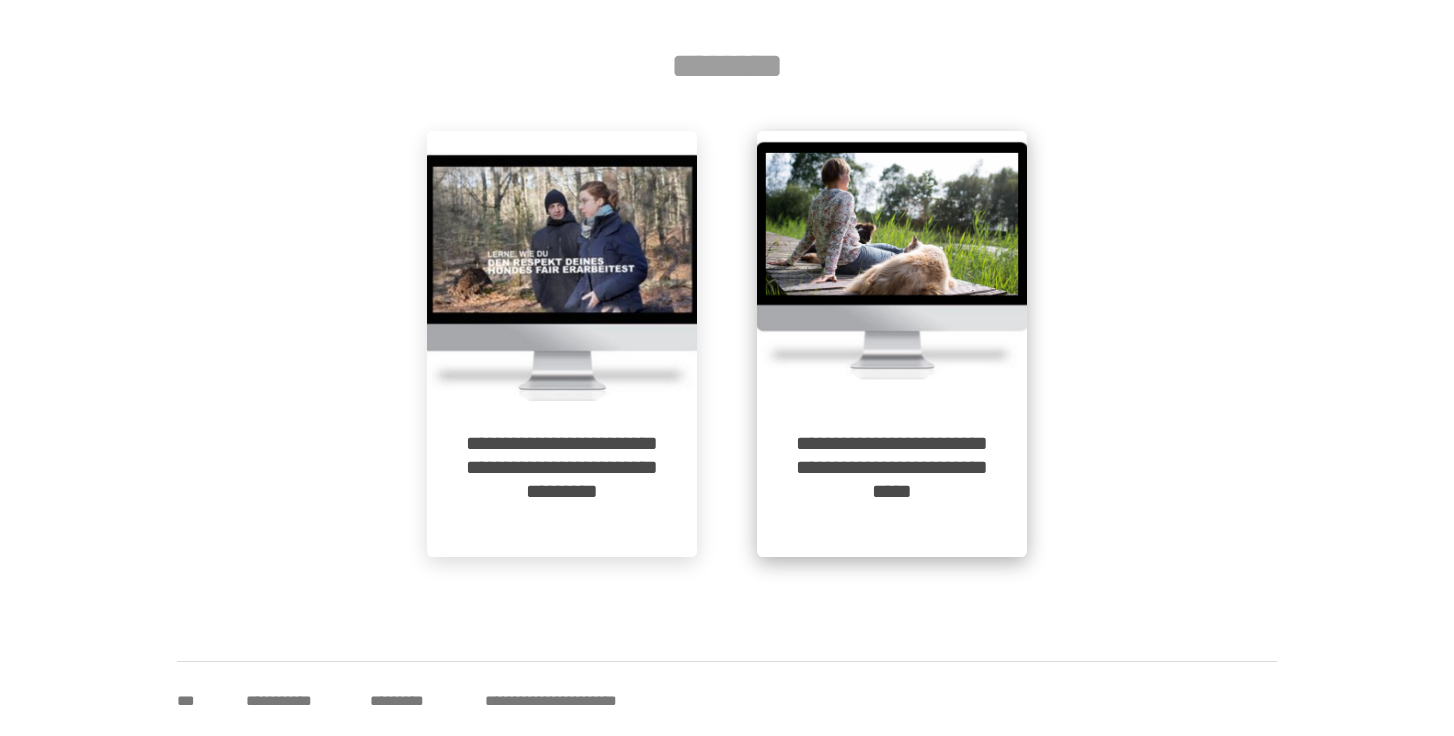 click at bounding box center [892, 266] 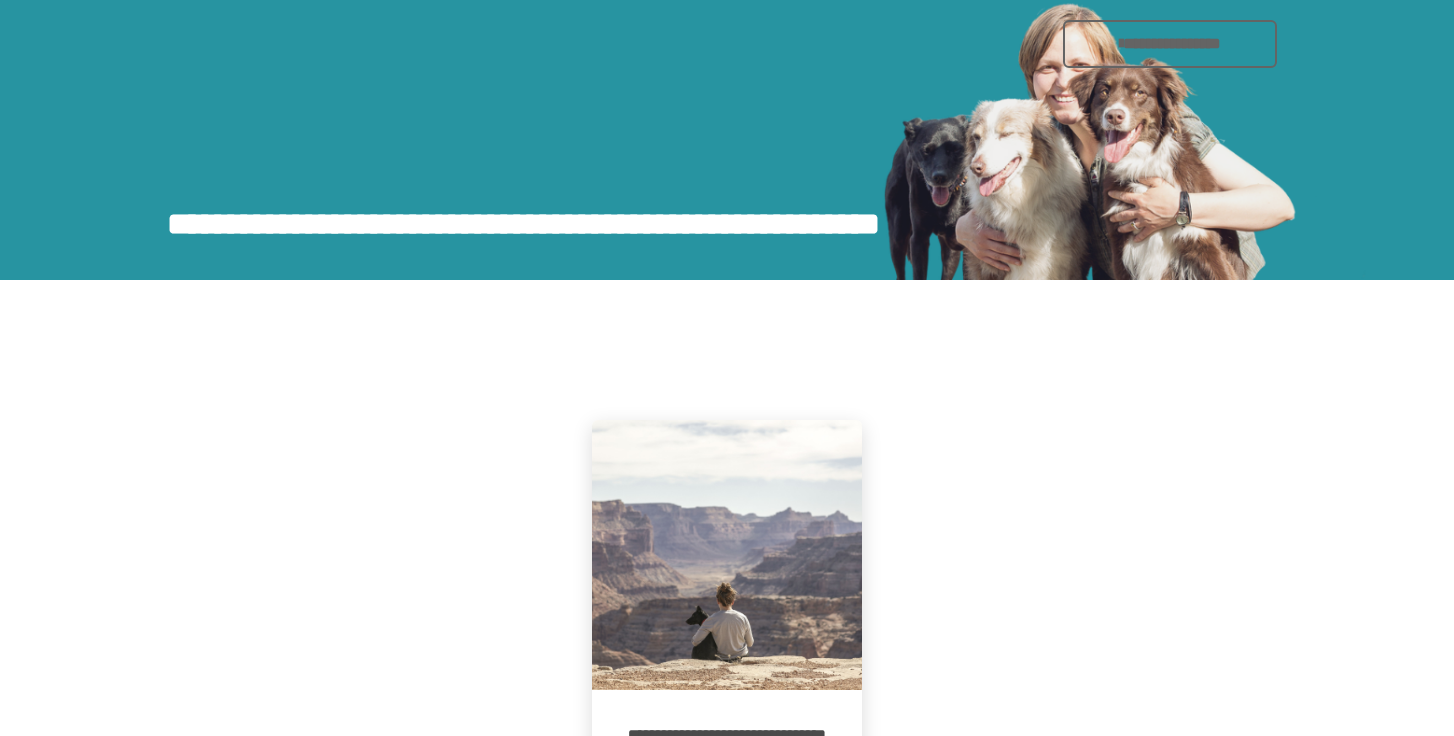 click at bounding box center [727, 555] 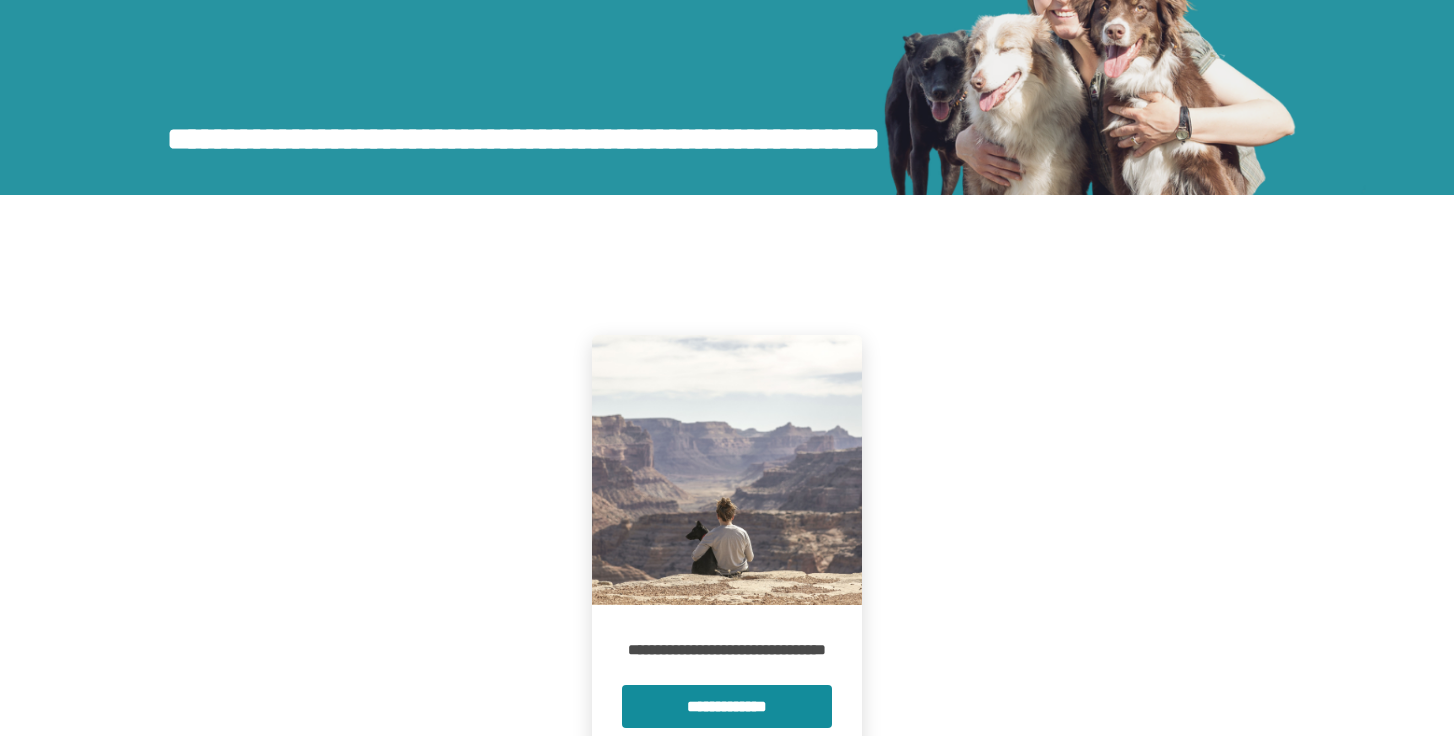 scroll, scrollTop: 167, scrollLeft: 0, axis: vertical 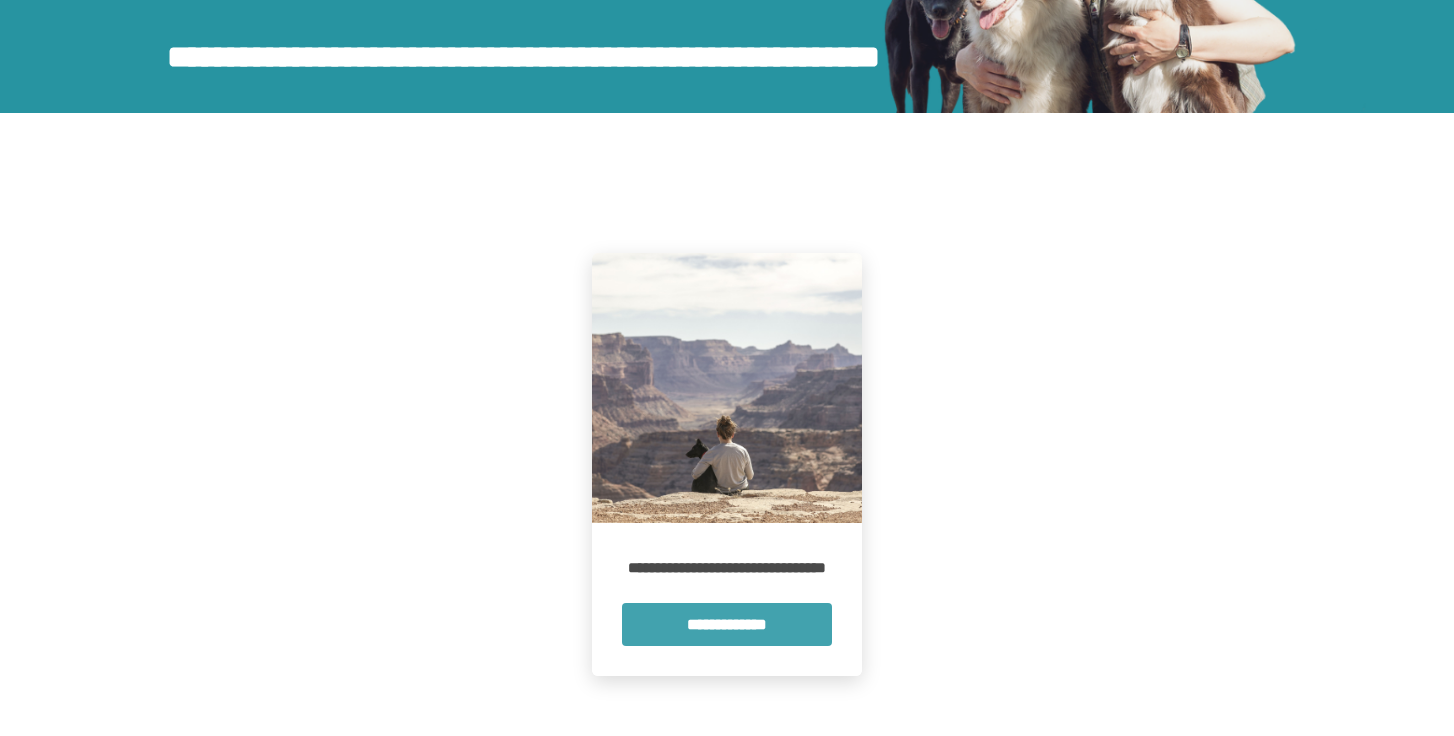 click on "**********" at bounding box center (727, 624) 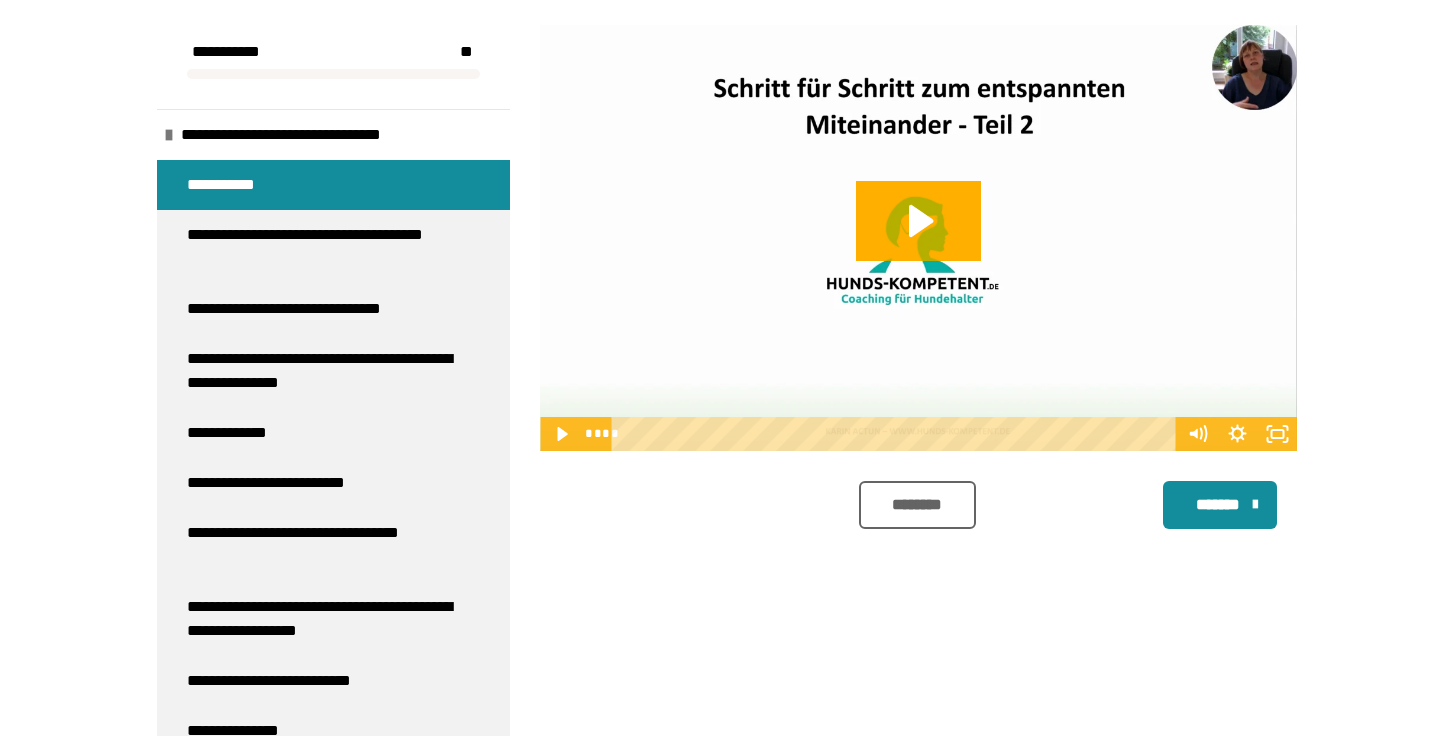 scroll, scrollTop: 286, scrollLeft: 0, axis: vertical 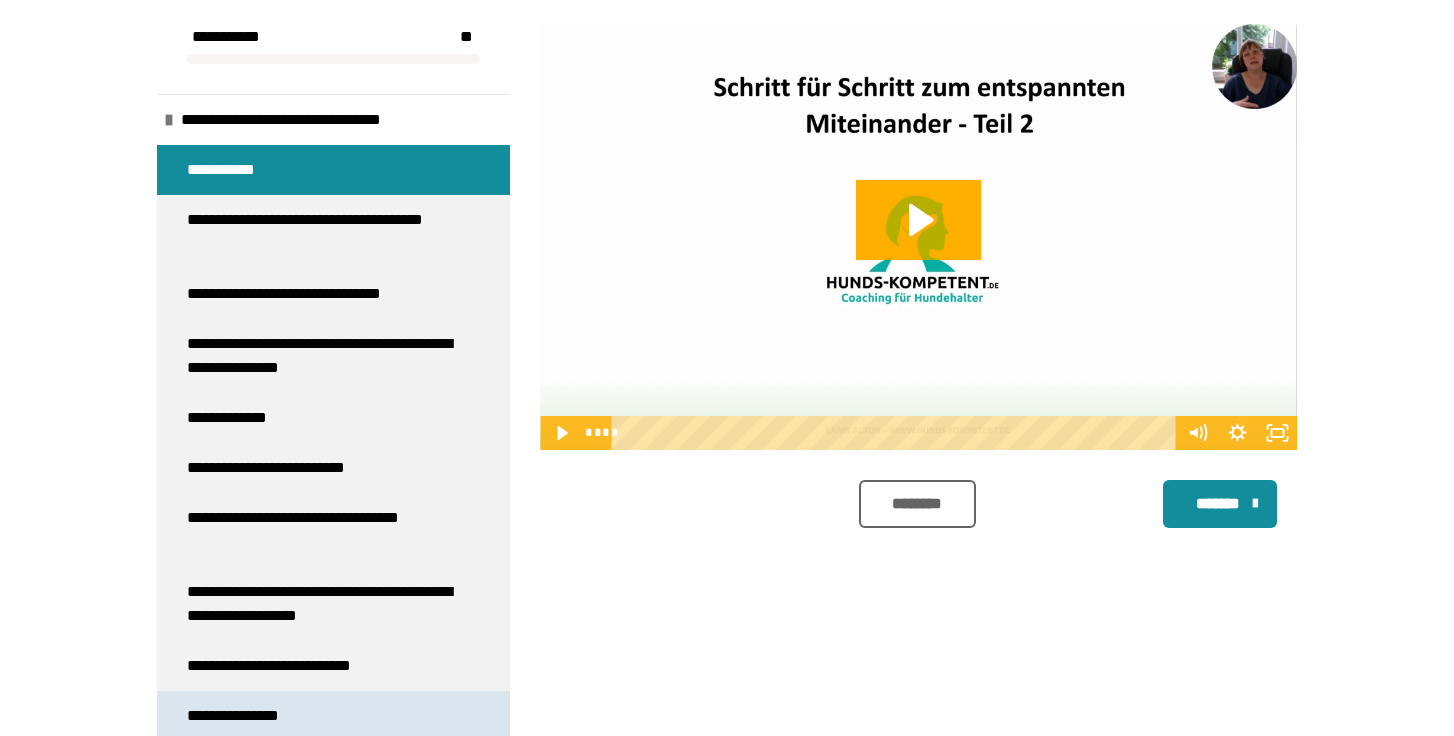click on "**********" at bounding box center [258, 716] 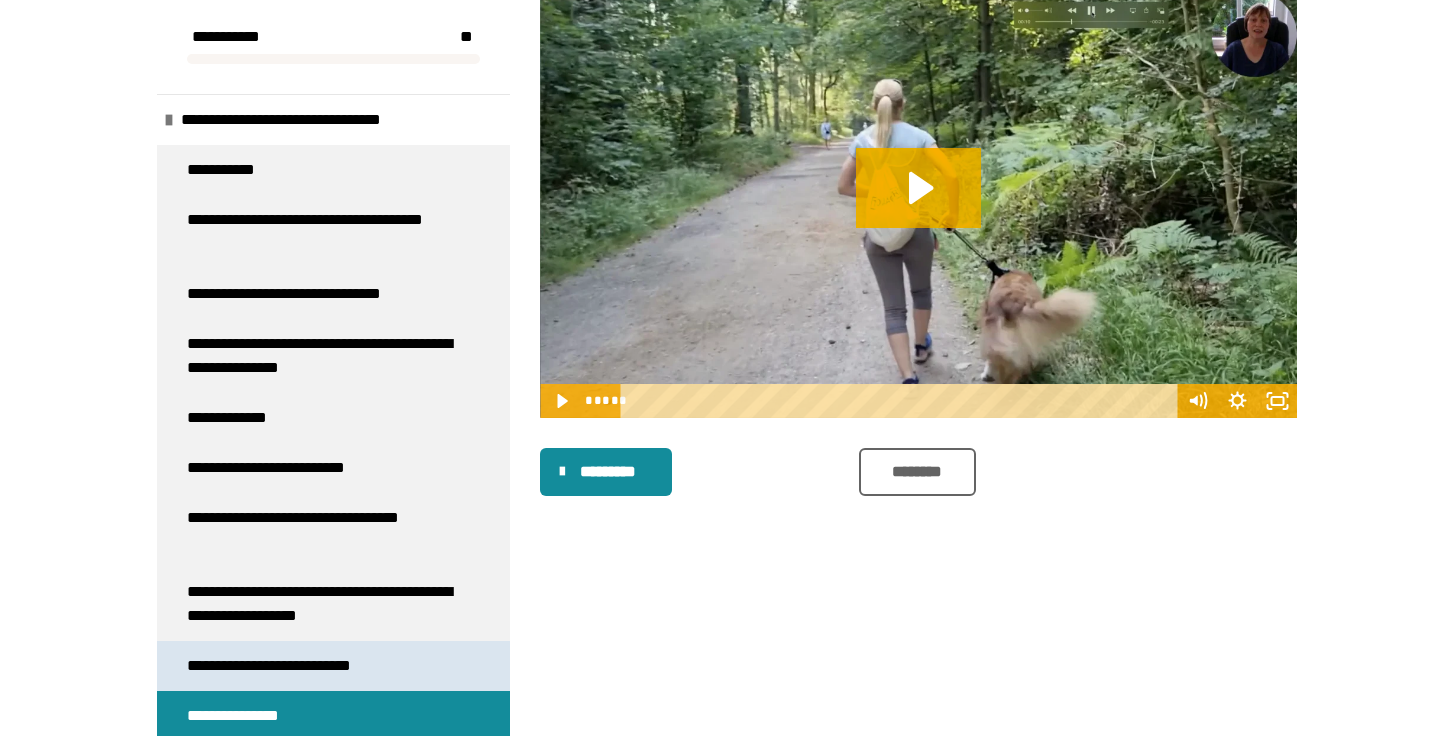 scroll, scrollTop: 340, scrollLeft: 0, axis: vertical 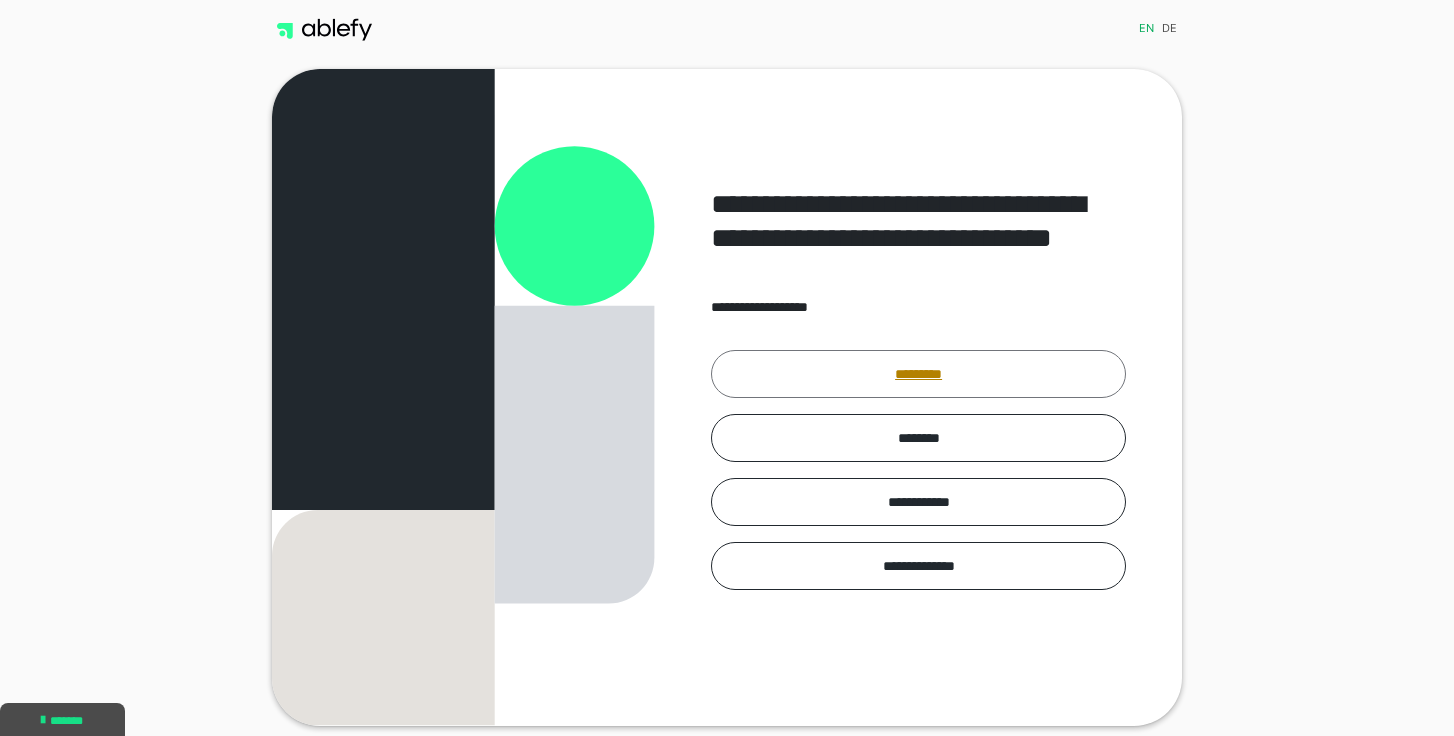 click on "*********" at bounding box center [918, 374] 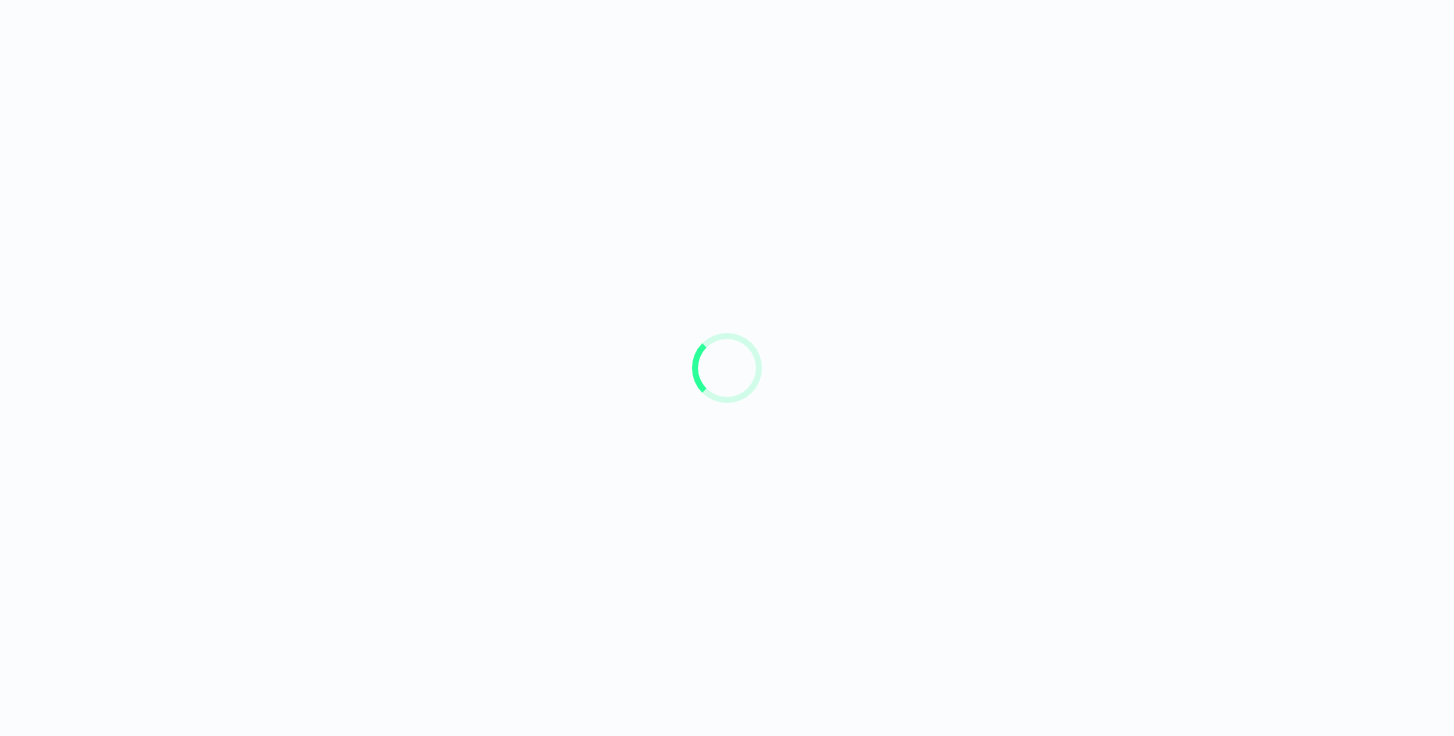 scroll, scrollTop: 0, scrollLeft: 0, axis: both 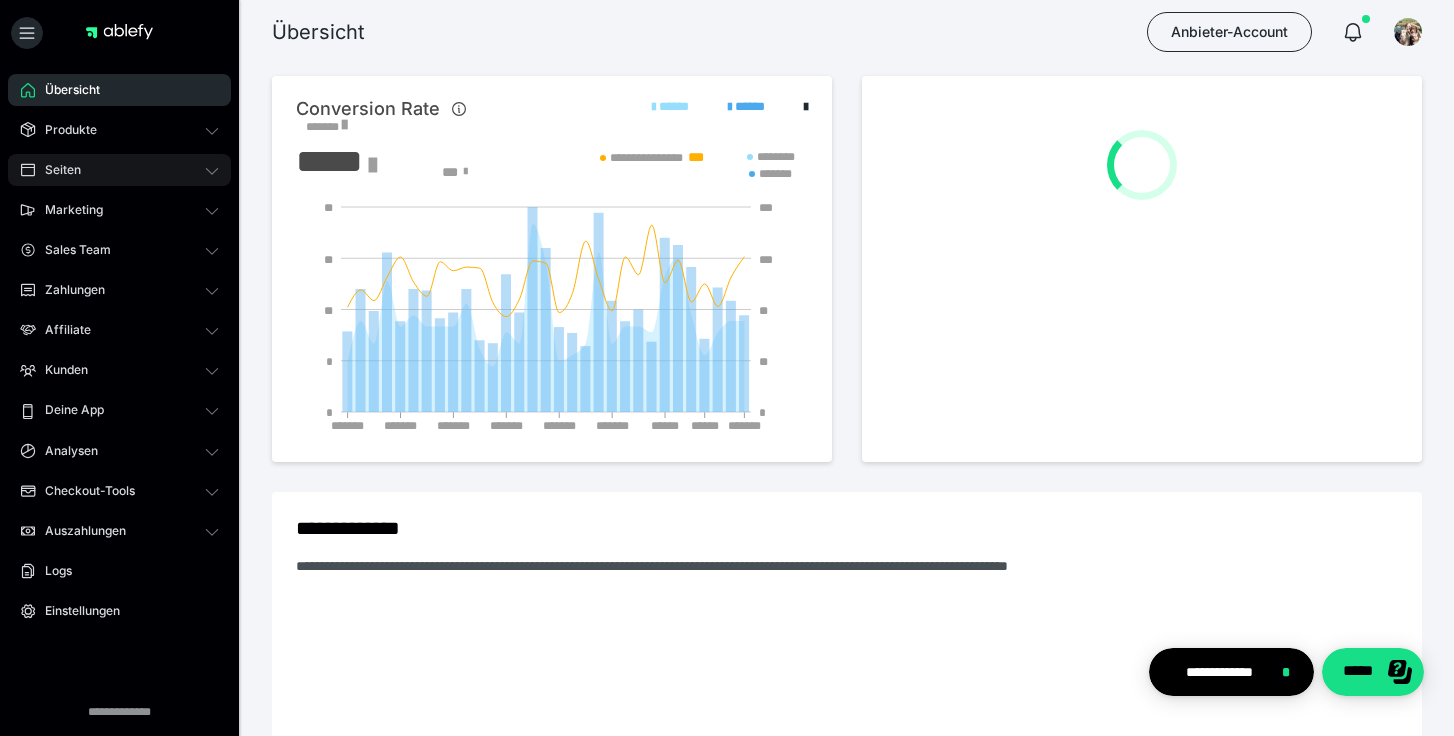 click on "Seiten" at bounding box center (119, 170) 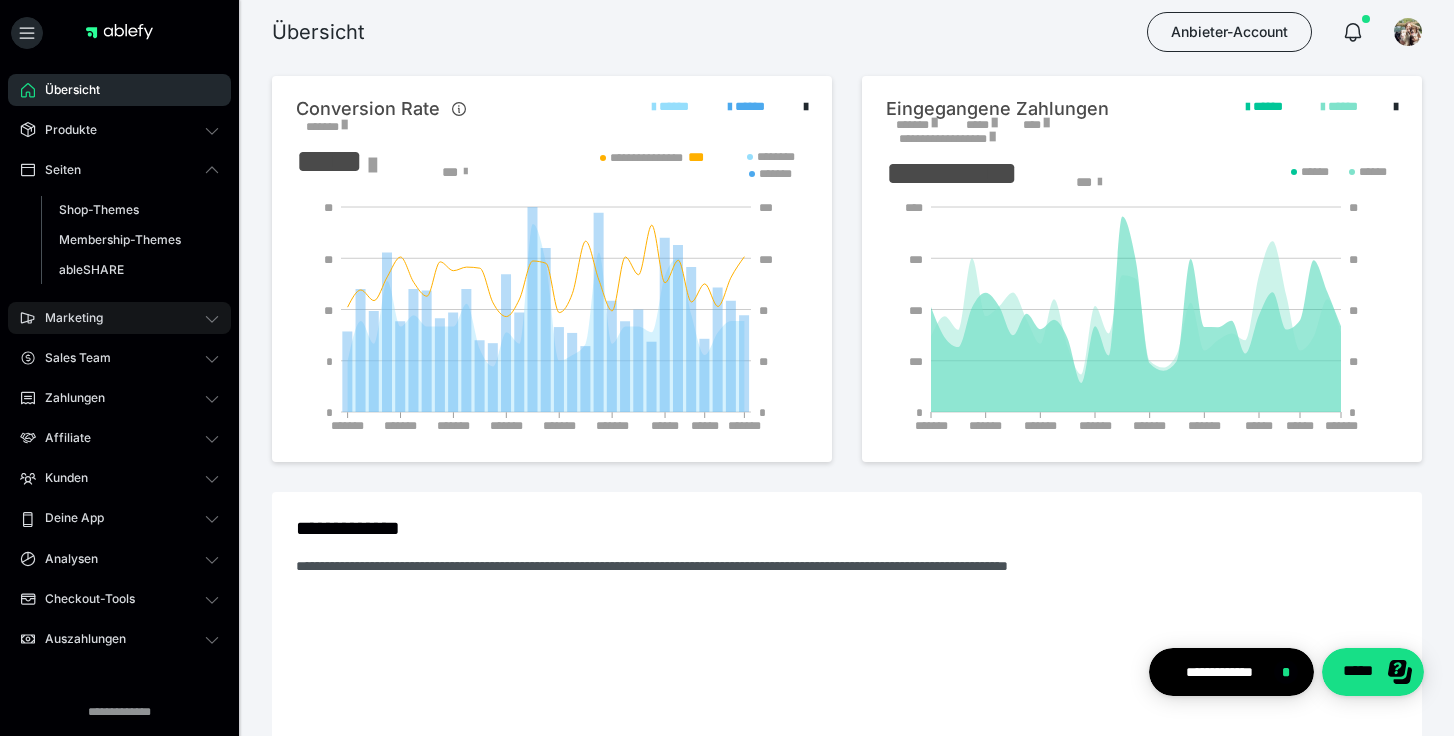 click on "Marketing" at bounding box center (119, 318) 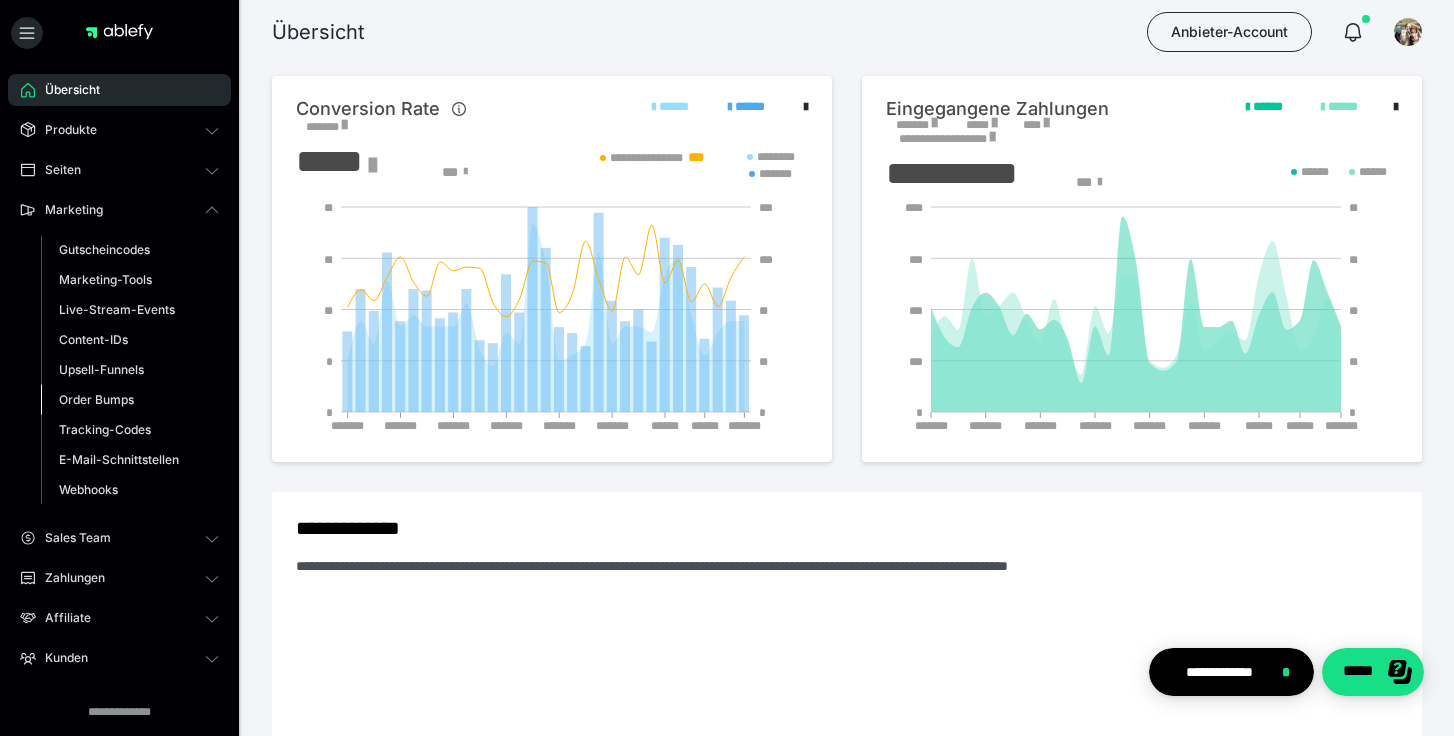click on "Order Bumps" at bounding box center (96, 399) 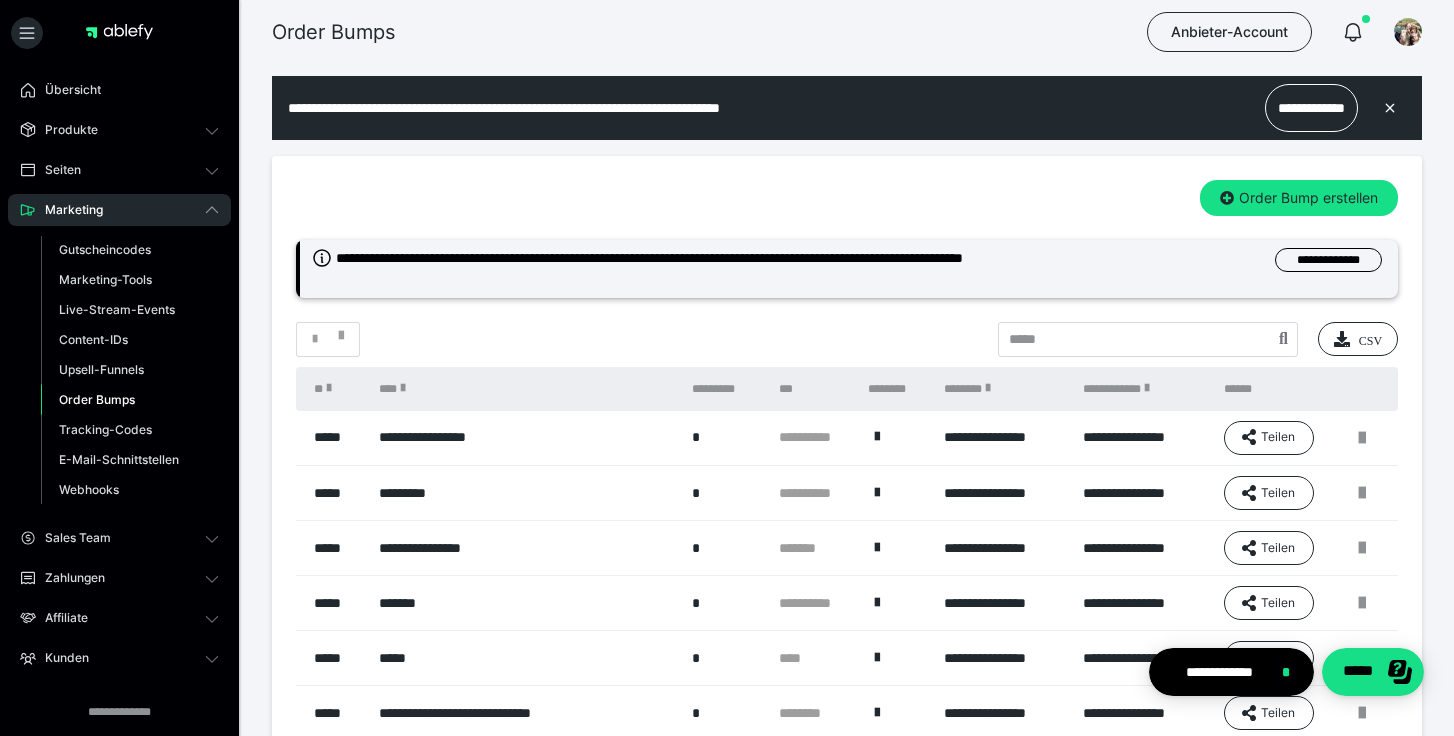 scroll, scrollTop: 0, scrollLeft: 0, axis: both 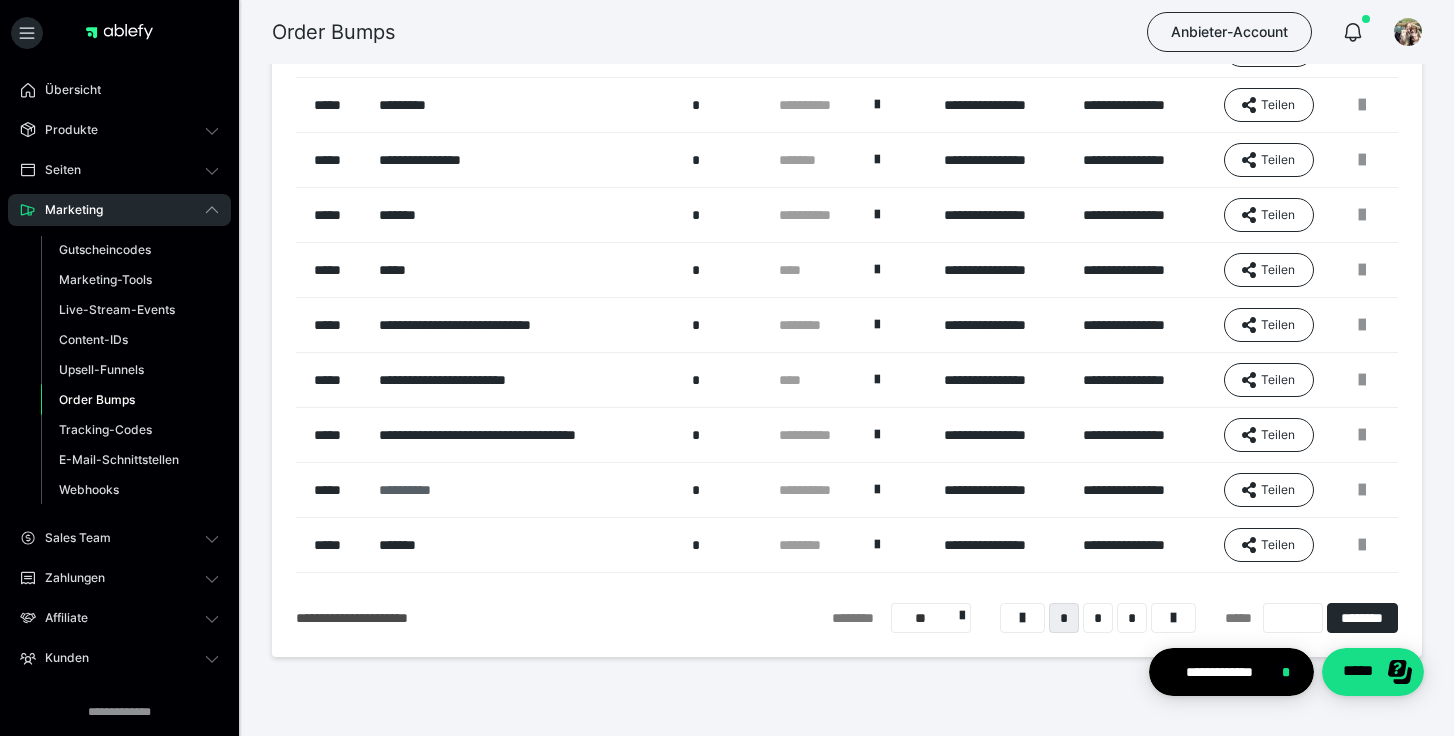 click on "**********" at bounding box center [525, 490] 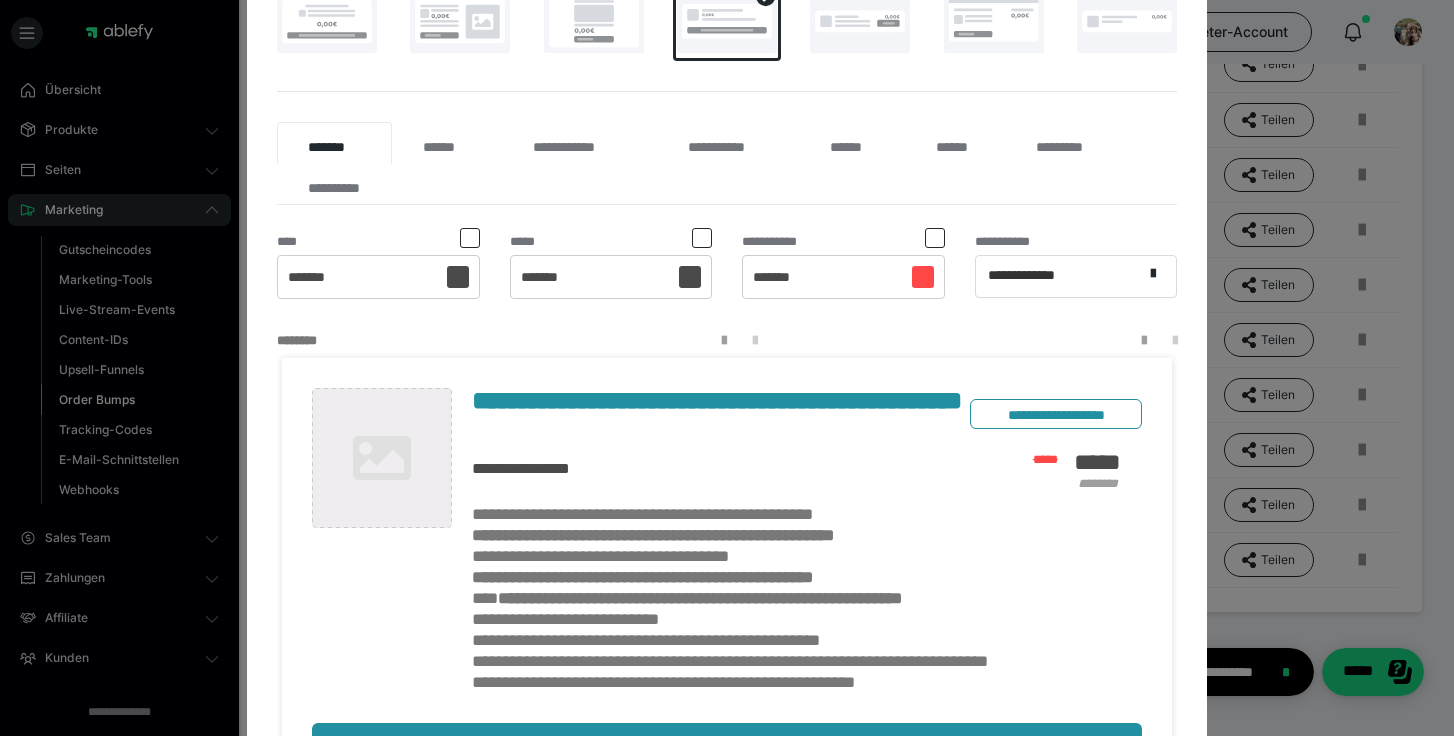scroll, scrollTop: 338, scrollLeft: 0, axis: vertical 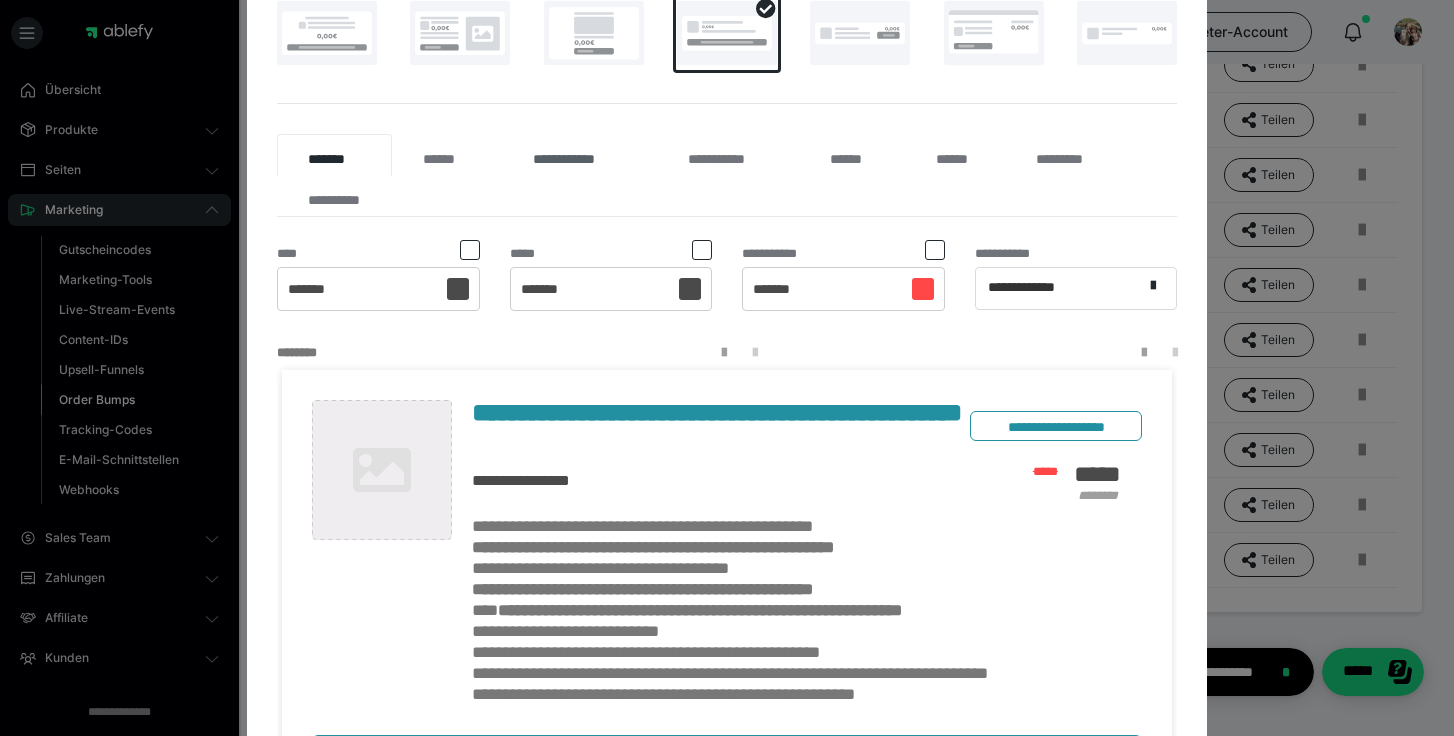 click on "**********" at bounding box center (579, 155) 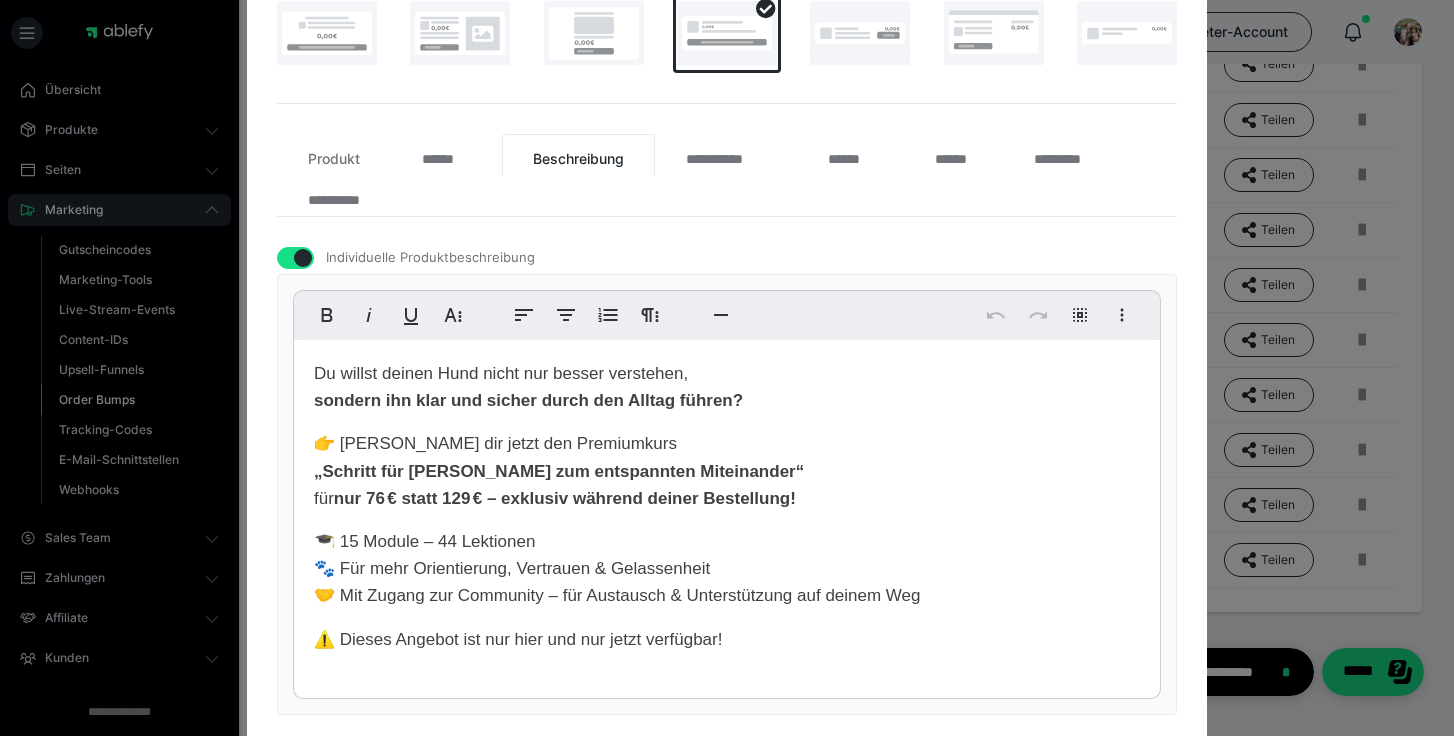 click on "nur 76 € statt 129 € – exklusiv während deiner Bestellung!" at bounding box center (565, 498) 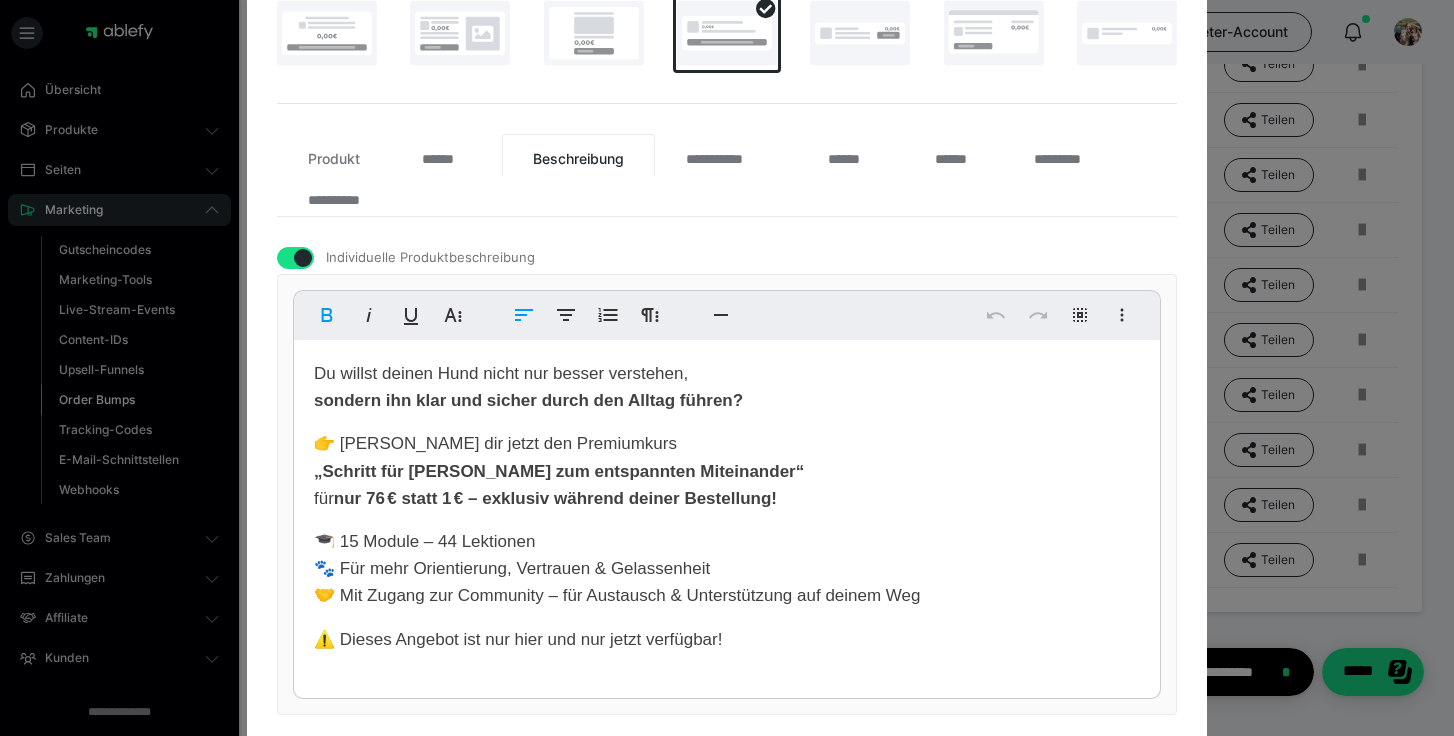 type 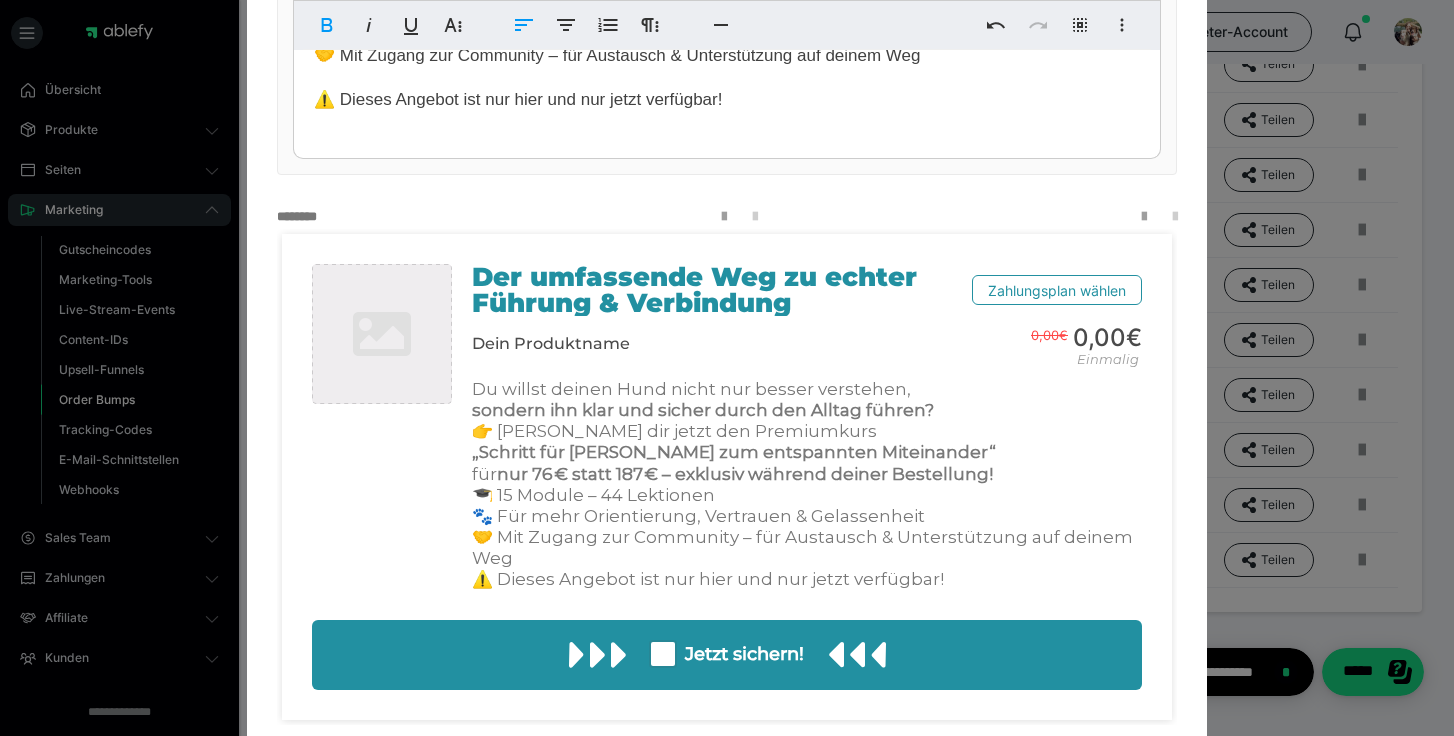 scroll, scrollTop: 993, scrollLeft: 0, axis: vertical 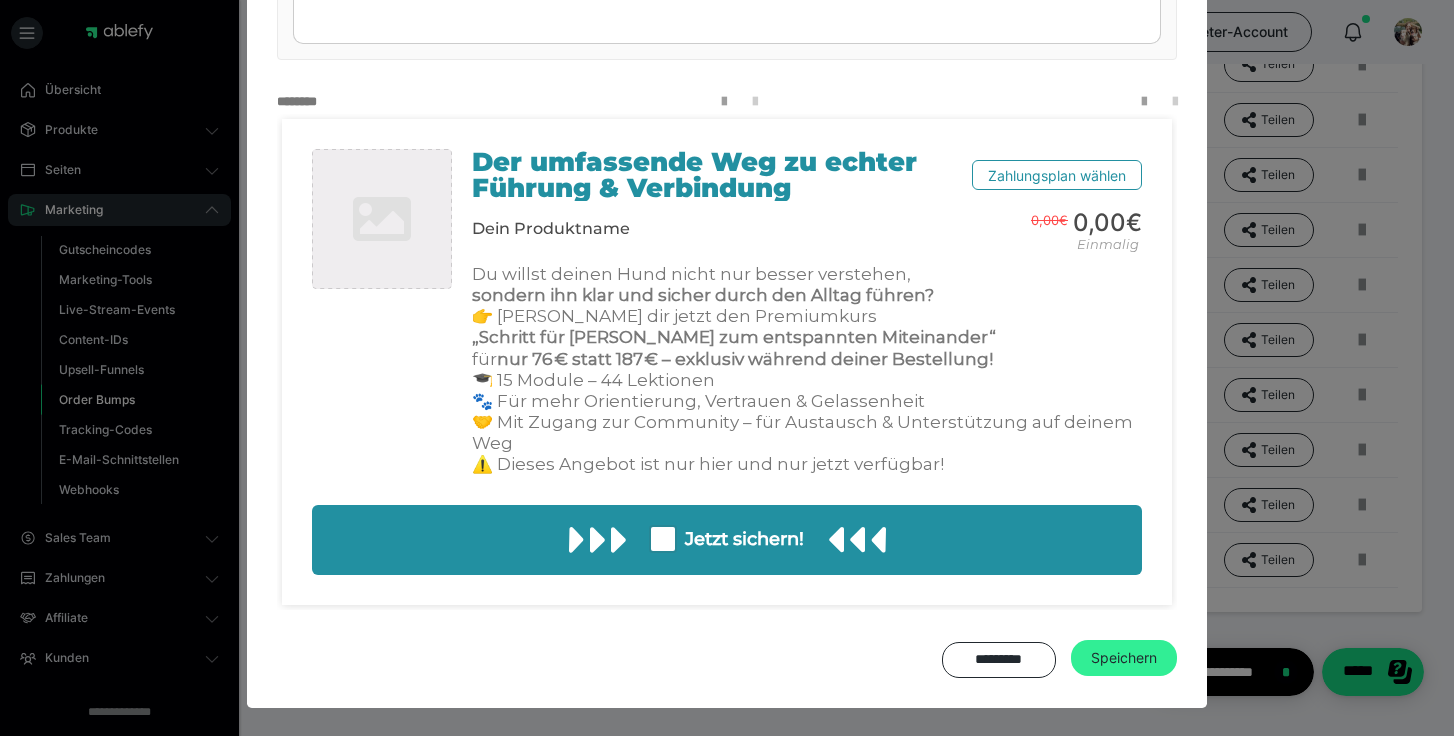 click on "Speichern" at bounding box center [1124, 658] 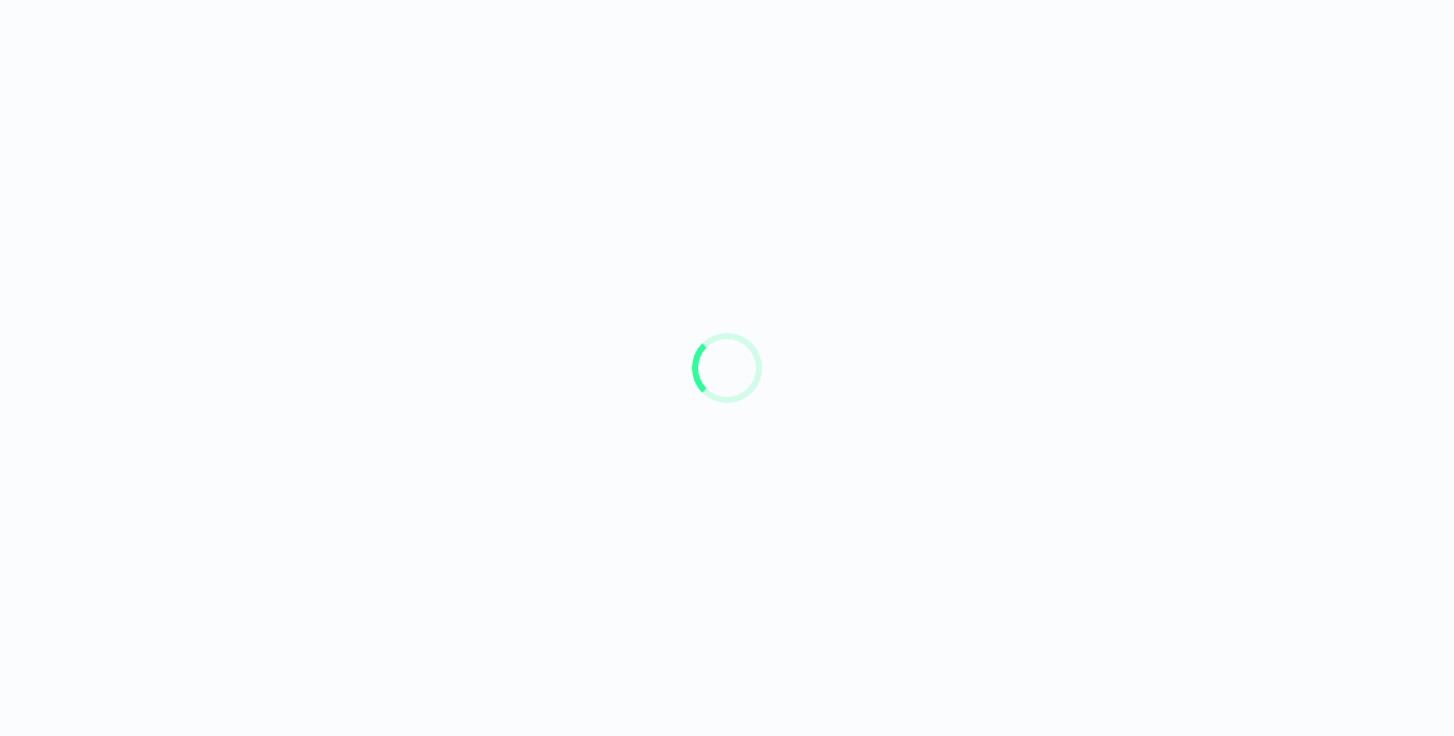 scroll, scrollTop: 0, scrollLeft: 0, axis: both 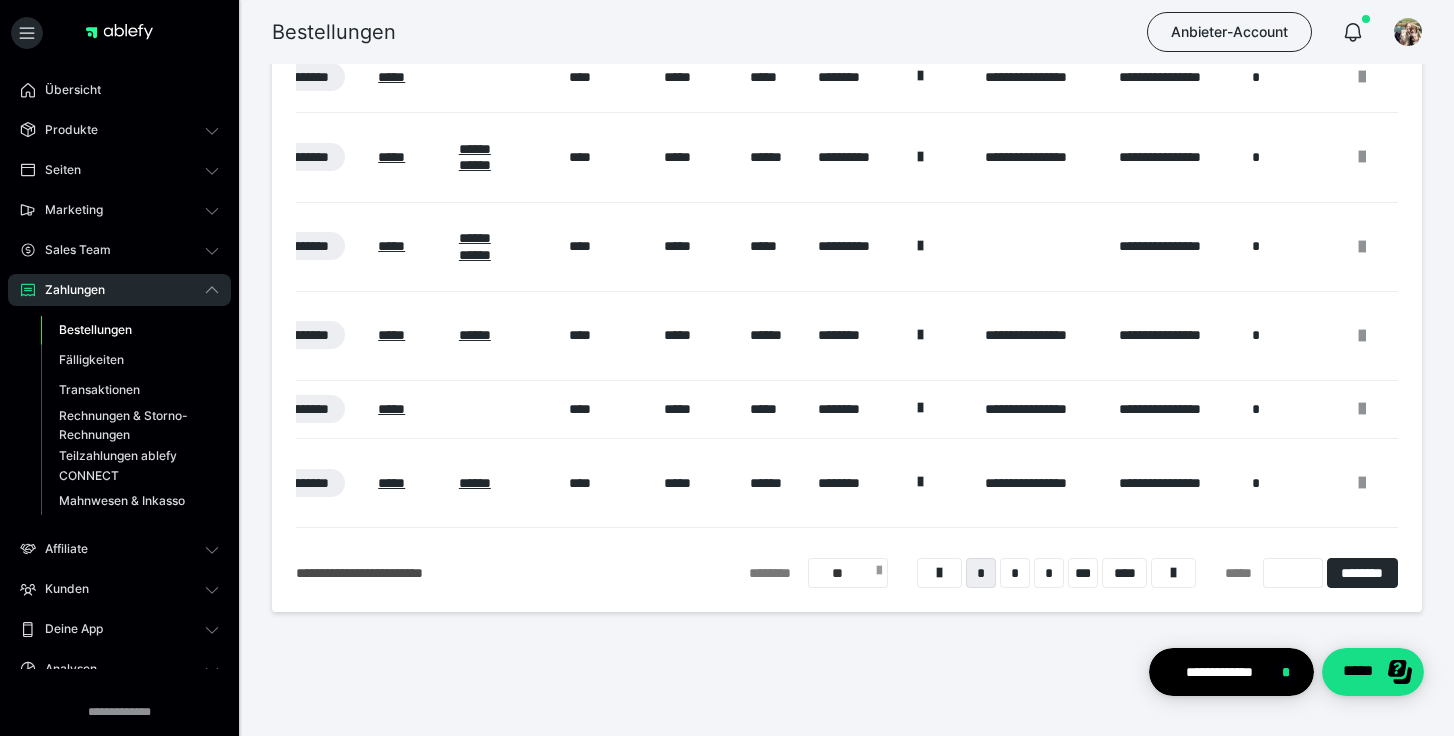 click at bounding box center [879, 574] 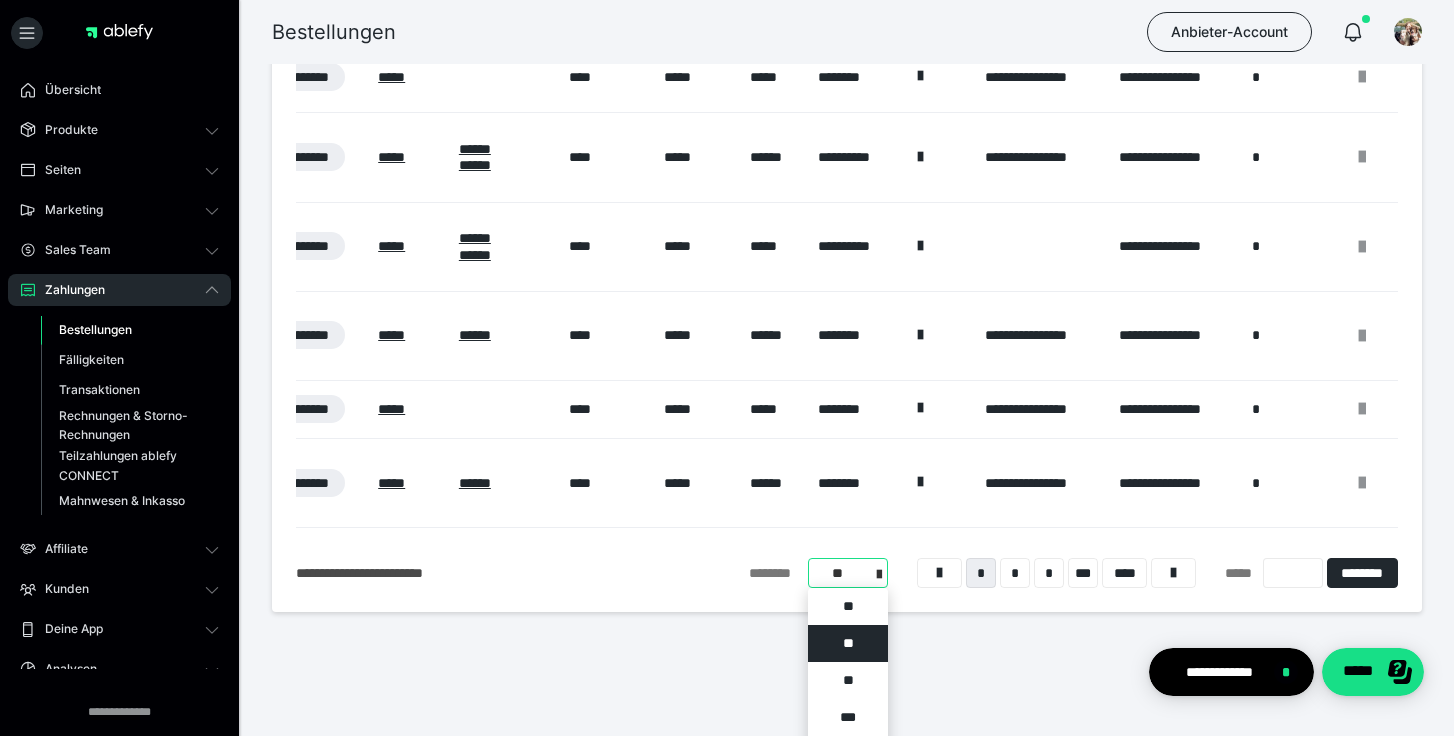 scroll, scrollTop: 1783, scrollLeft: 0, axis: vertical 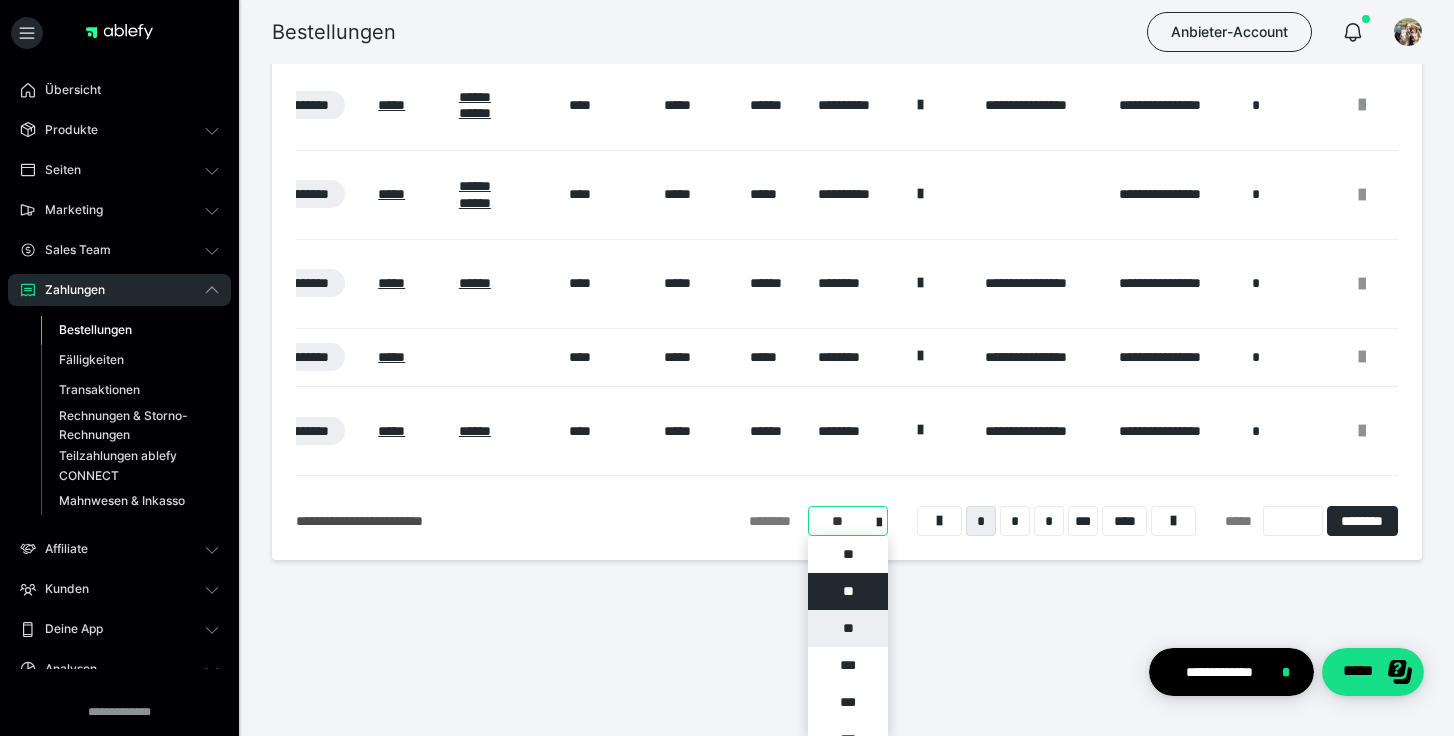 click on "**" at bounding box center (848, 628) 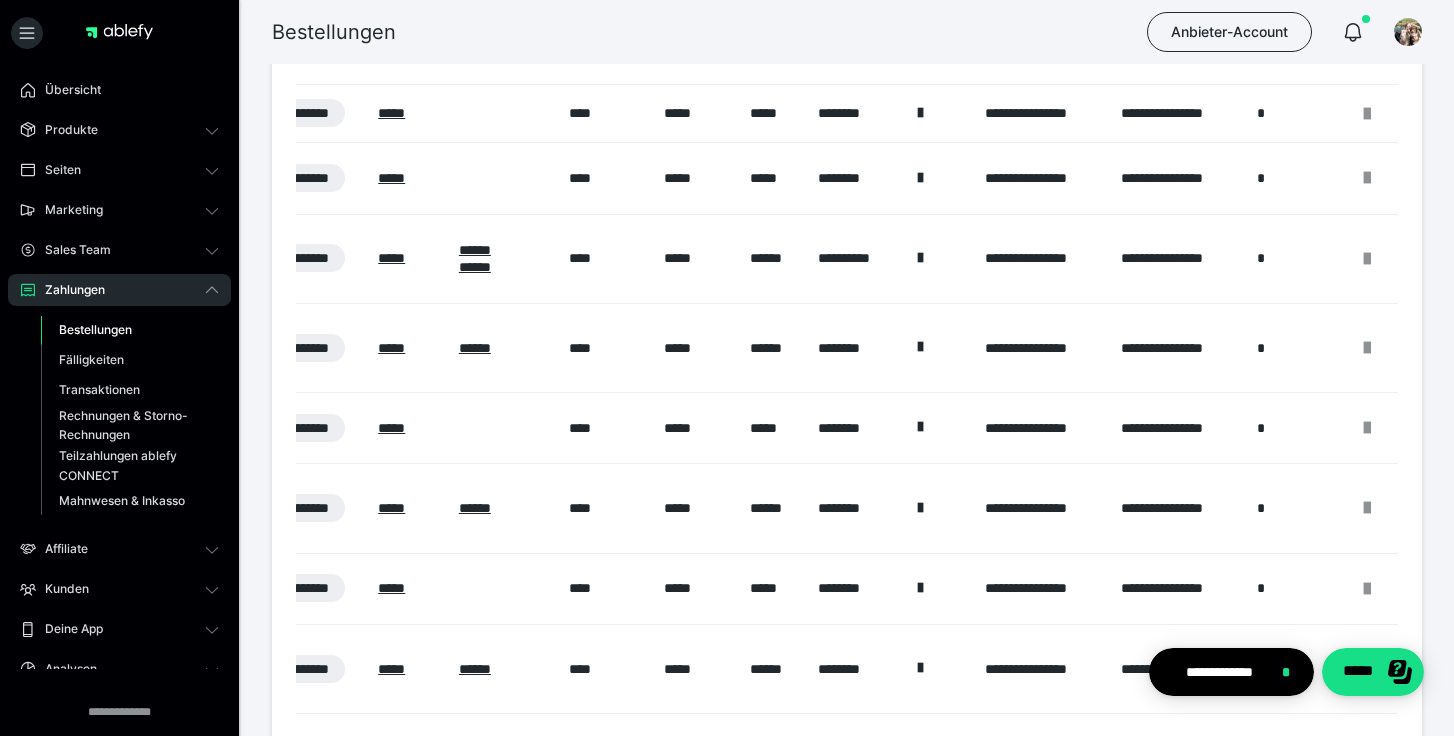 scroll, scrollTop: 2173, scrollLeft: 0, axis: vertical 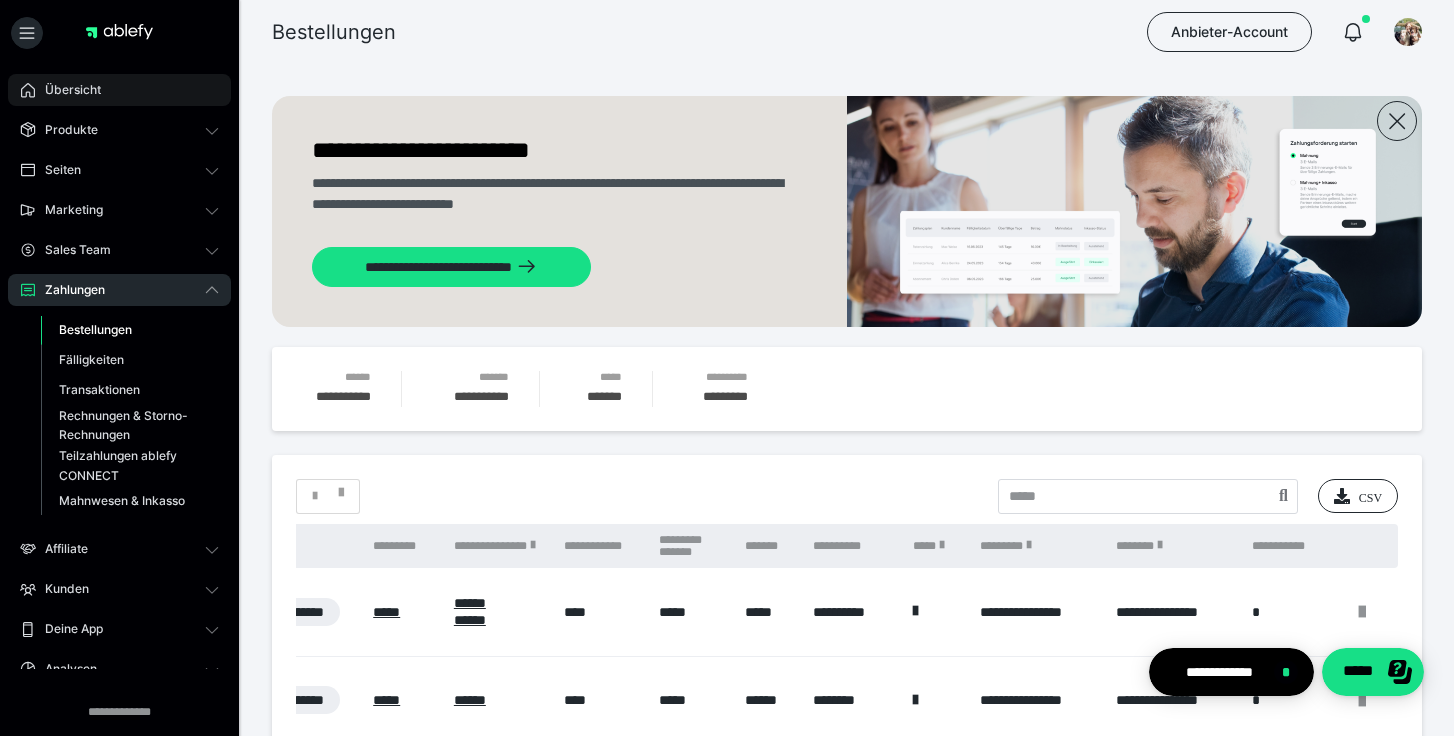click on "Übersicht" at bounding box center [66, 90] 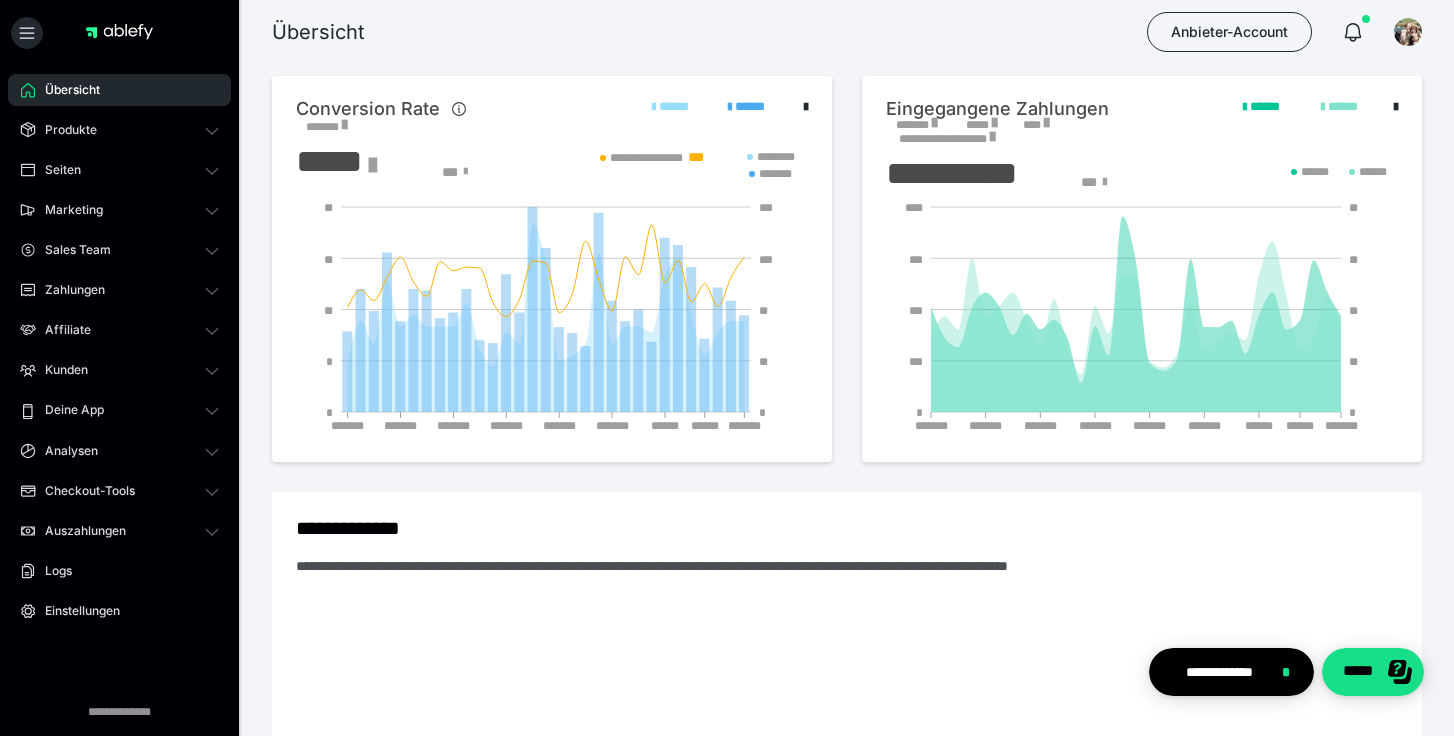 click on "*******" at bounding box center (916, 125) 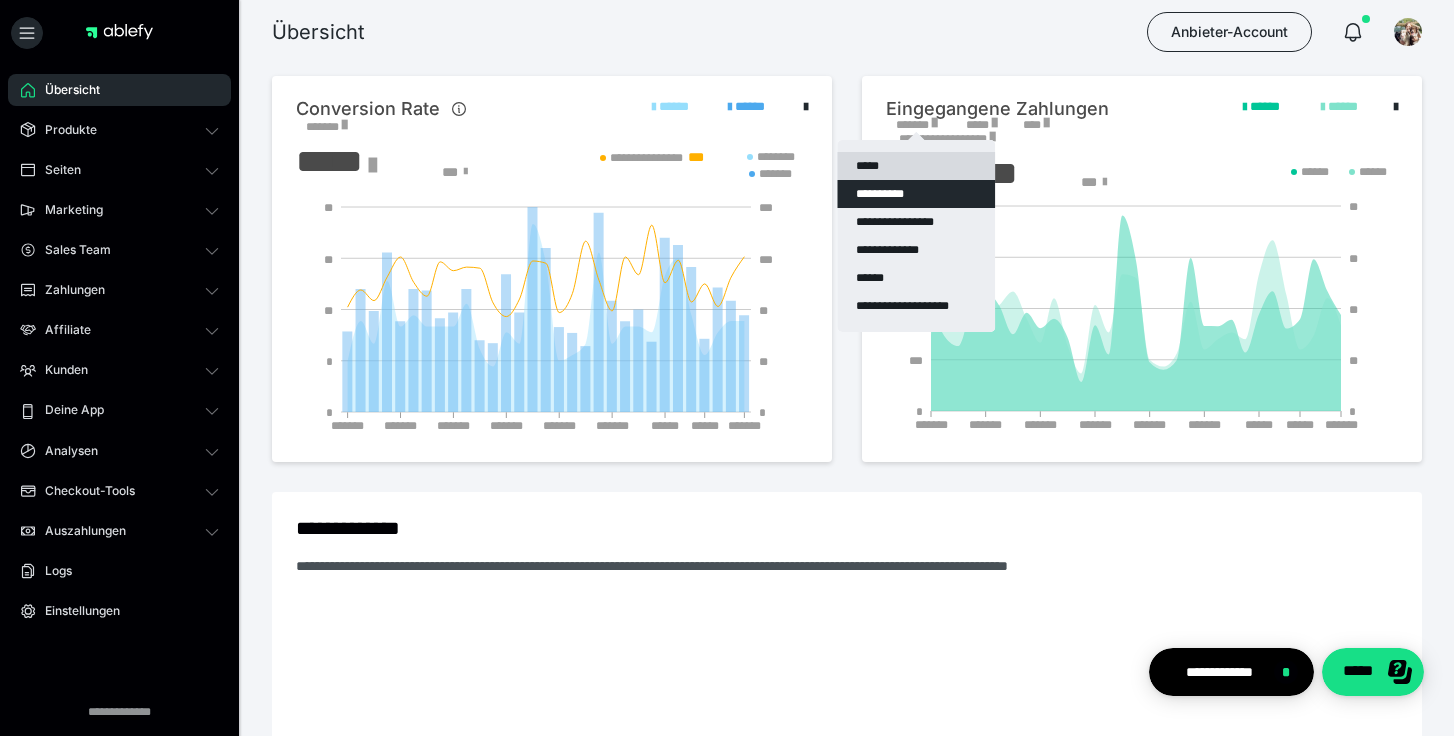 click on "*****" at bounding box center (916, 166) 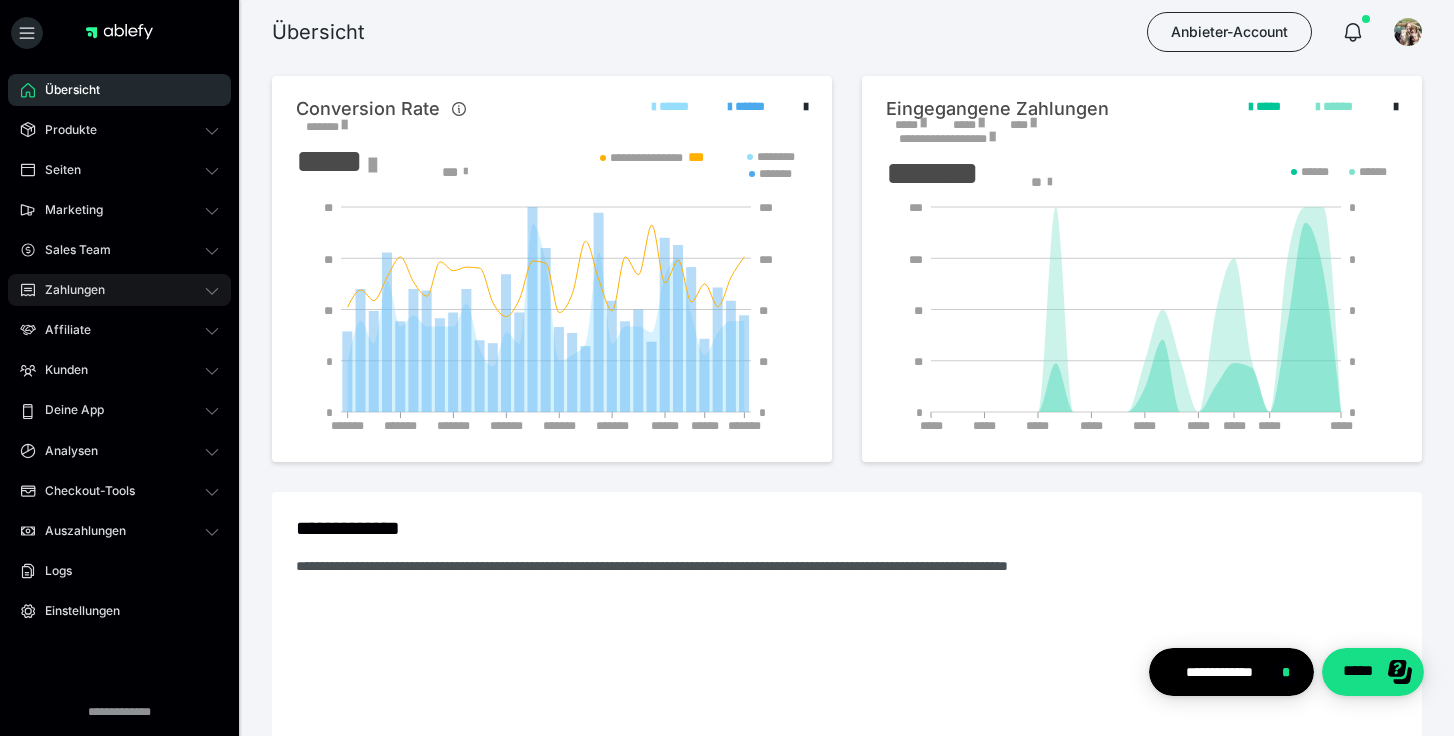 click on "Zahlungen" at bounding box center (119, 290) 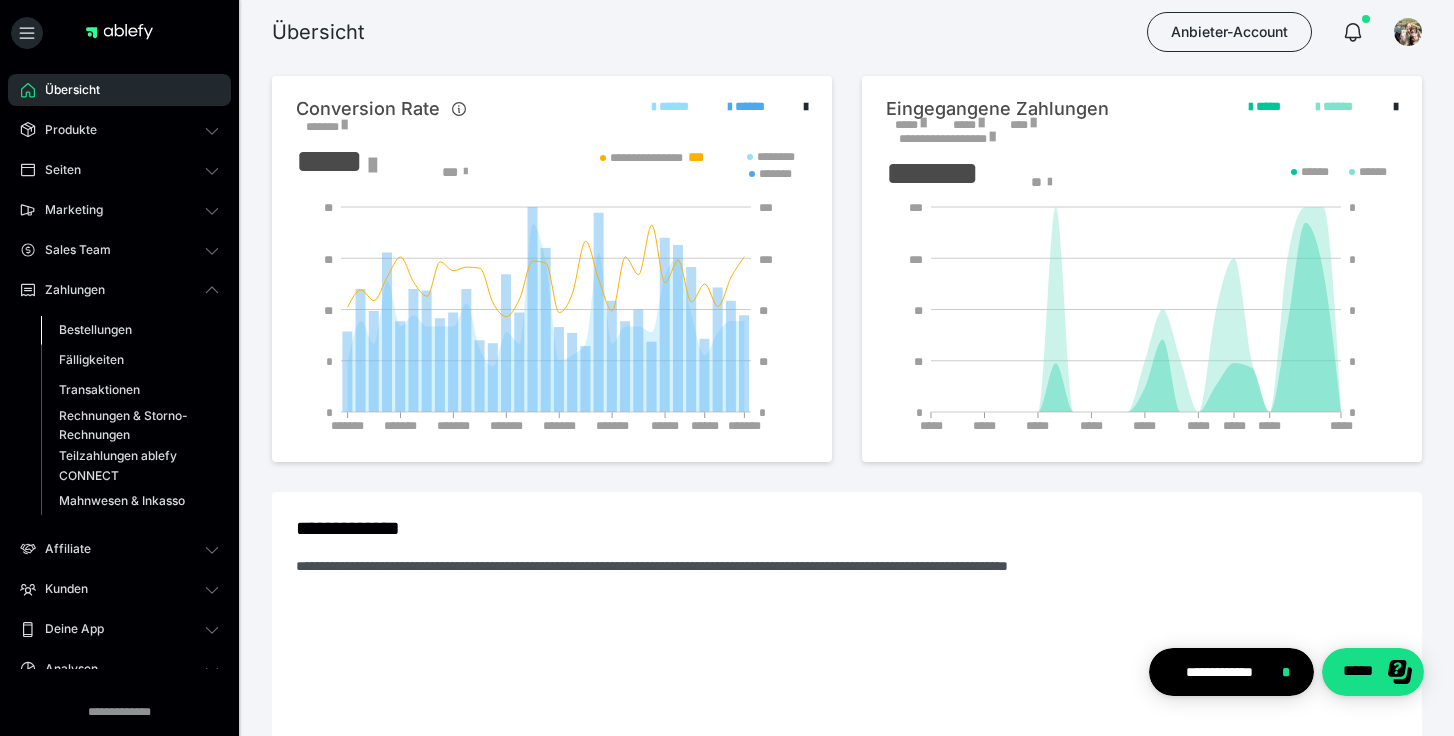 click on "Bestellungen" at bounding box center (95, 329) 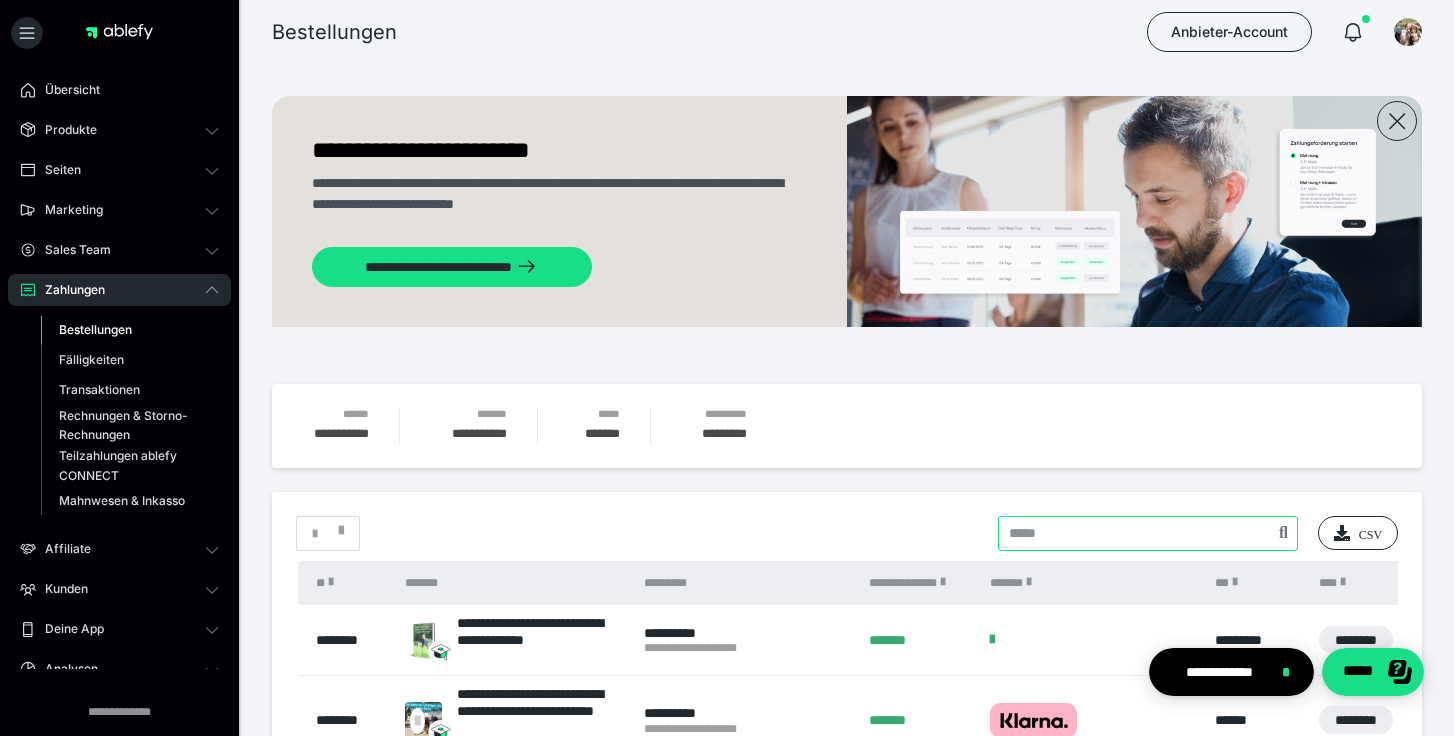 click at bounding box center (1148, 533) 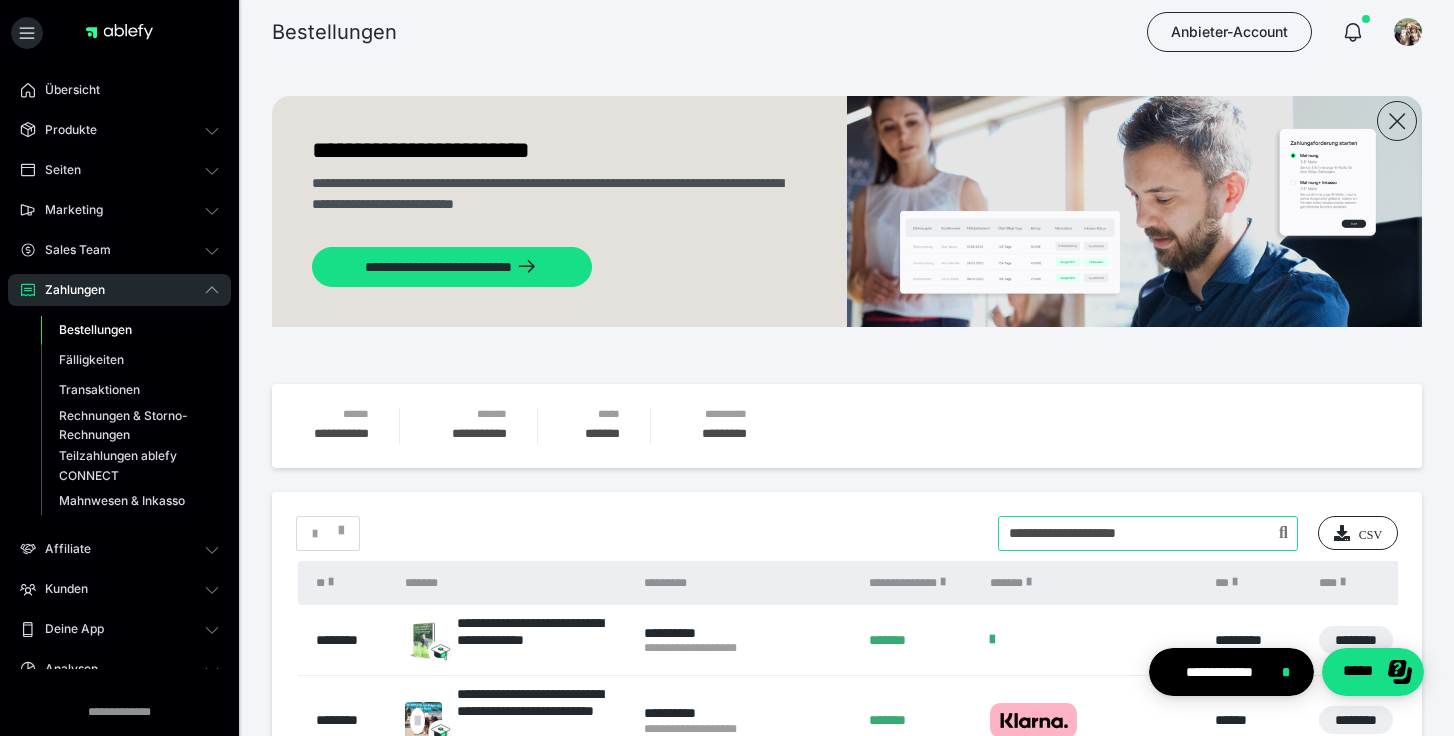 type on "**********" 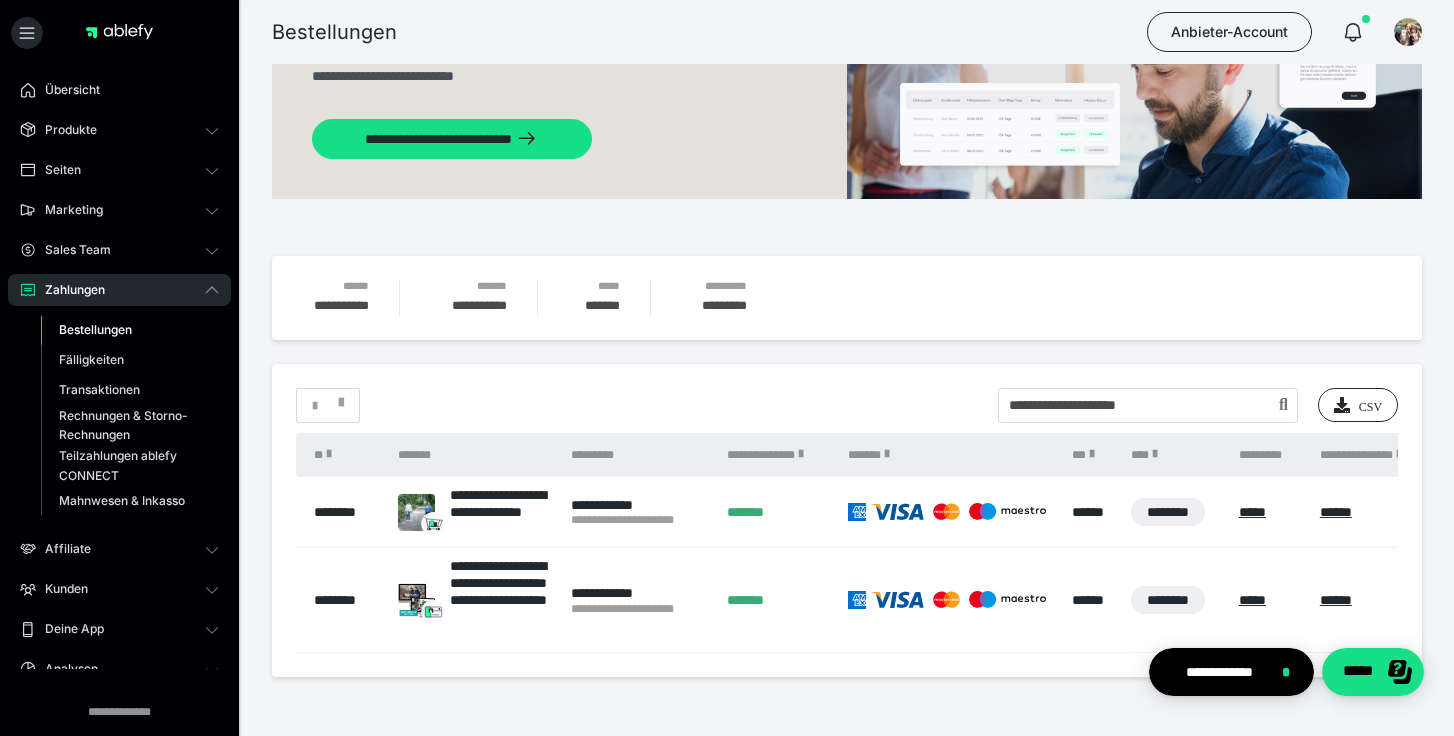 scroll, scrollTop: 127, scrollLeft: 0, axis: vertical 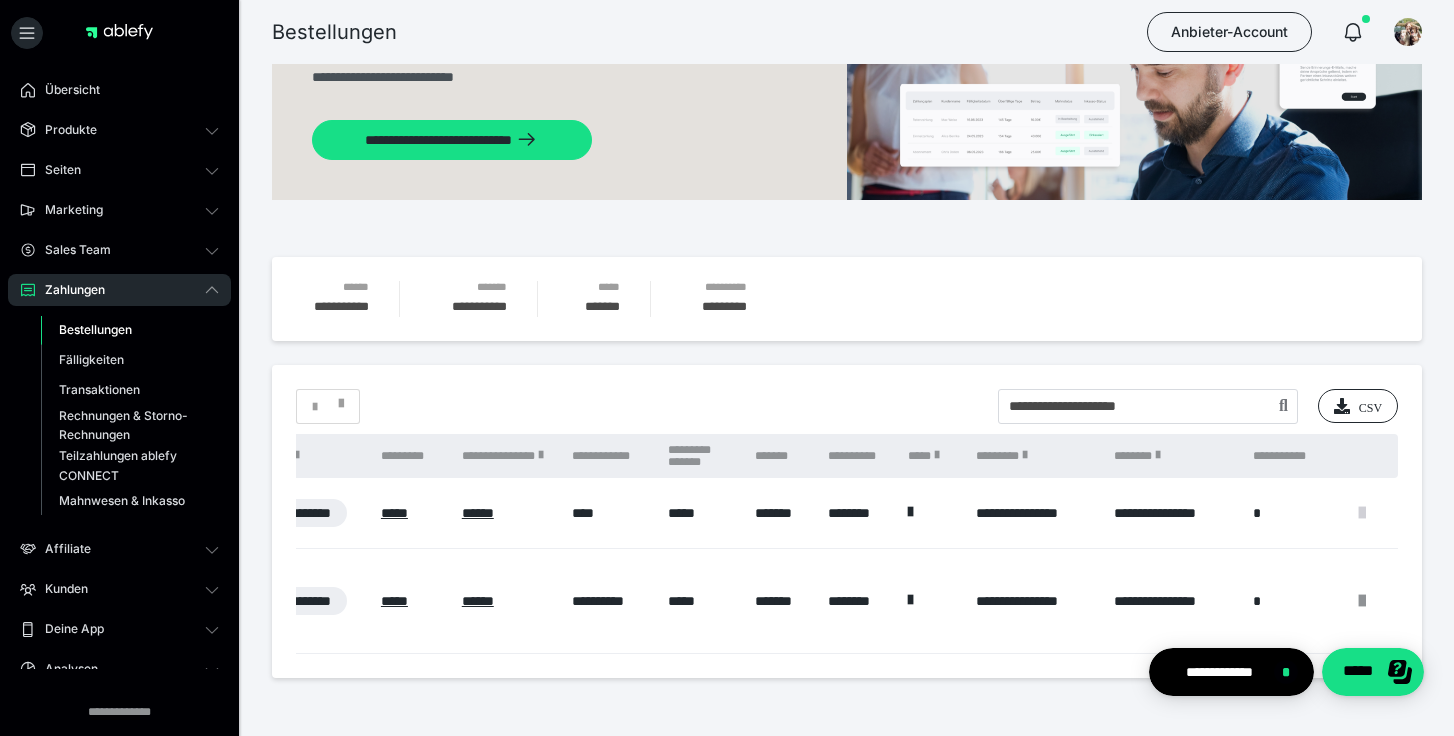 click at bounding box center [1362, 513] 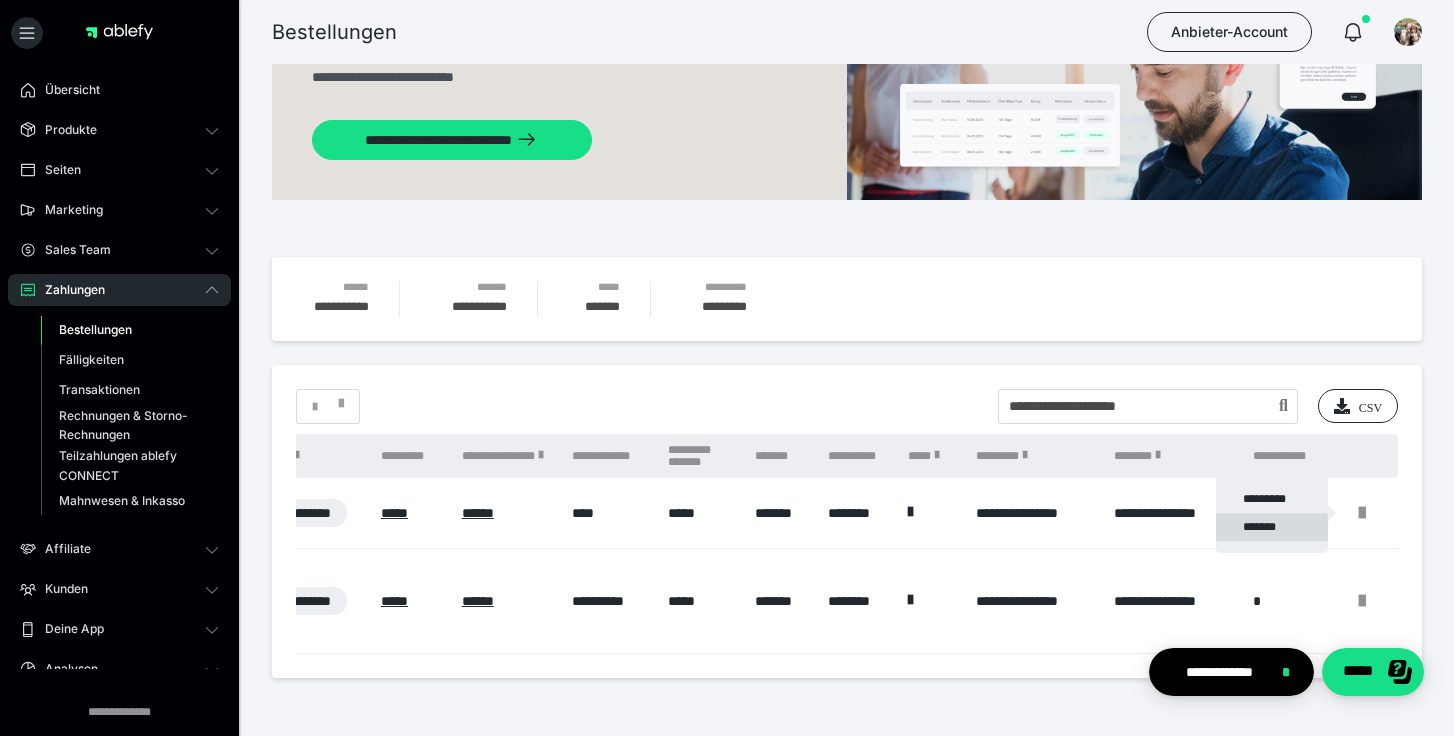 click on "*******" at bounding box center (1272, 527) 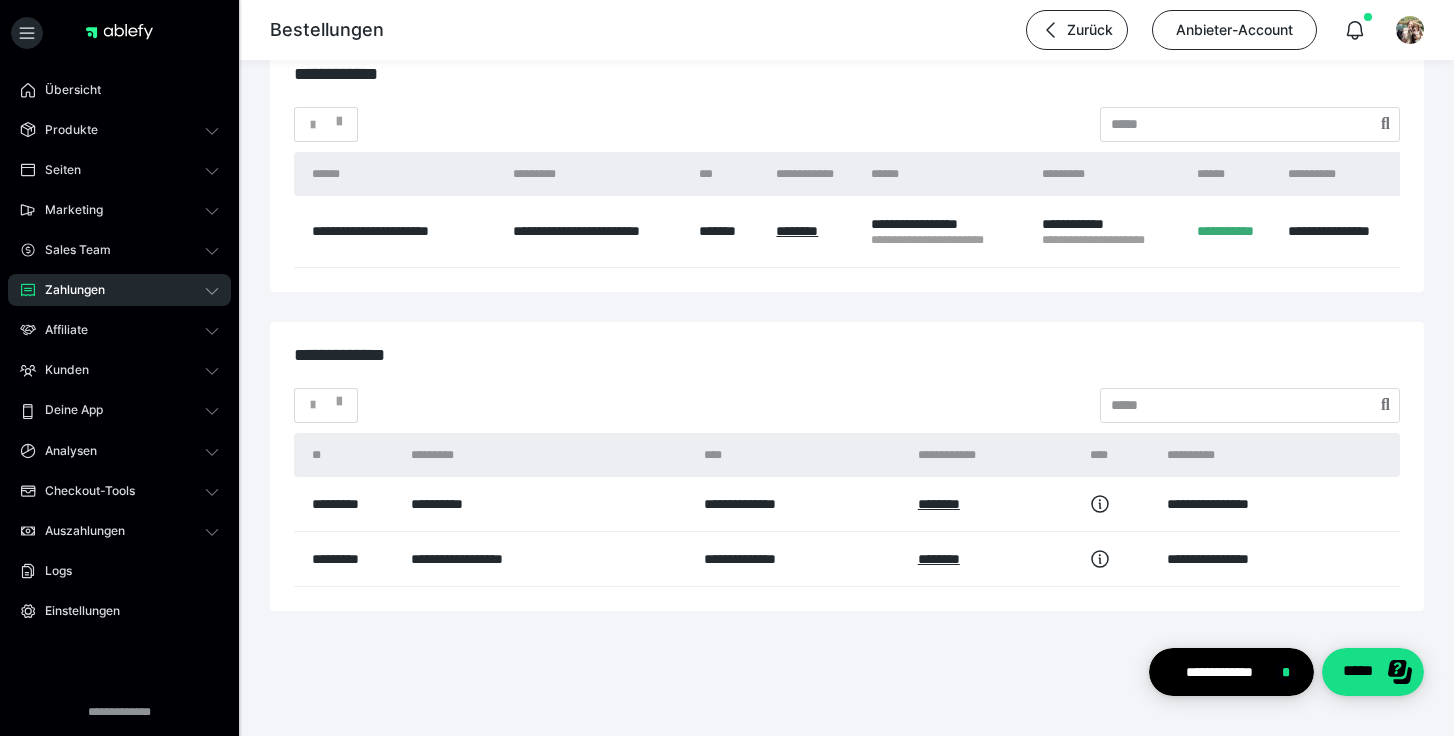 scroll, scrollTop: 3053, scrollLeft: 0, axis: vertical 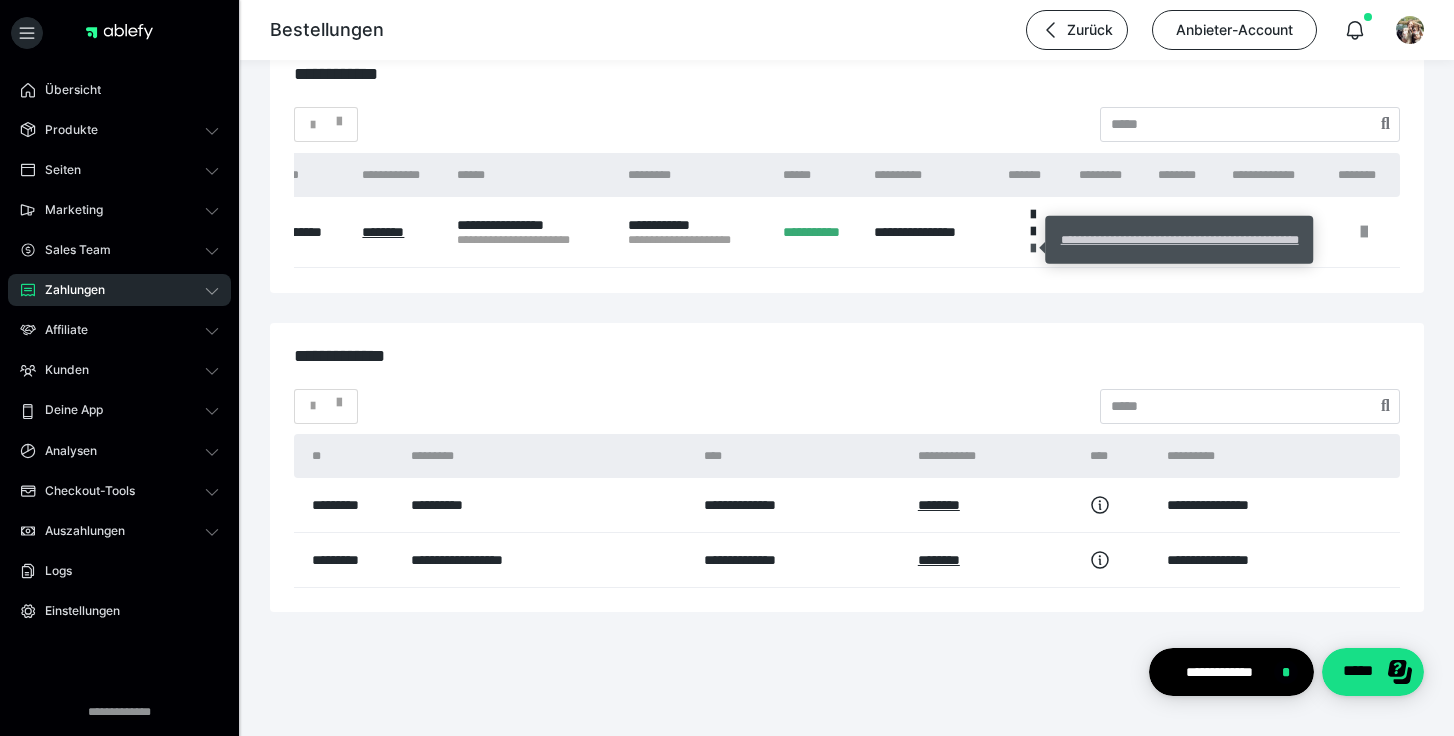 click at bounding box center [1033, 249] 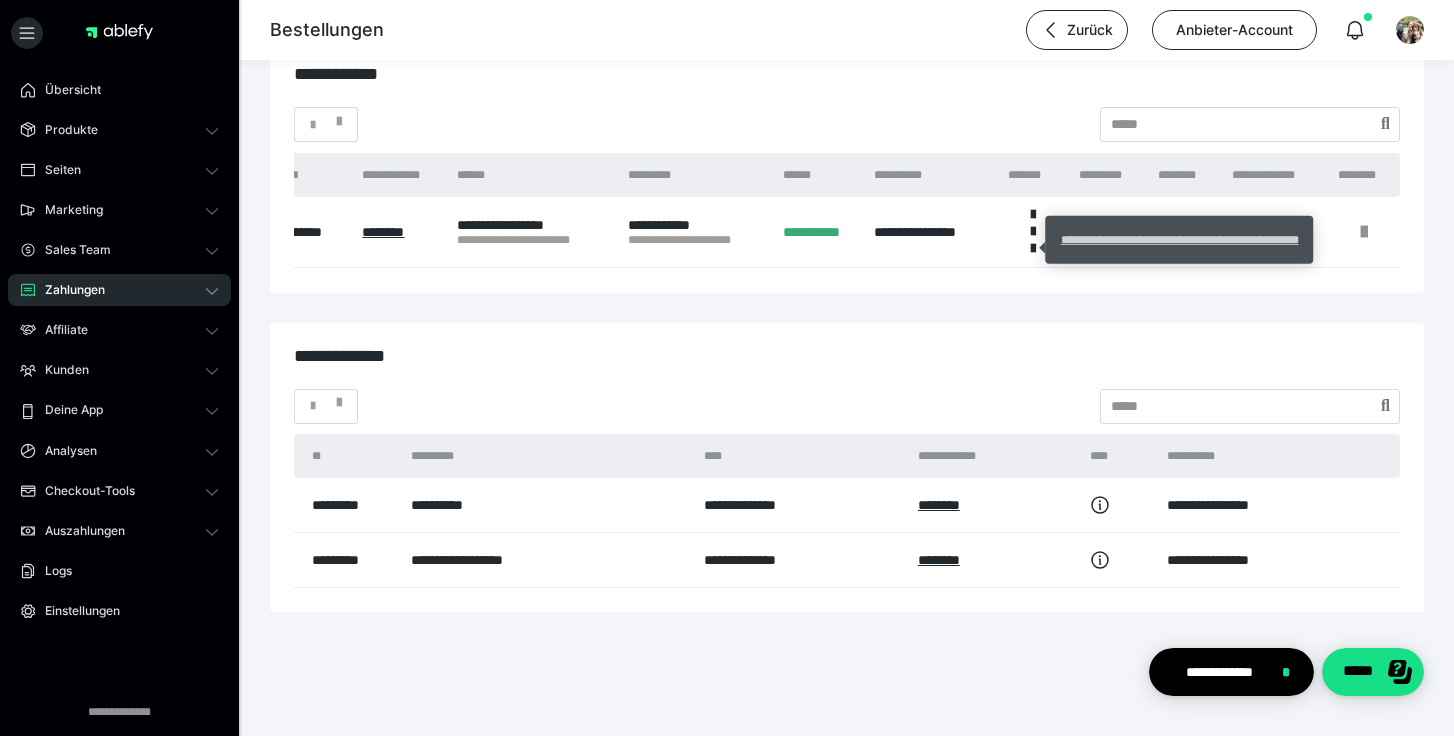 click on "**********" at bounding box center (1180, 240) 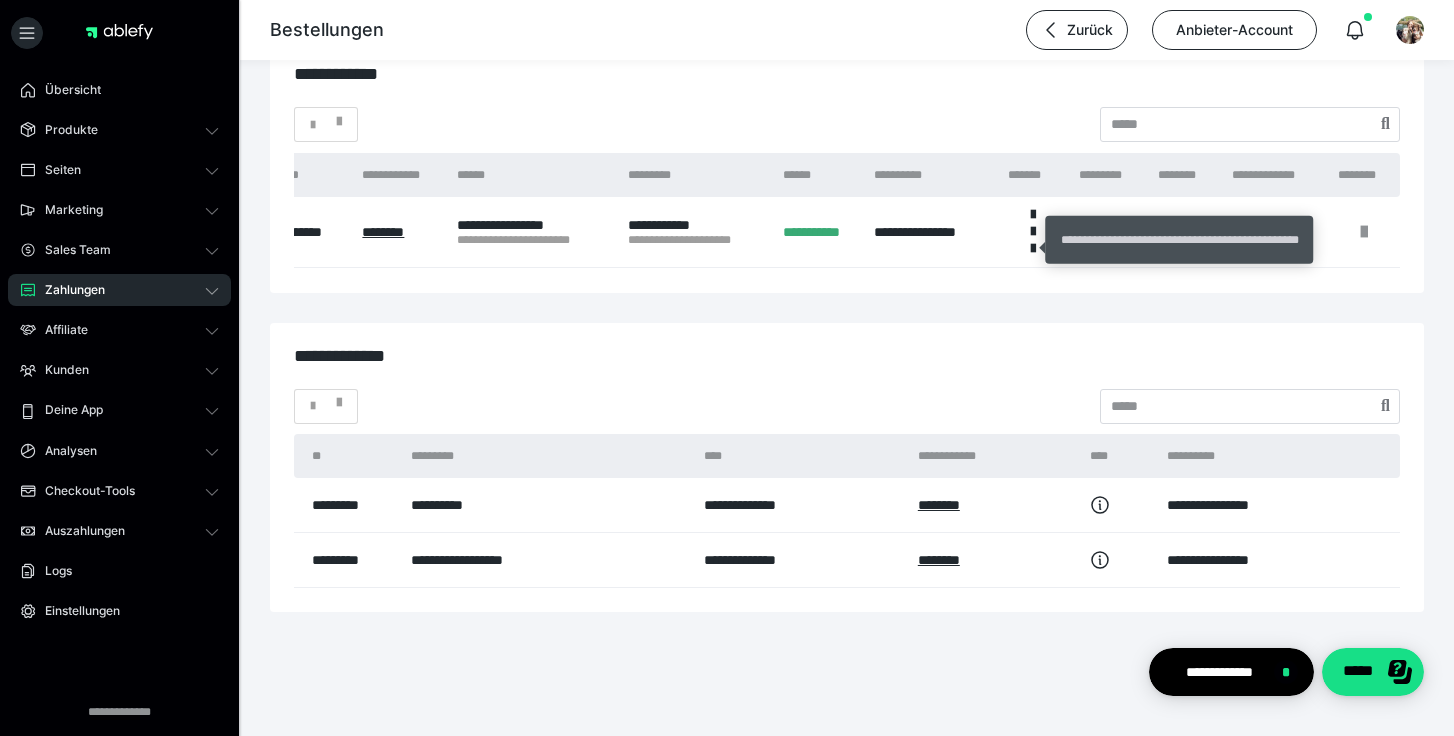 click on "**********" at bounding box center (1180, 240) 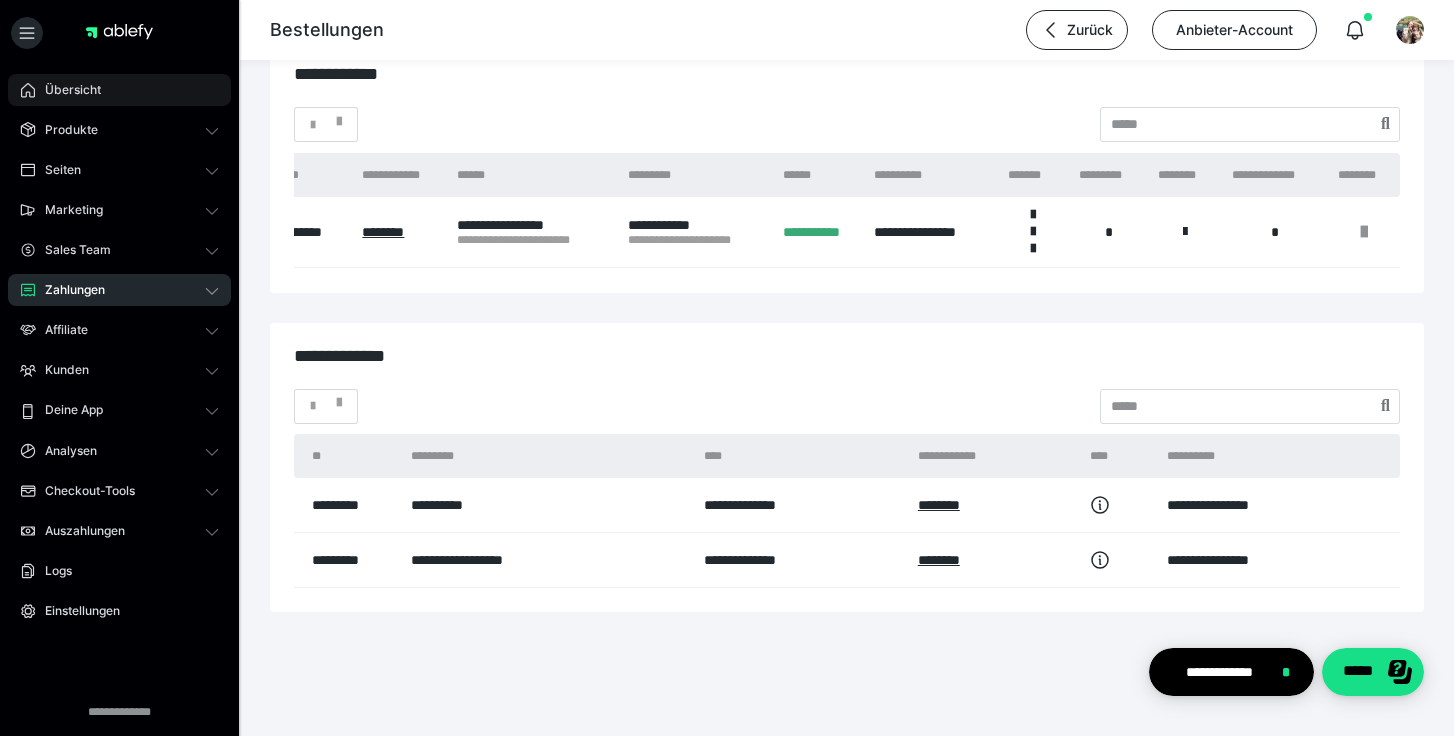 click on "Übersicht" at bounding box center (66, 90) 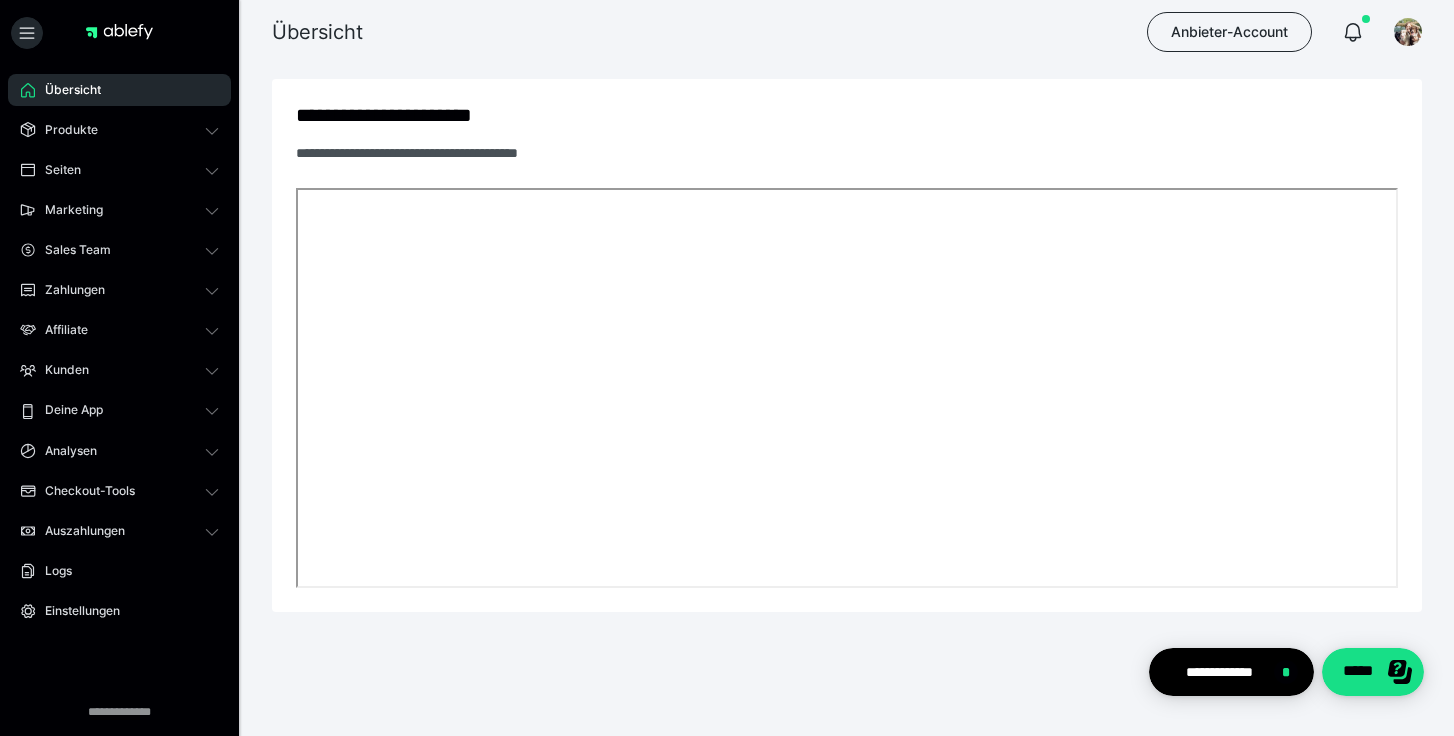 scroll, scrollTop: 770, scrollLeft: 0, axis: vertical 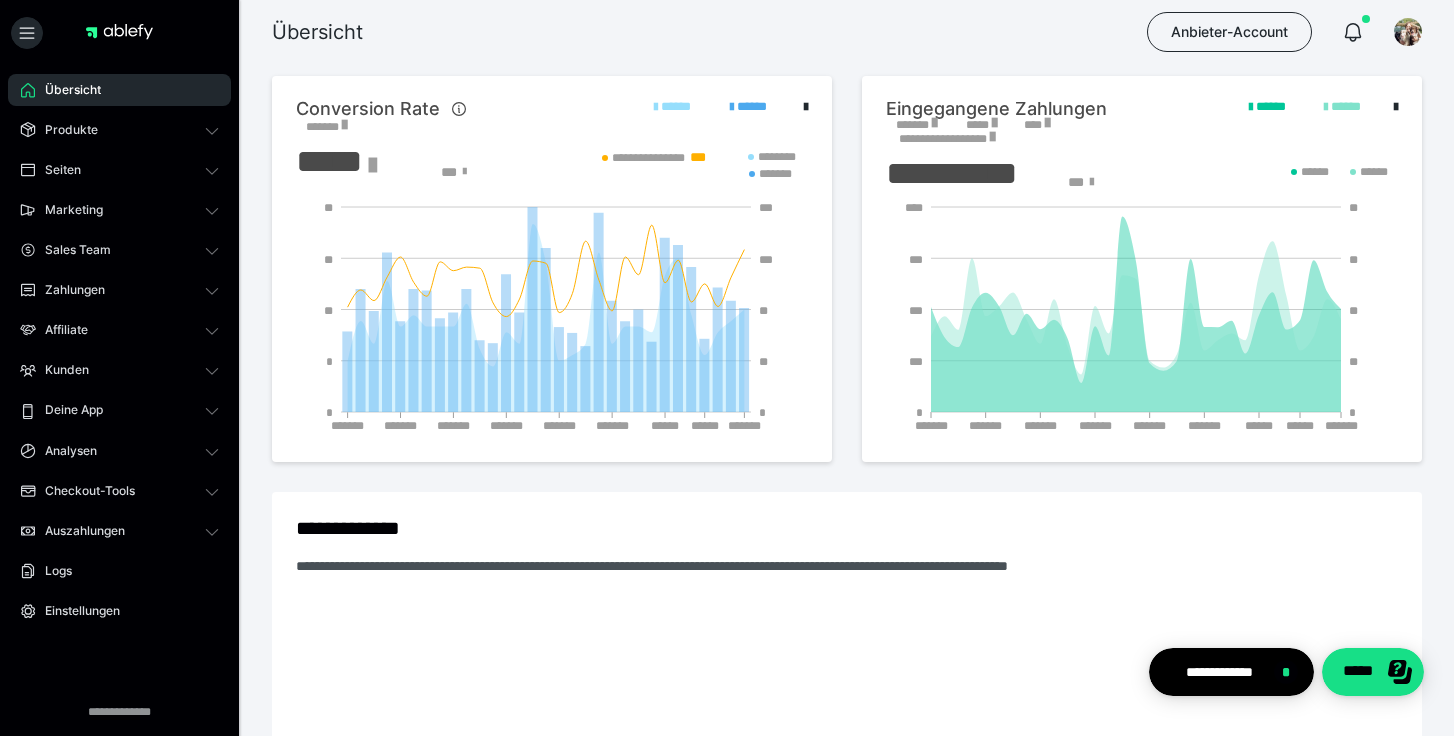 click on "*******" at bounding box center (916, 125) 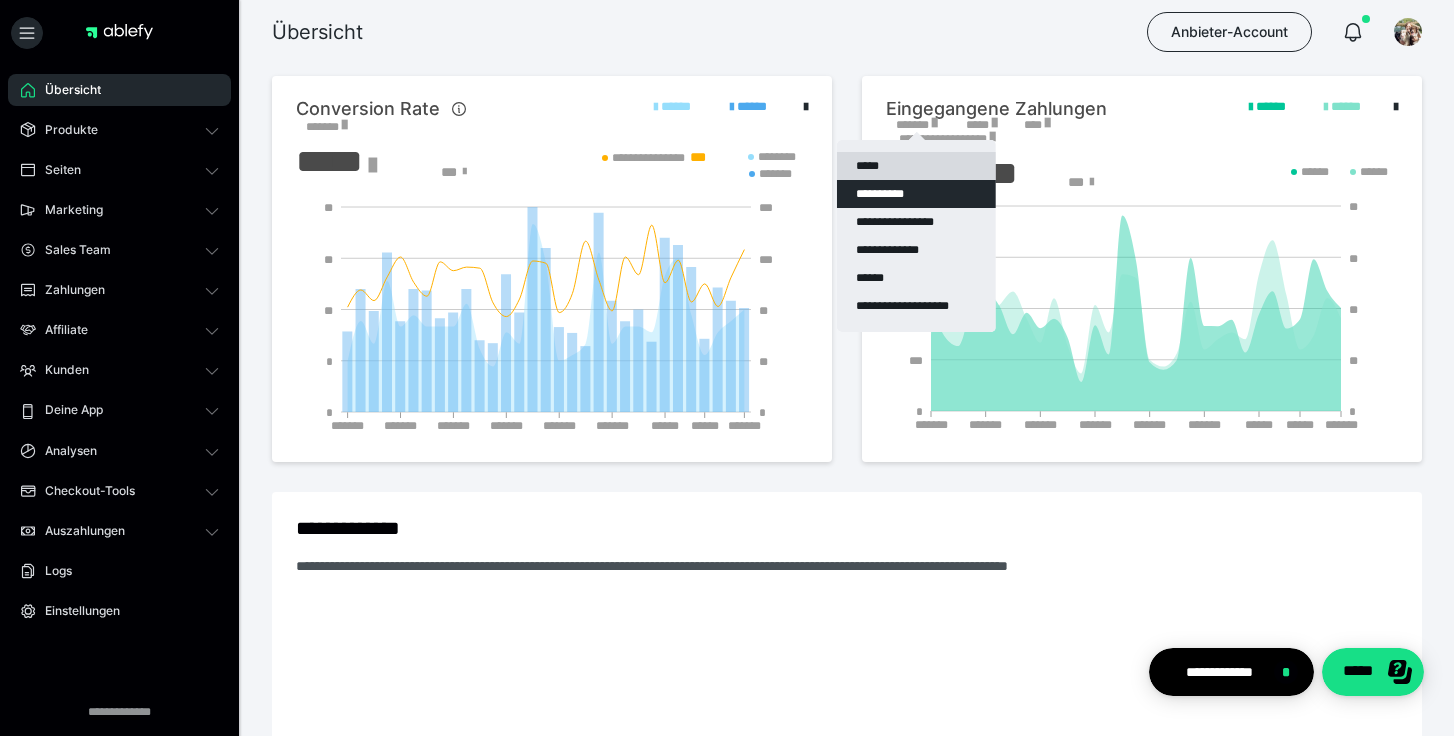 click on "*****" at bounding box center [916, 166] 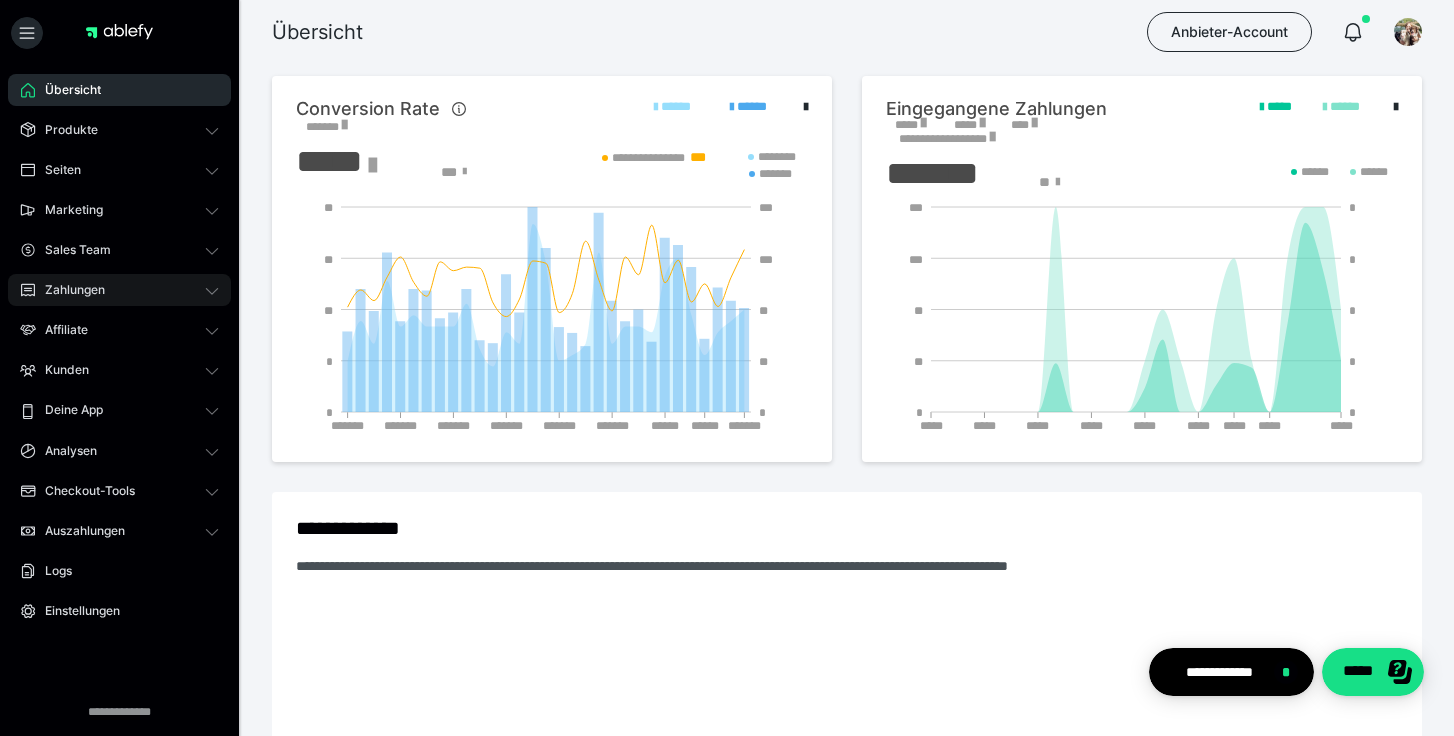 click on "Zahlungen" at bounding box center [119, 290] 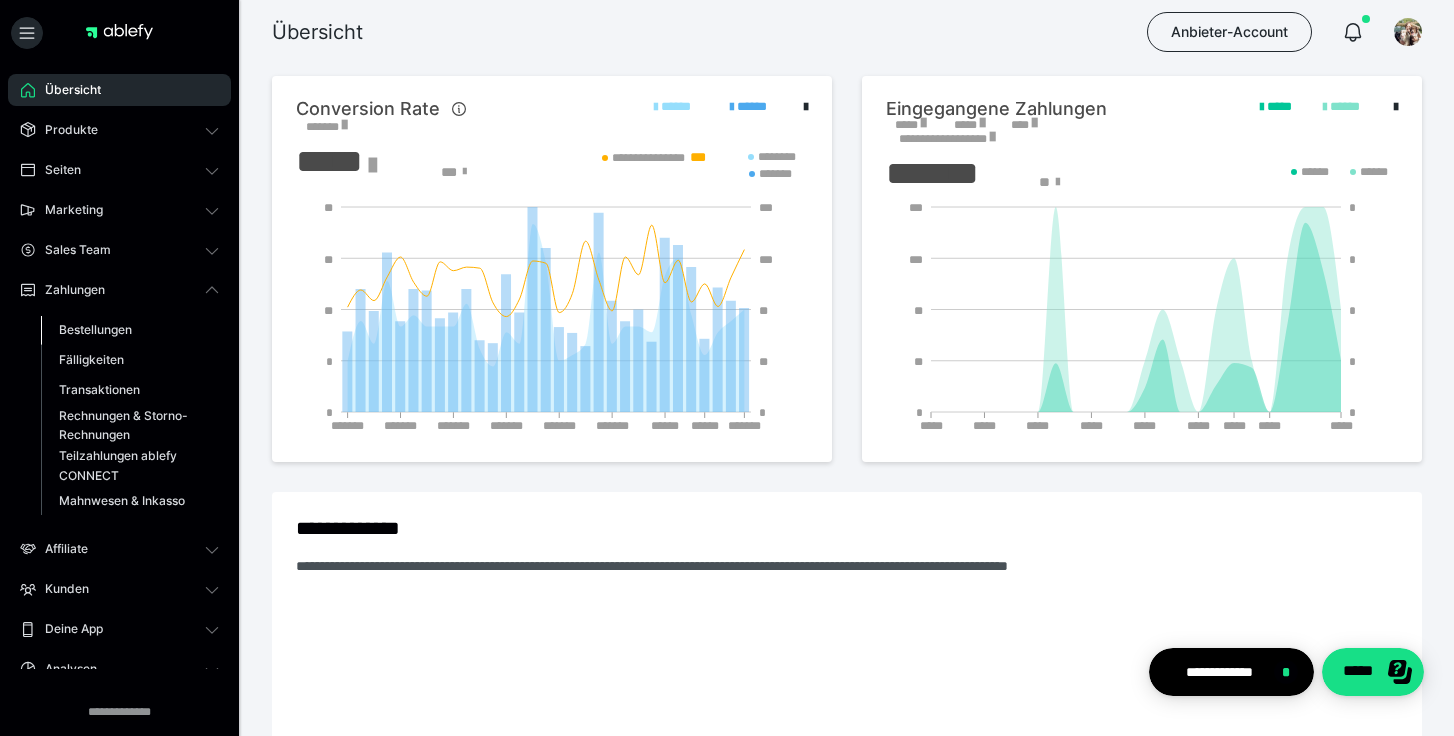 click on "Bestellungen" at bounding box center (95, 329) 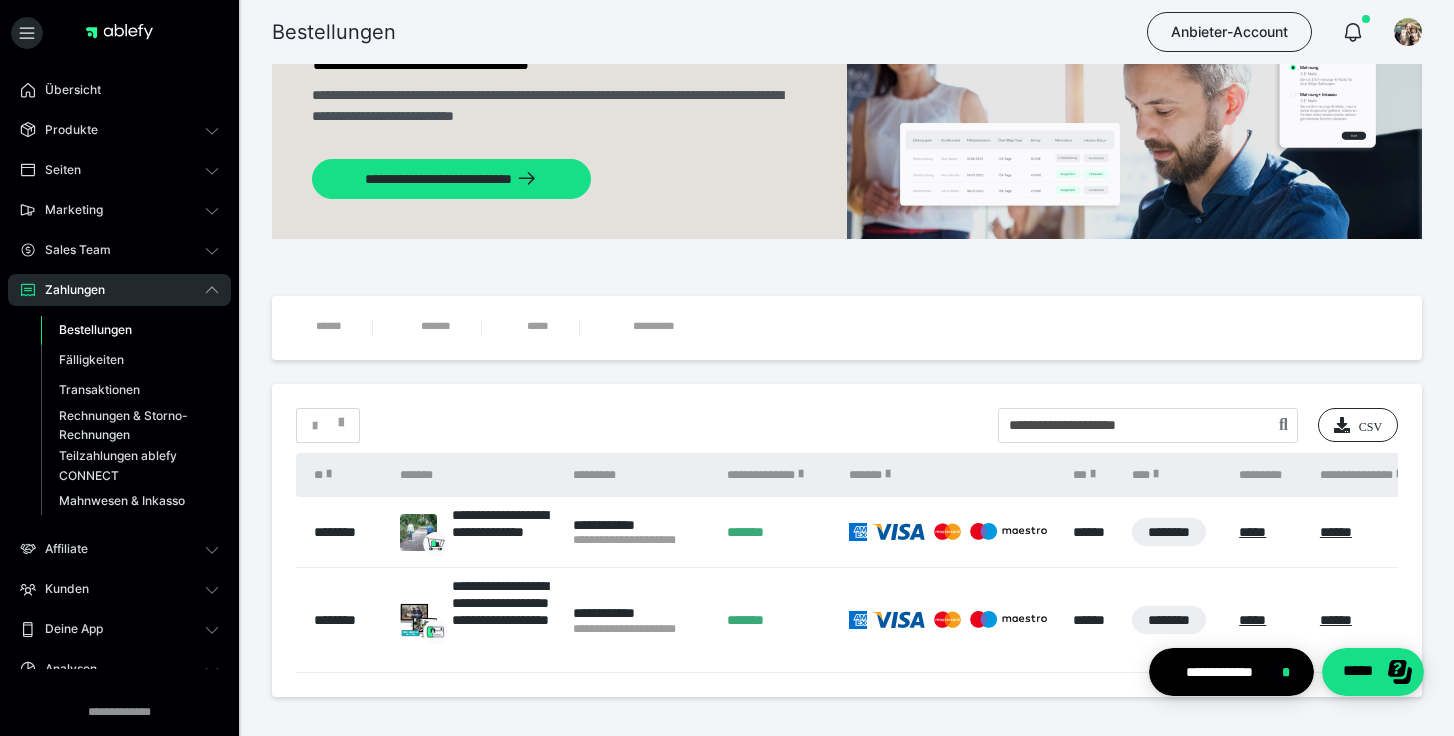 scroll, scrollTop: 100, scrollLeft: 0, axis: vertical 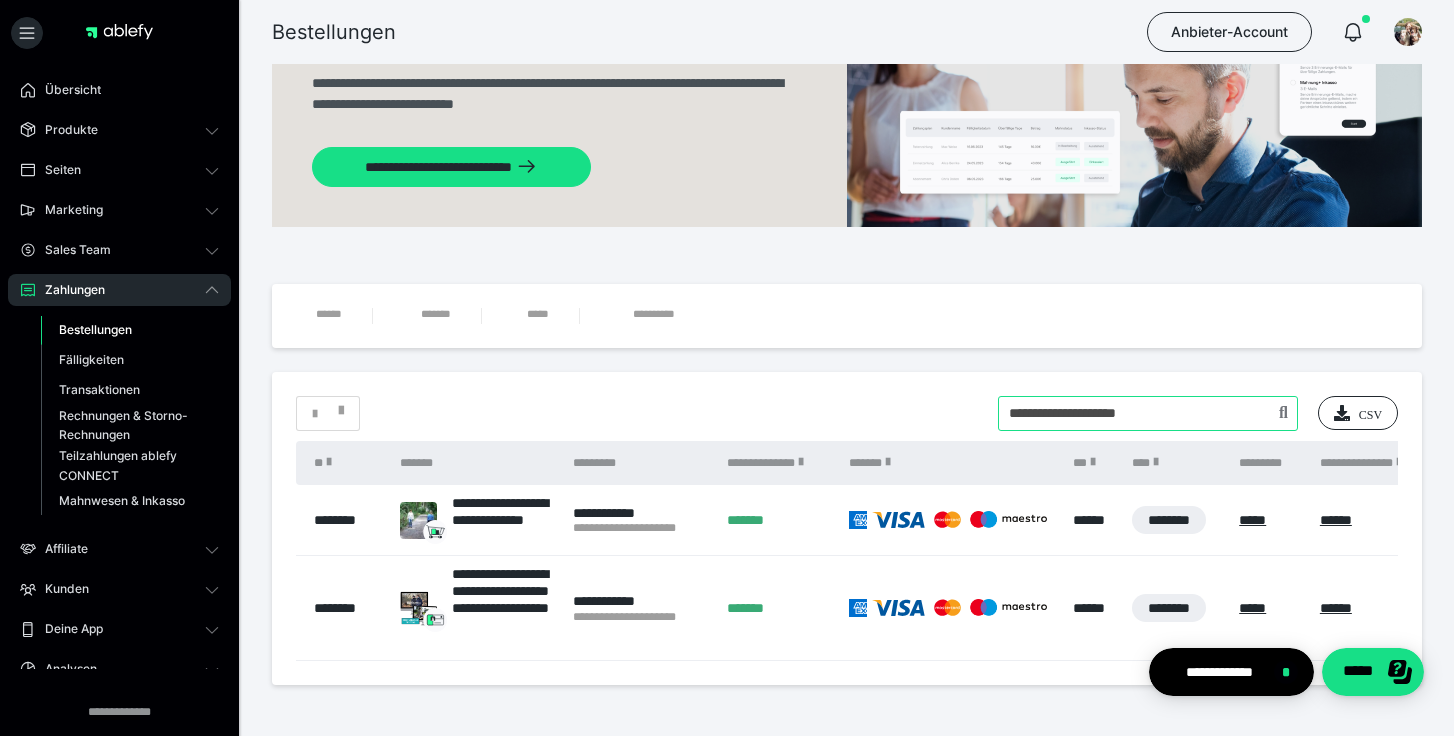 drag, startPoint x: 1186, startPoint y: 421, endPoint x: 884, endPoint y: 416, distance: 302.04138 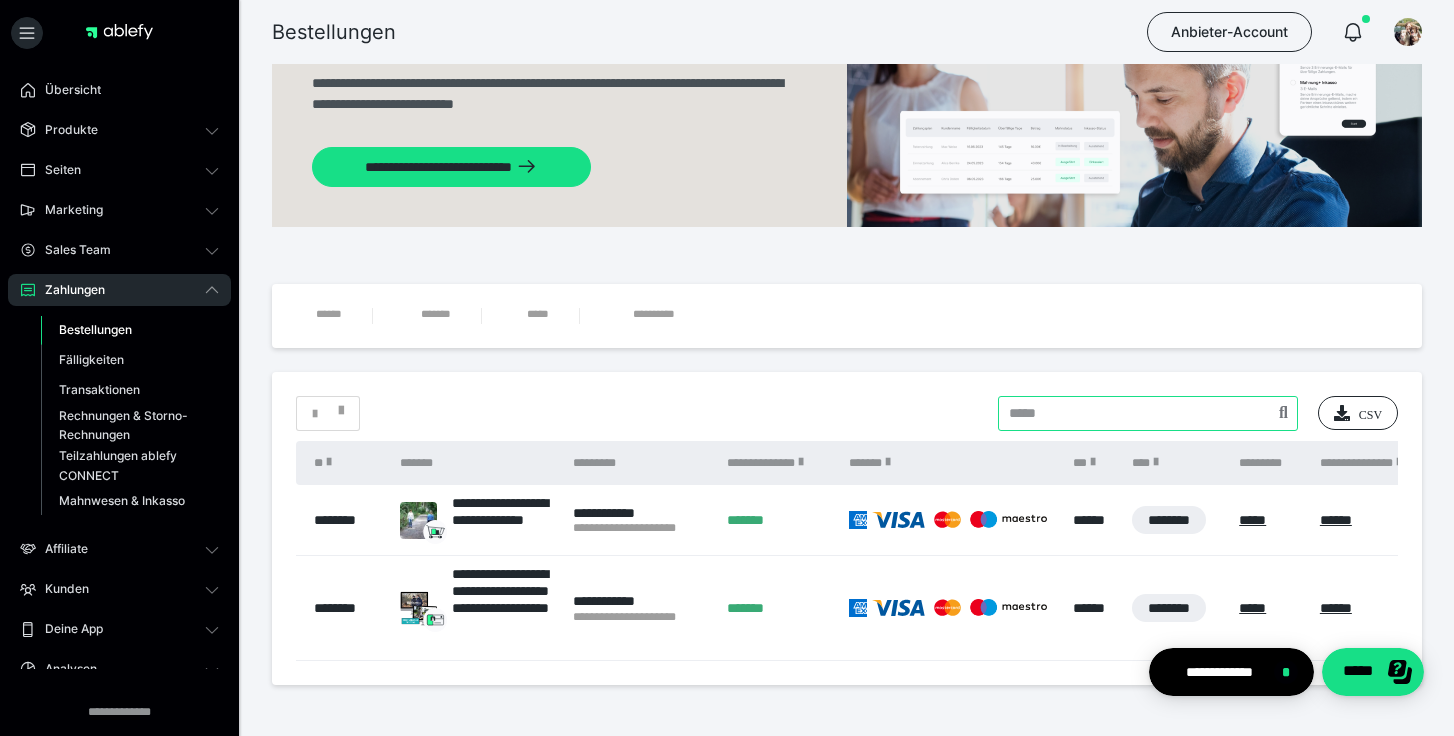 type 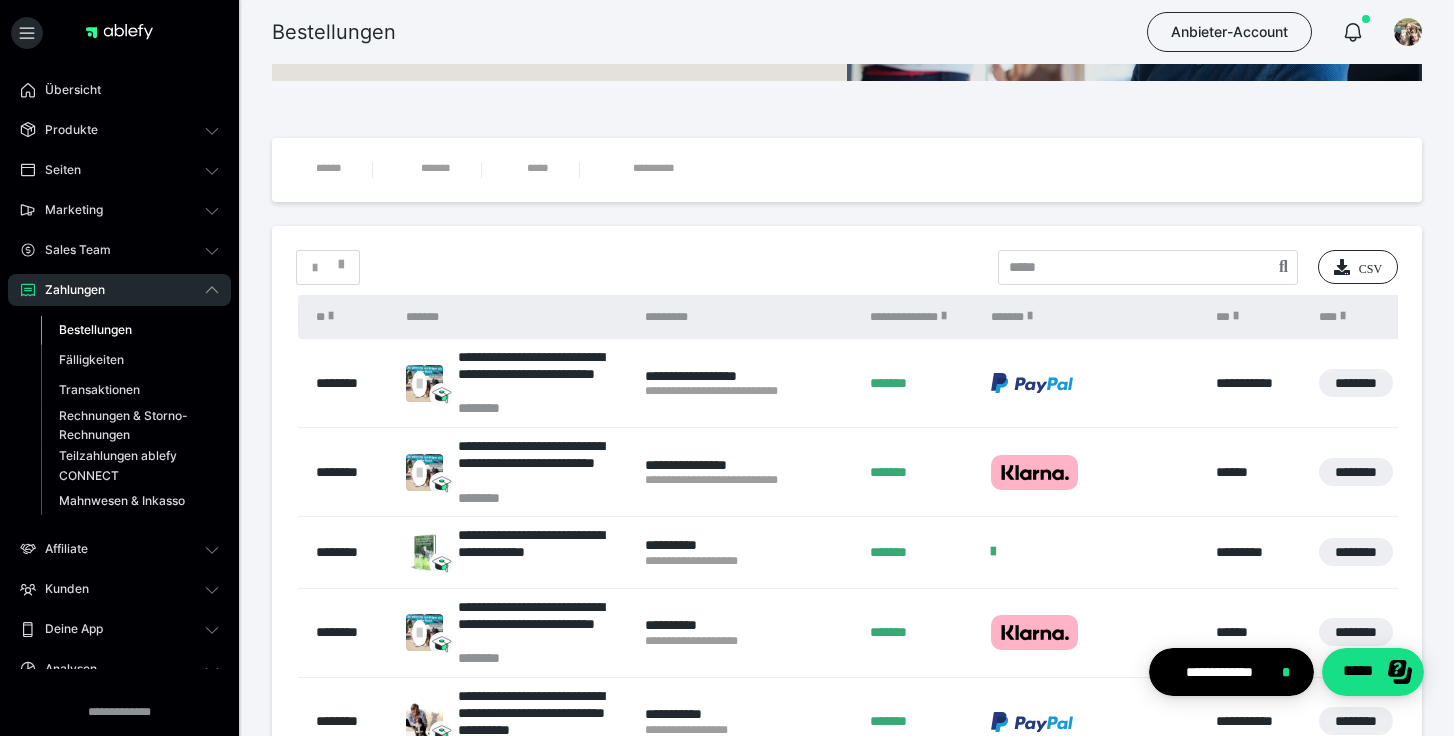 scroll, scrollTop: 251, scrollLeft: 0, axis: vertical 